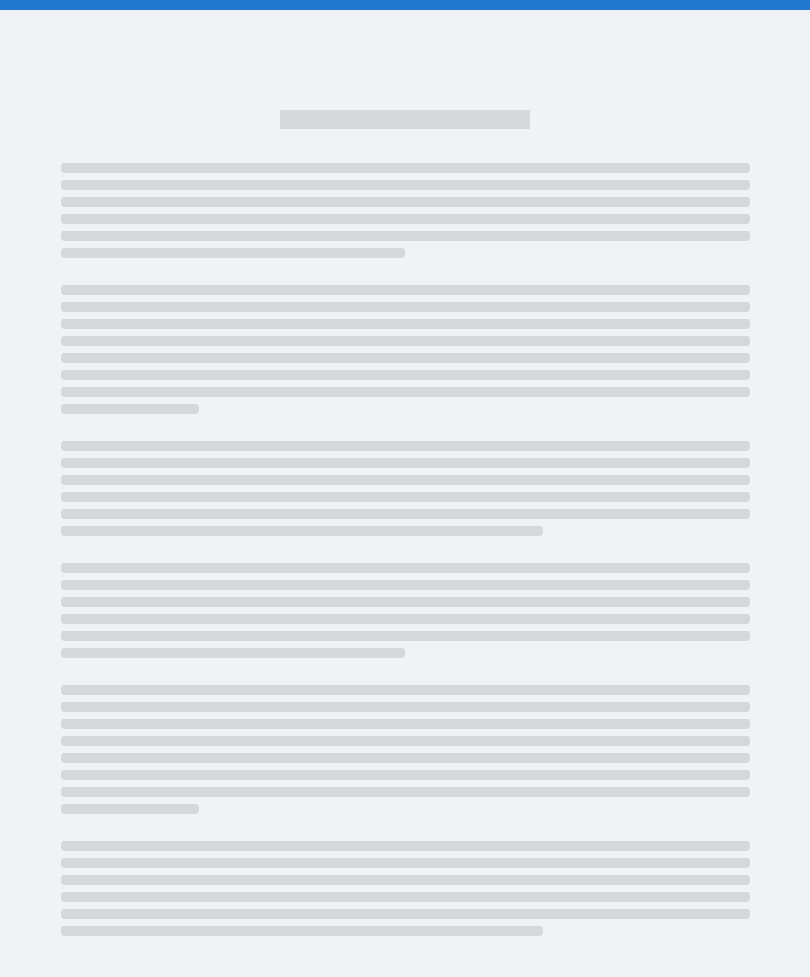scroll, scrollTop: 0, scrollLeft: 0, axis: both 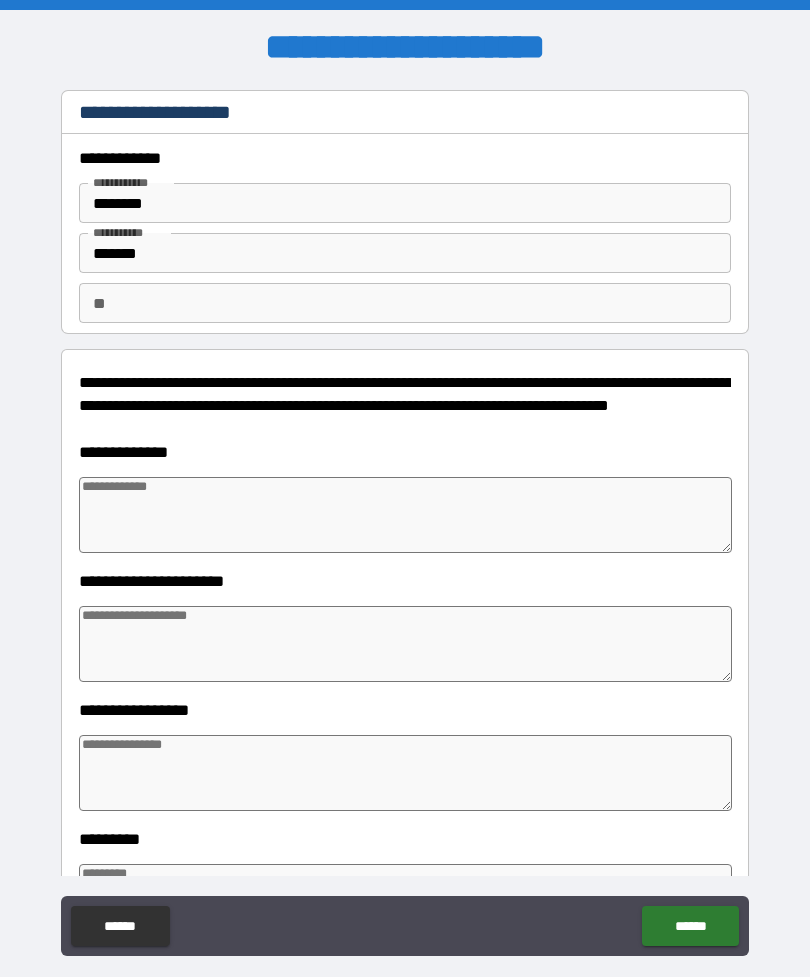 type on "*" 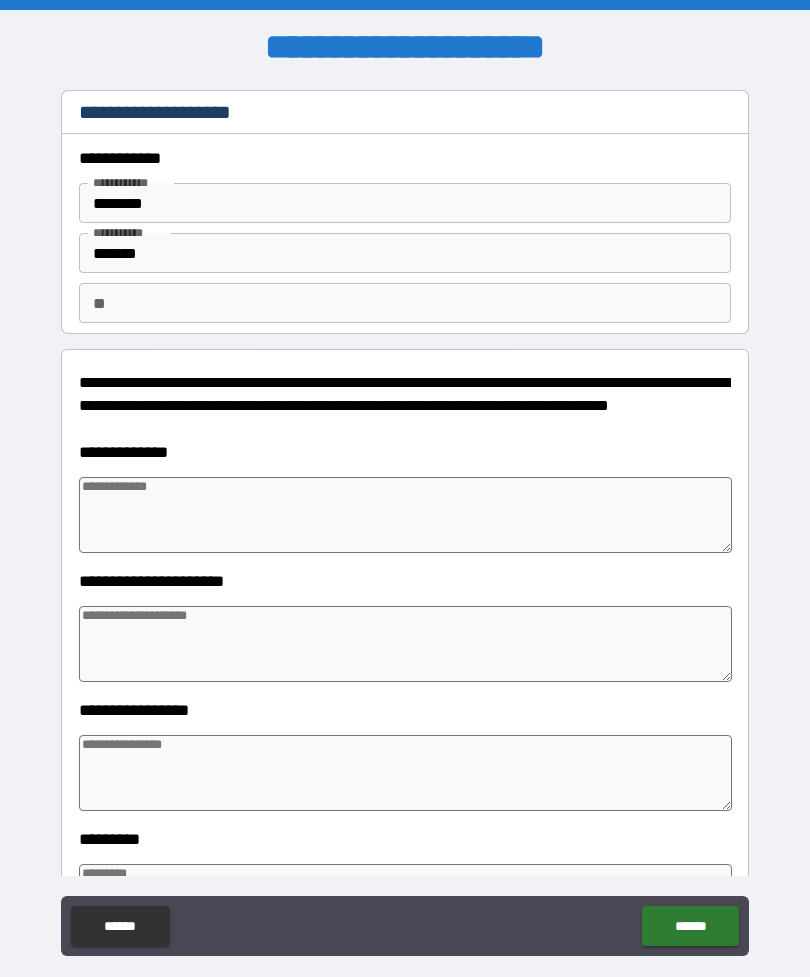 type on "*" 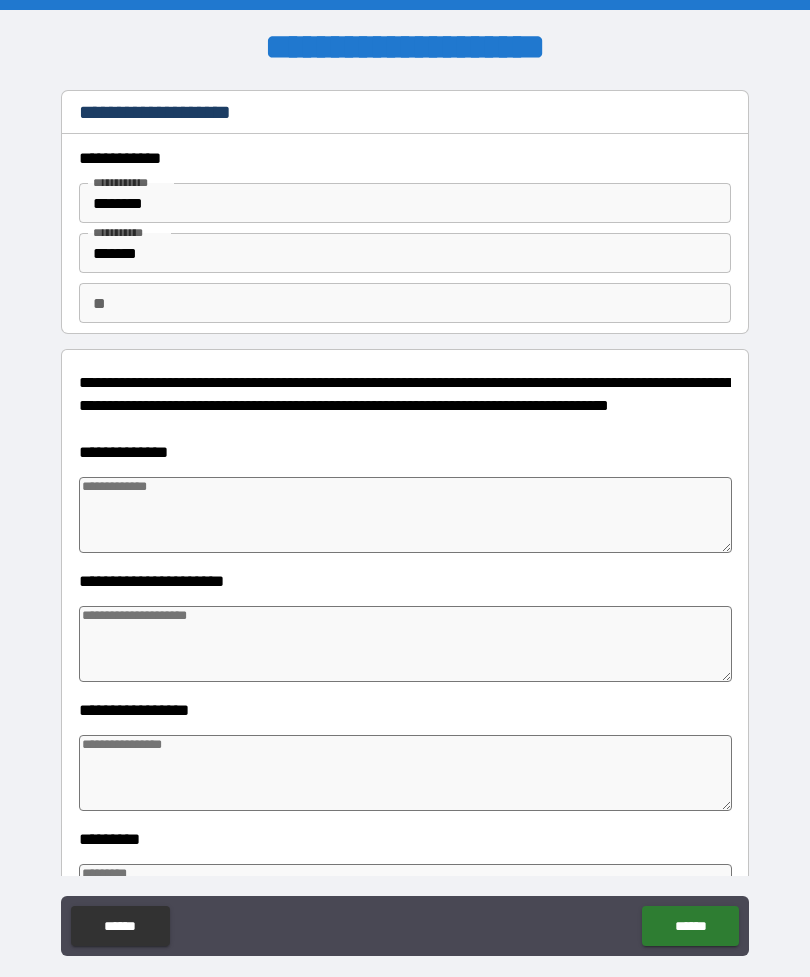 click at bounding box center [405, 515] 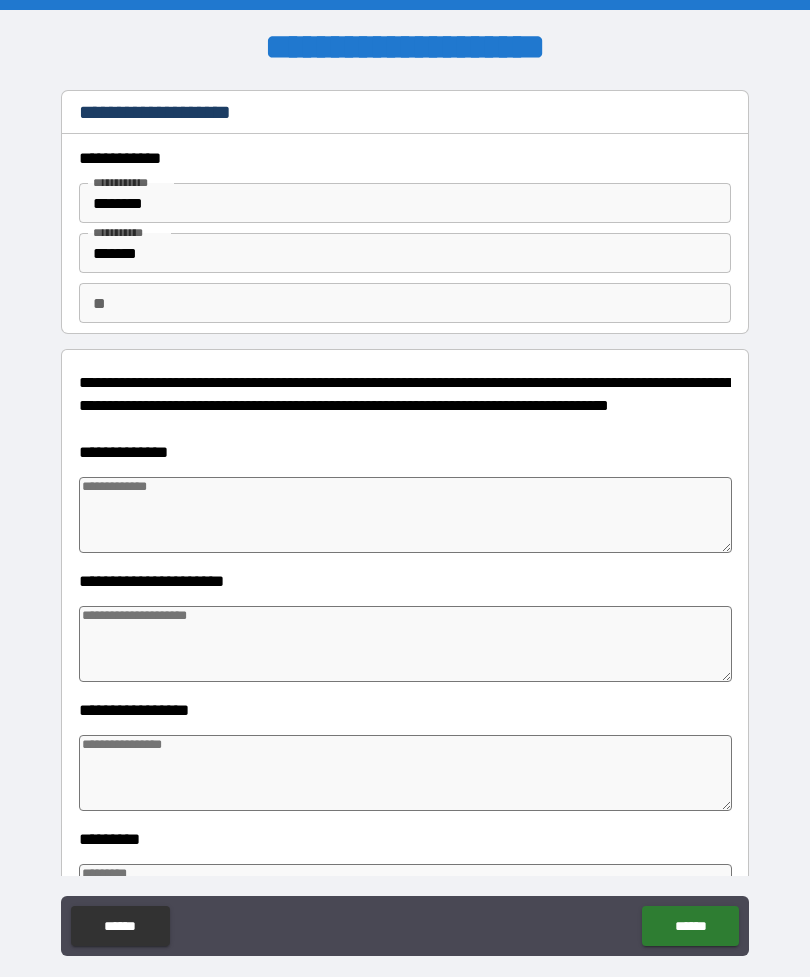 type on "*" 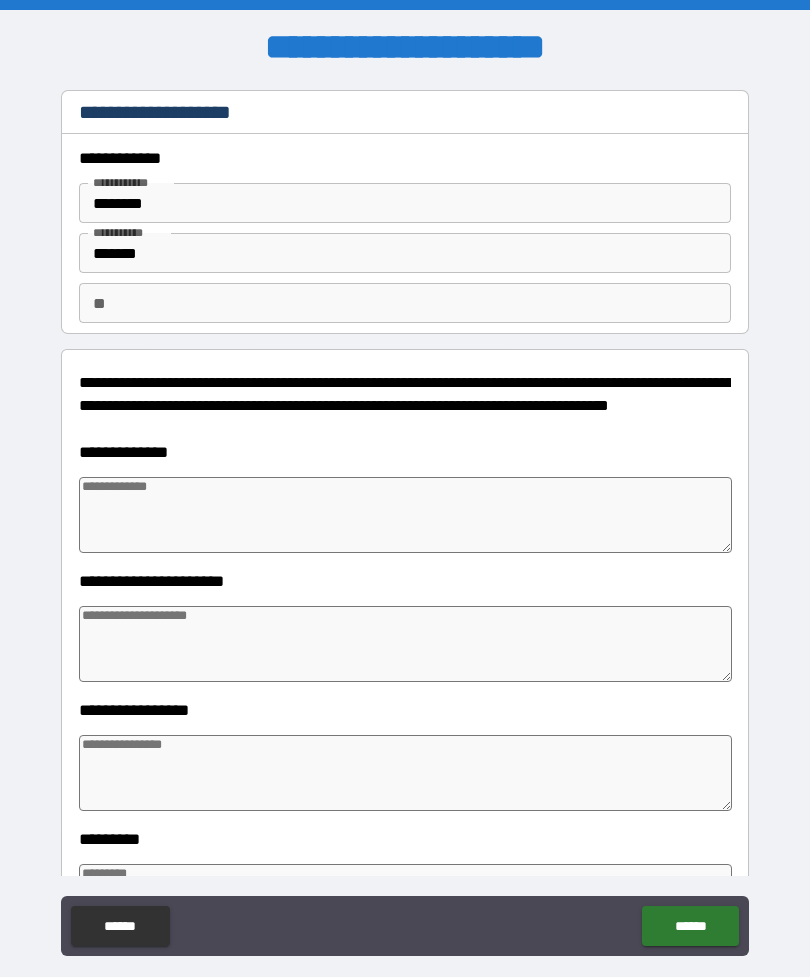 type on "*" 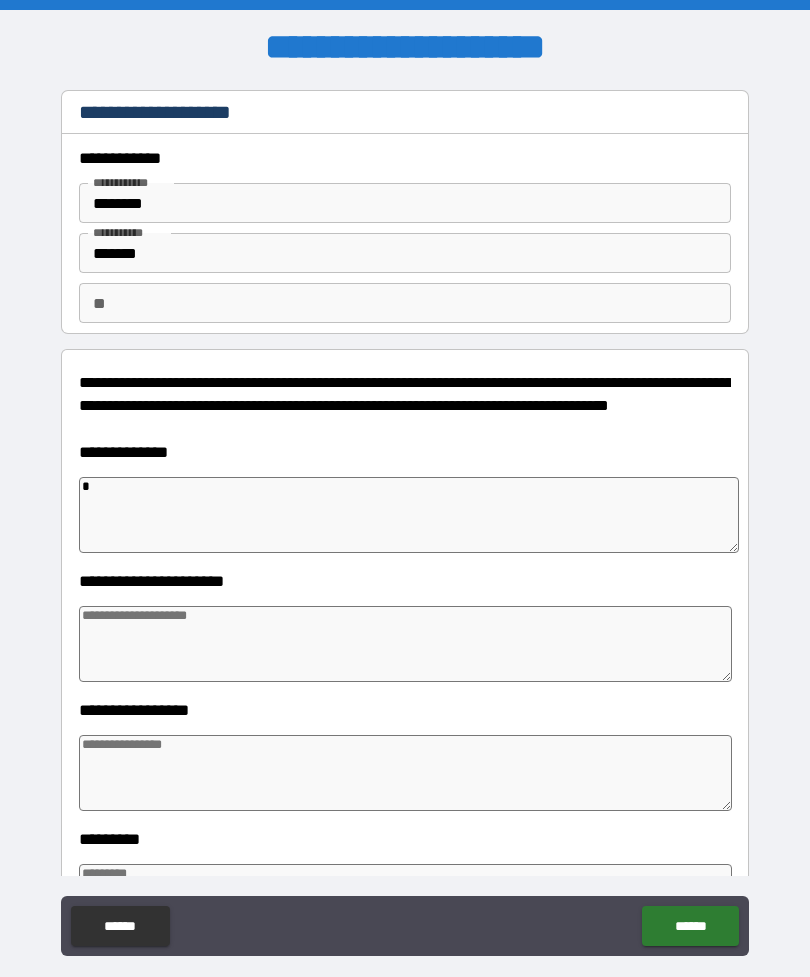 type on "*" 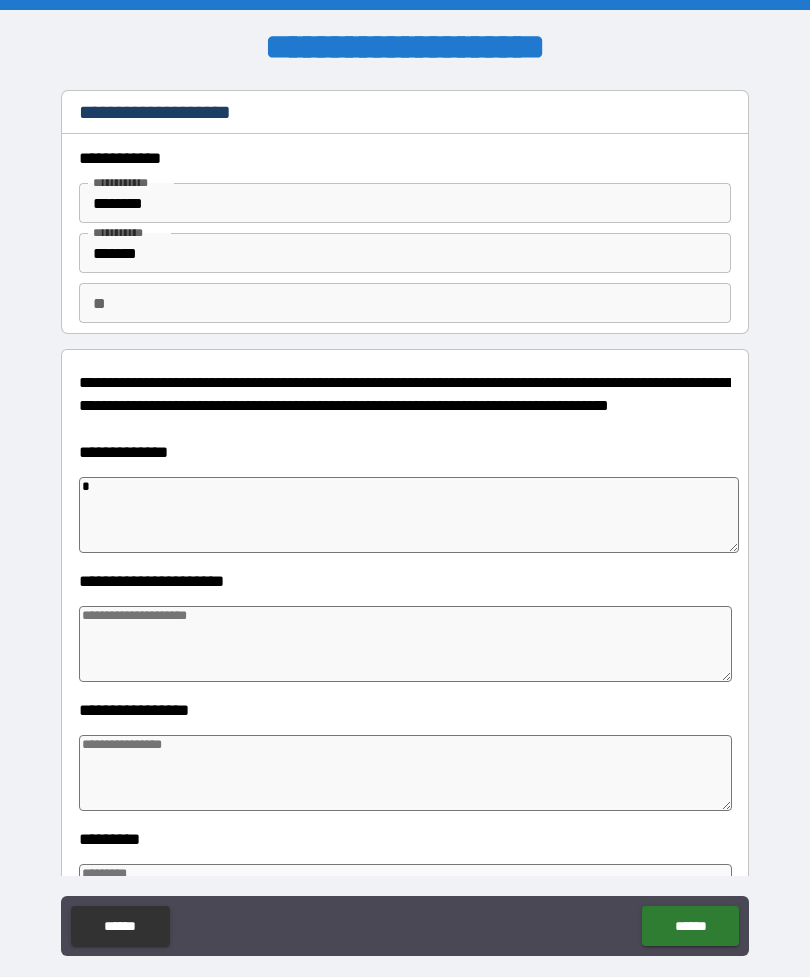 type on "*" 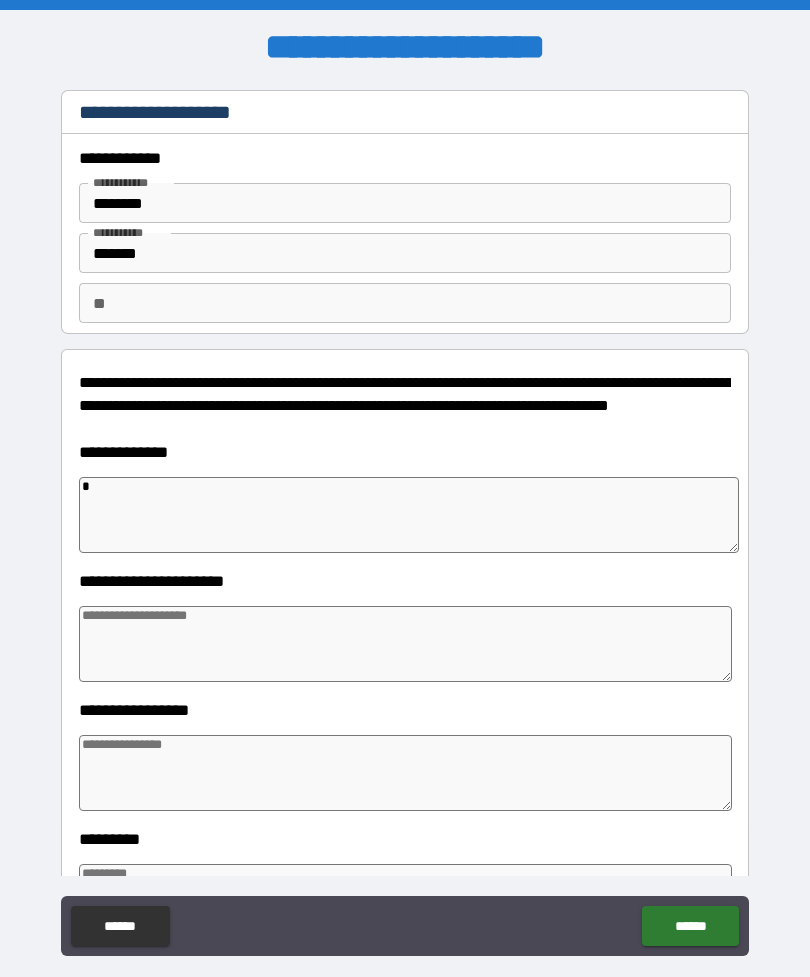 type on "**" 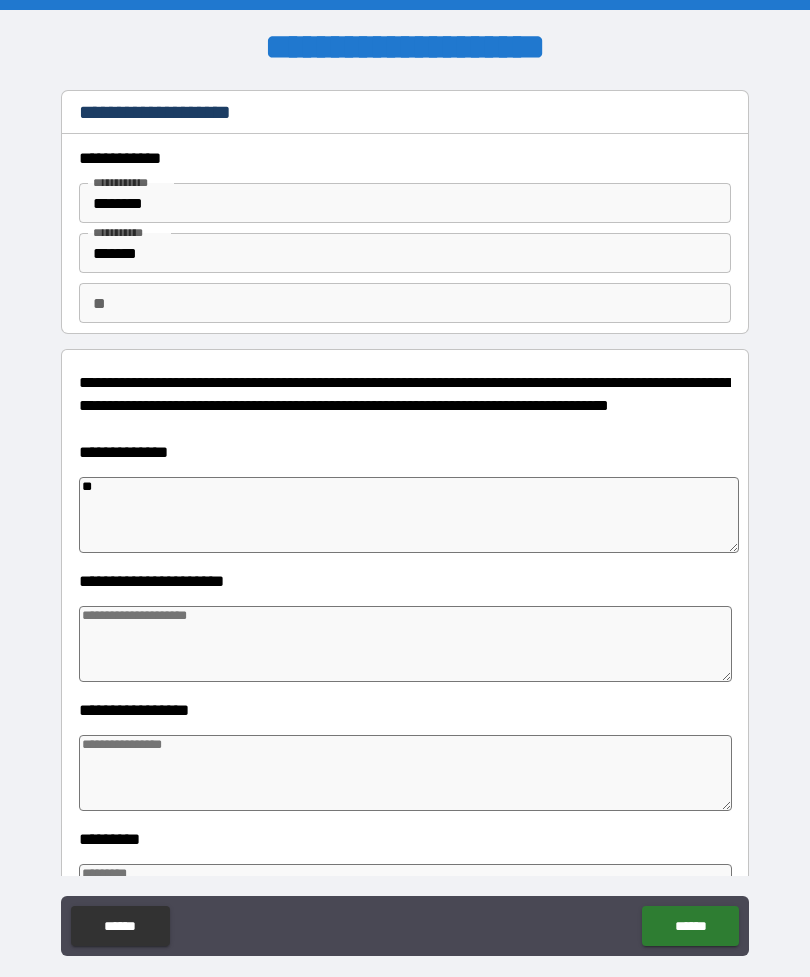 type on "*" 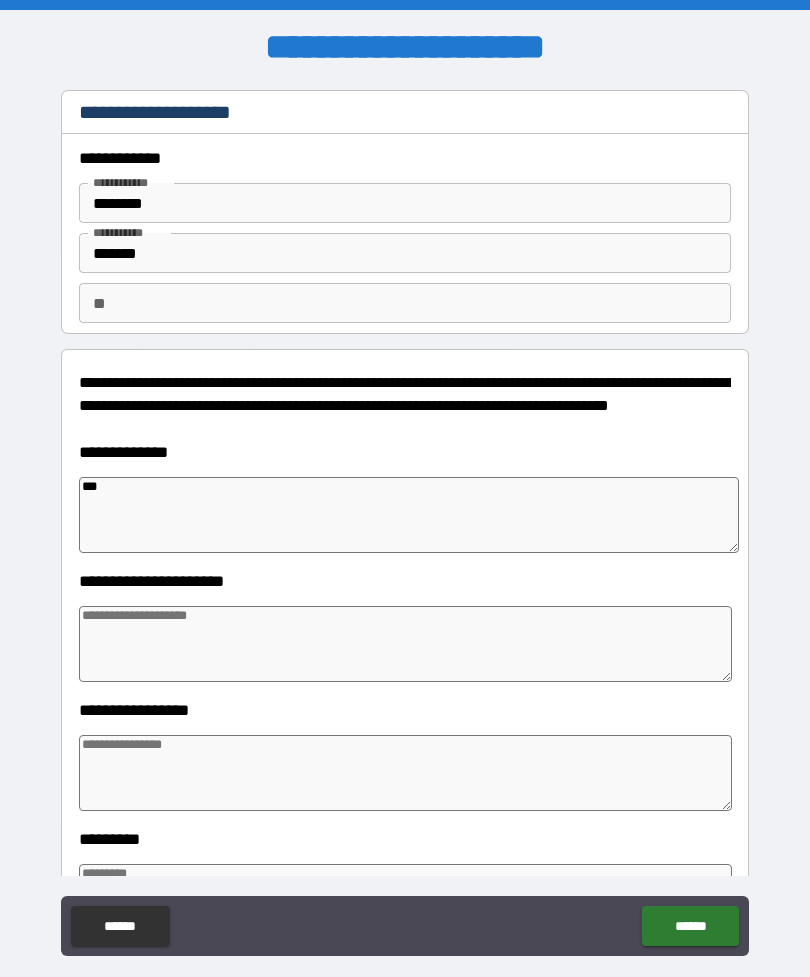 type on "*" 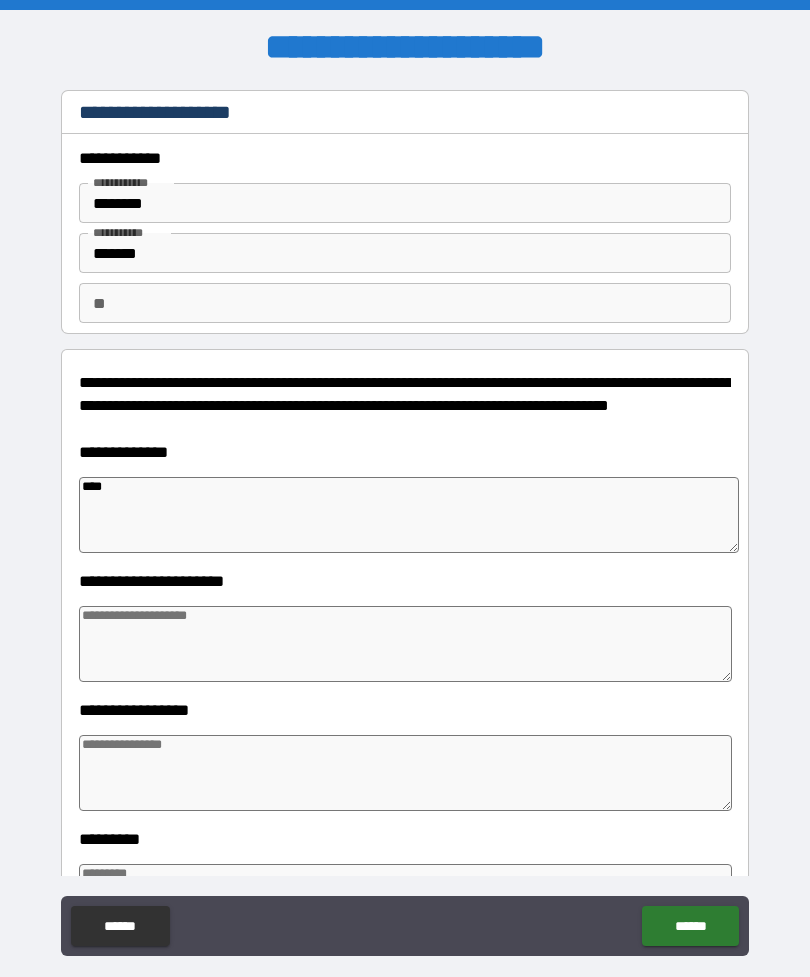 type on "*****" 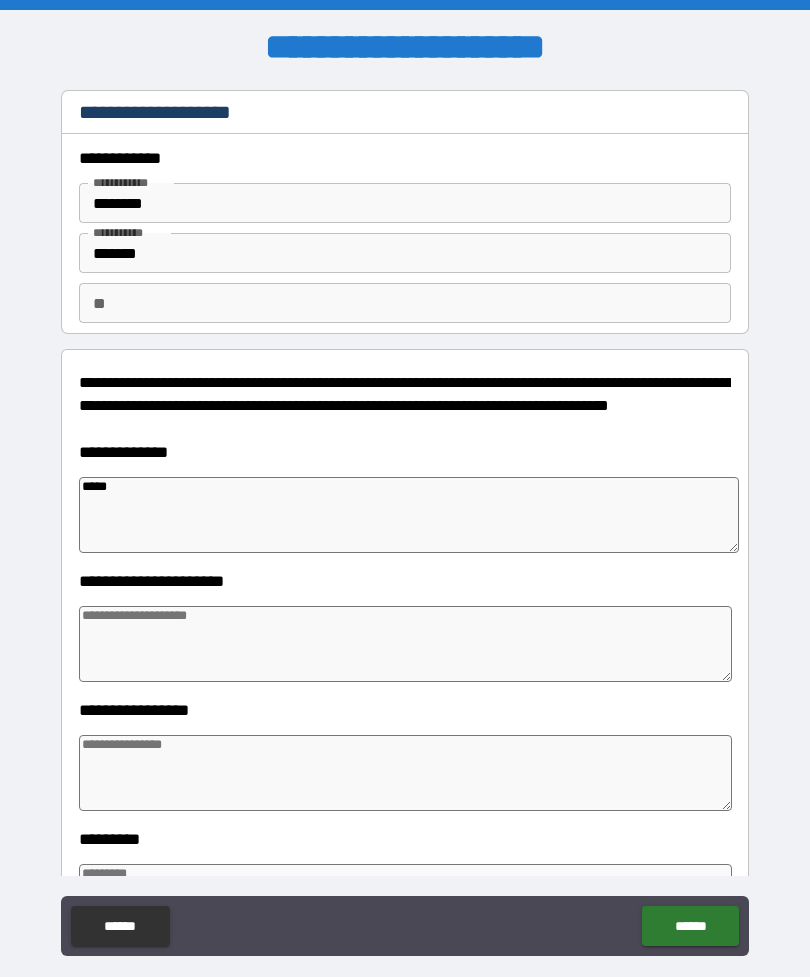 type on "*" 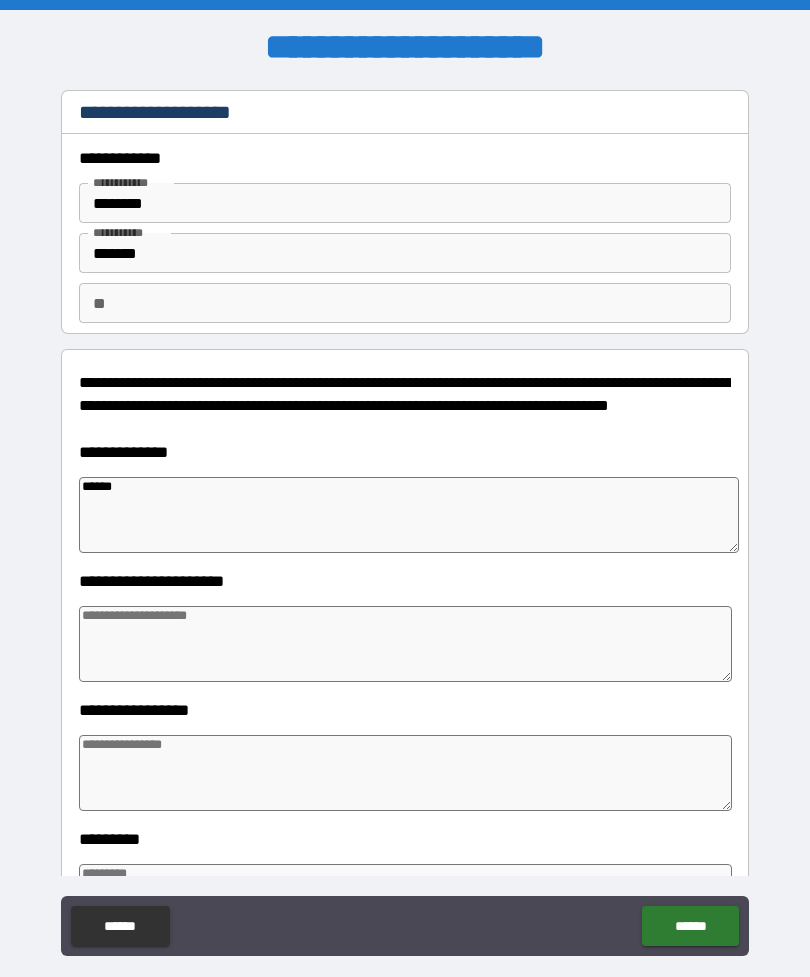 type on "*******" 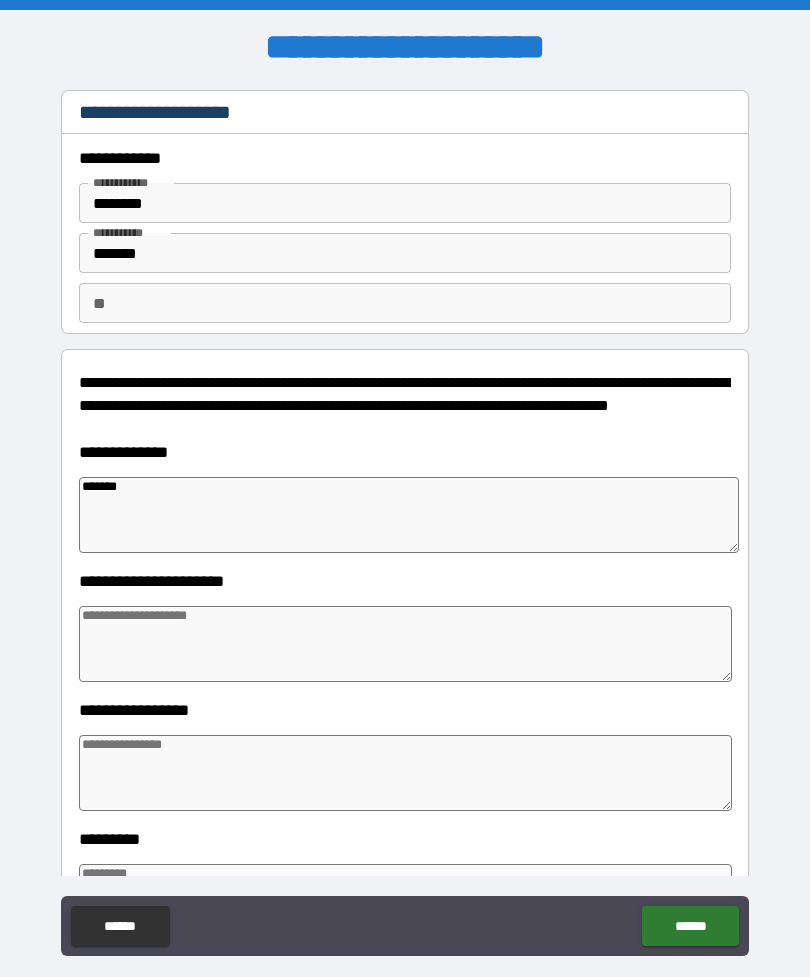 type on "*" 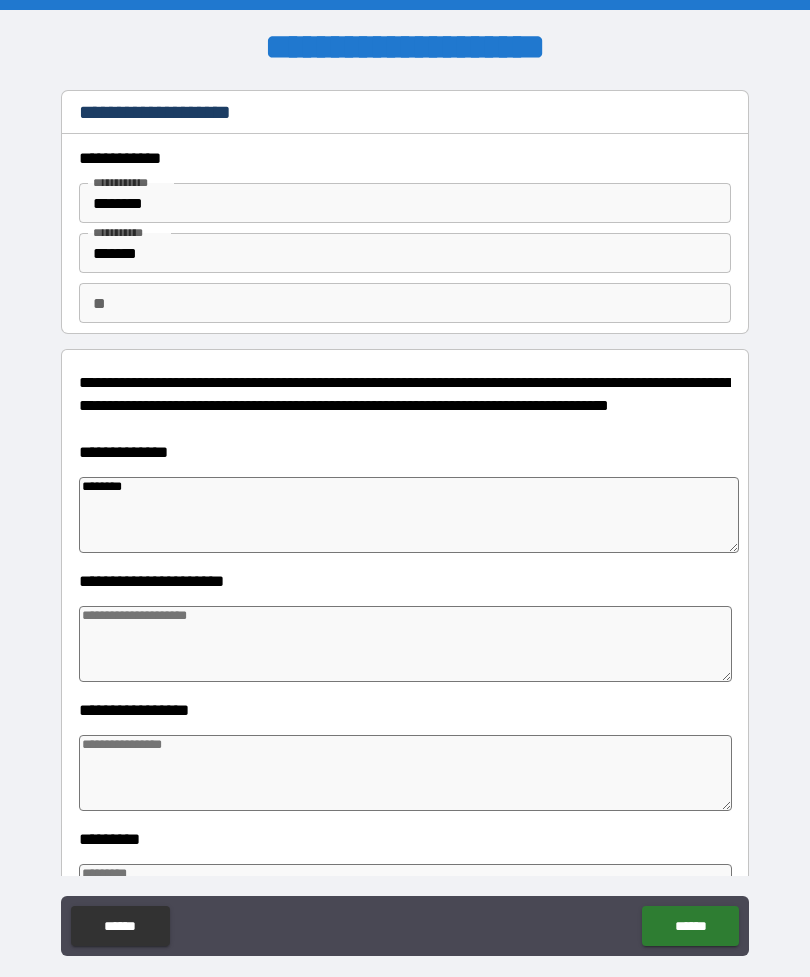 type on "*********" 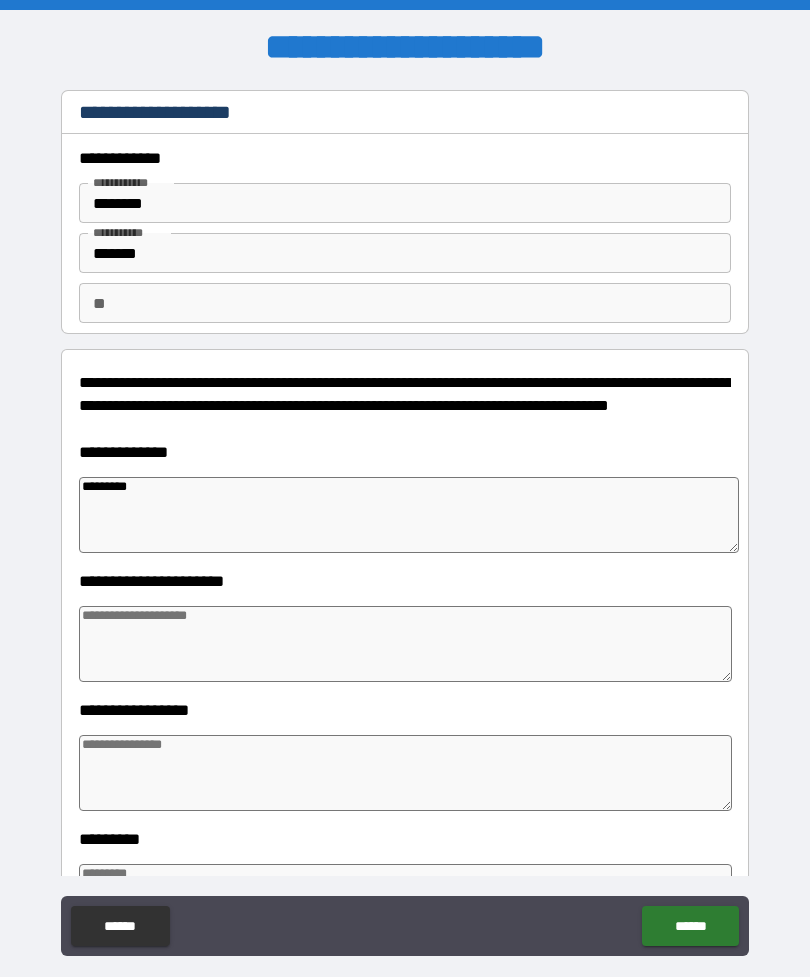 type on "*" 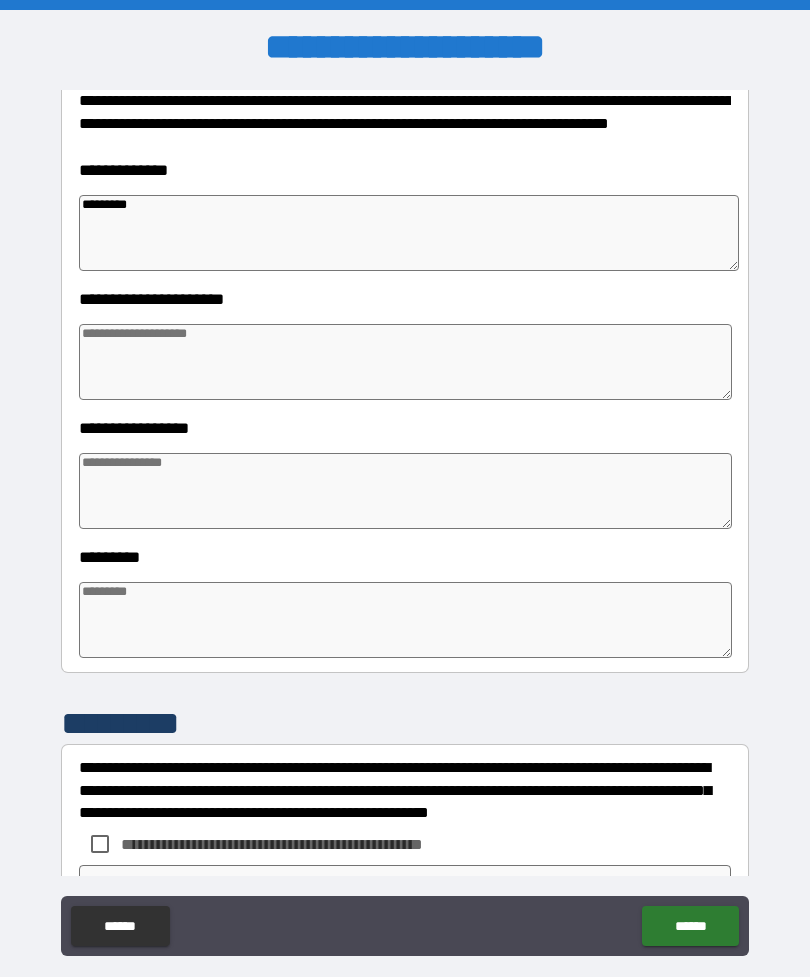 scroll, scrollTop: 282, scrollLeft: 0, axis: vertical 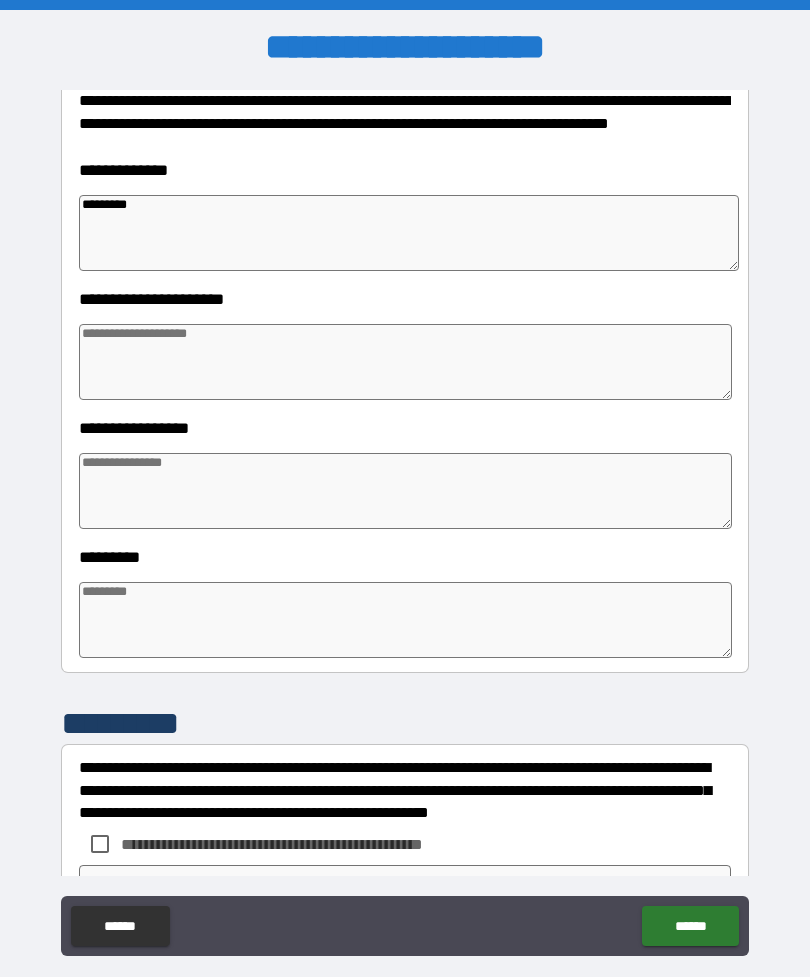 type on "*********" 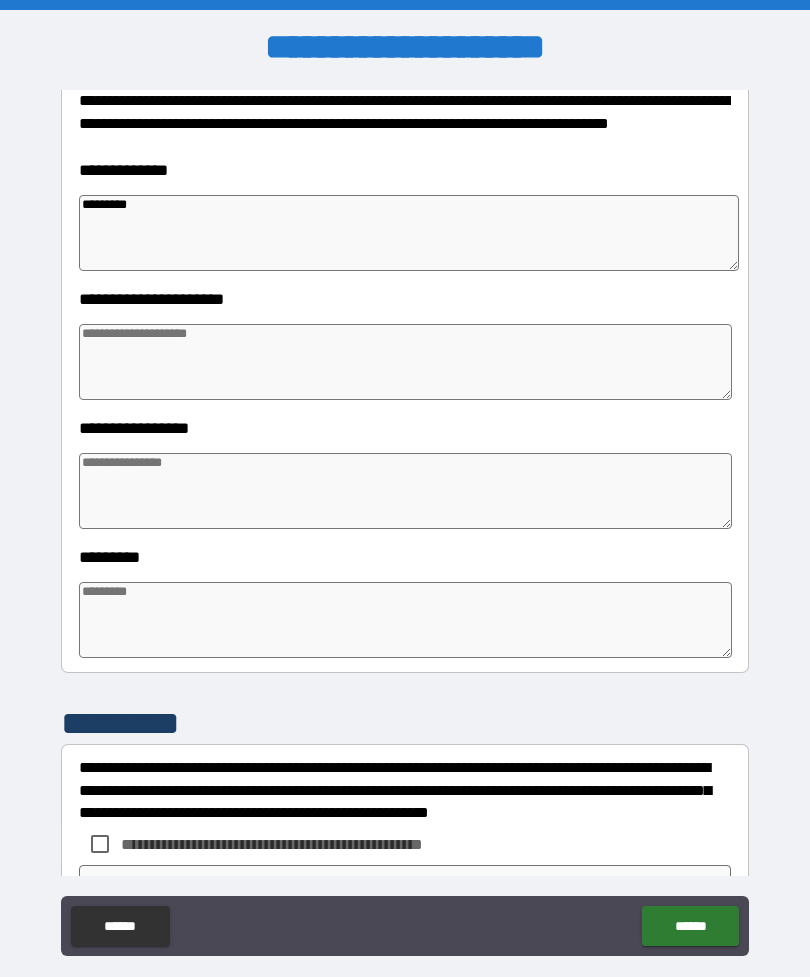 type on "*" 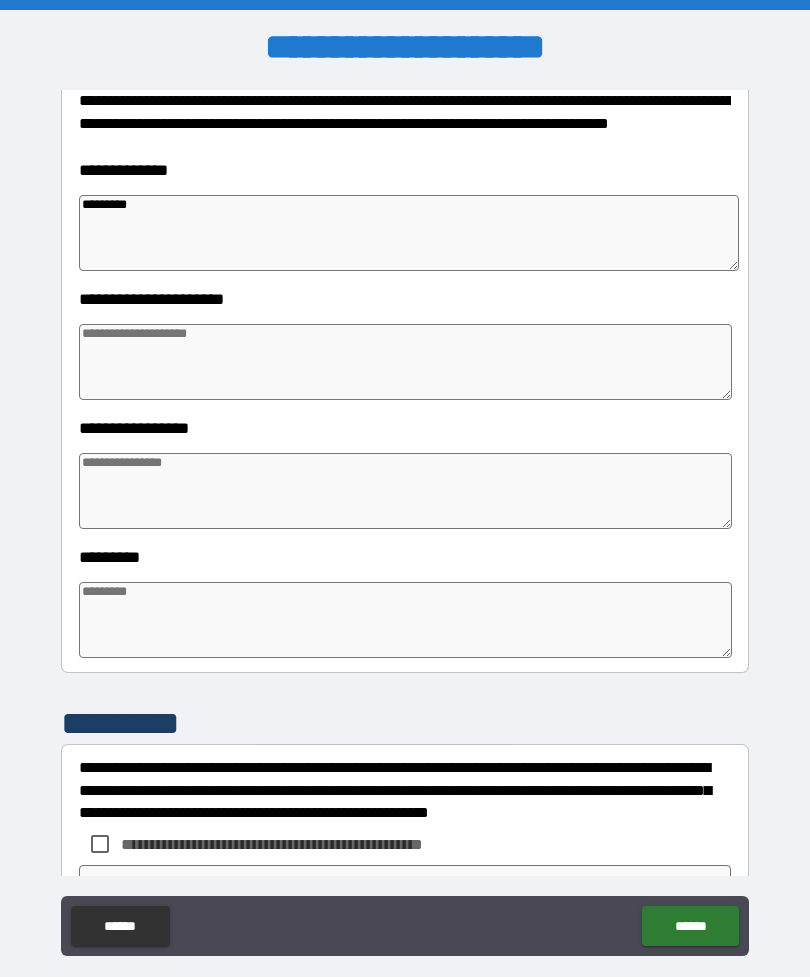 type on "*" 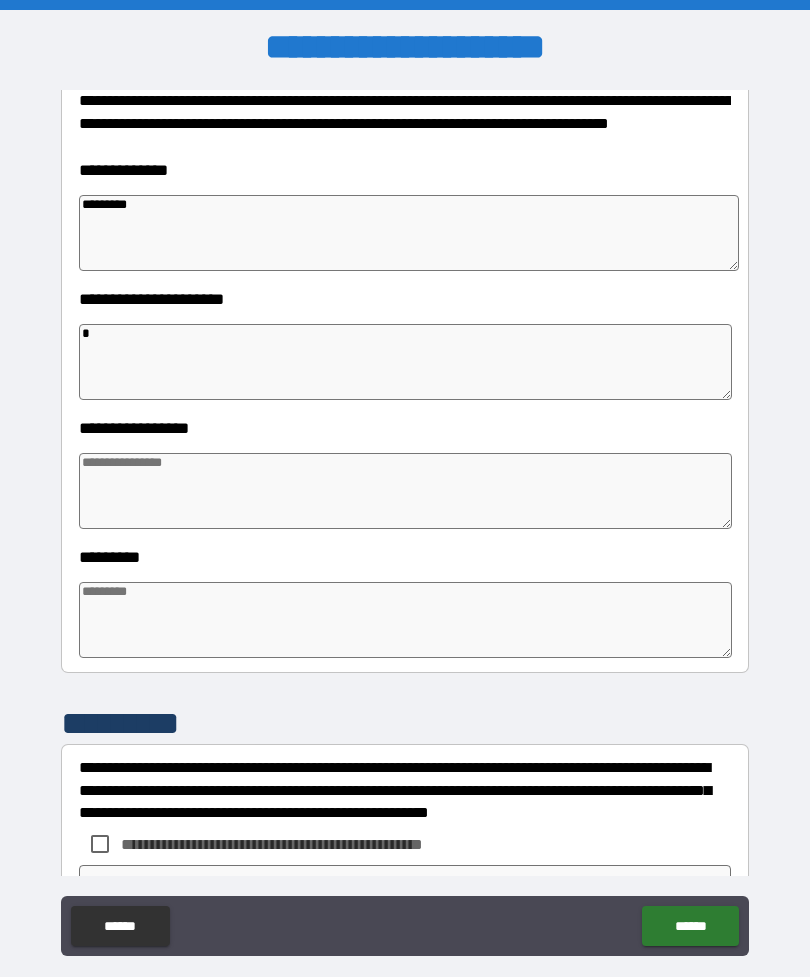 type on "**" 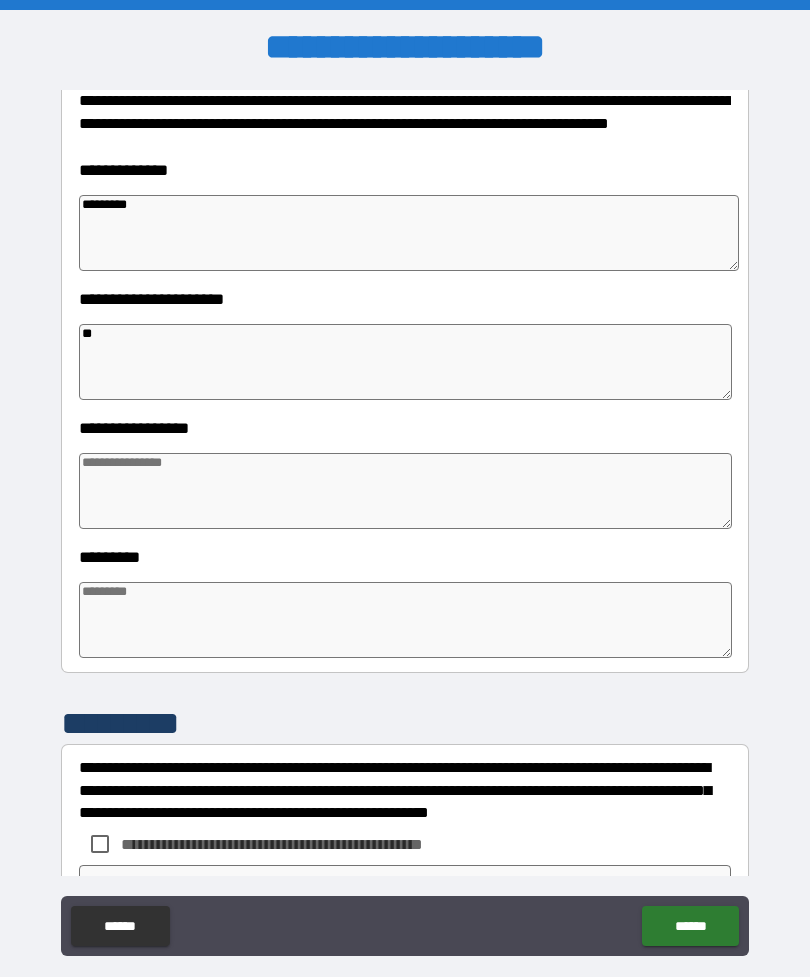 type on "*" 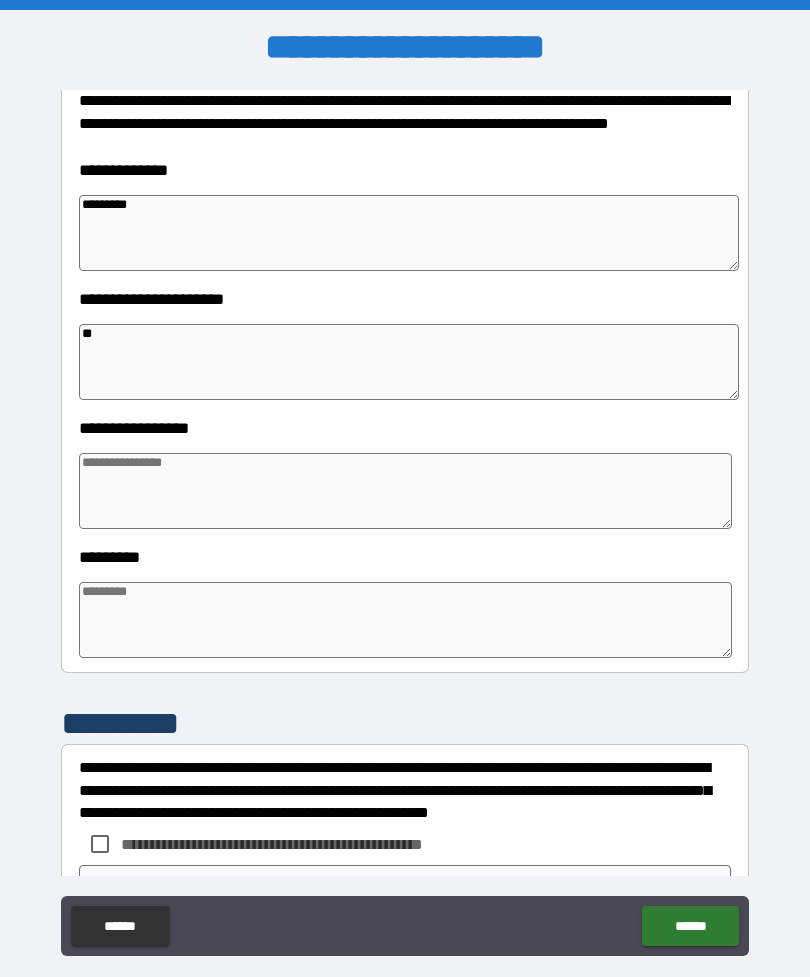 type on "***" 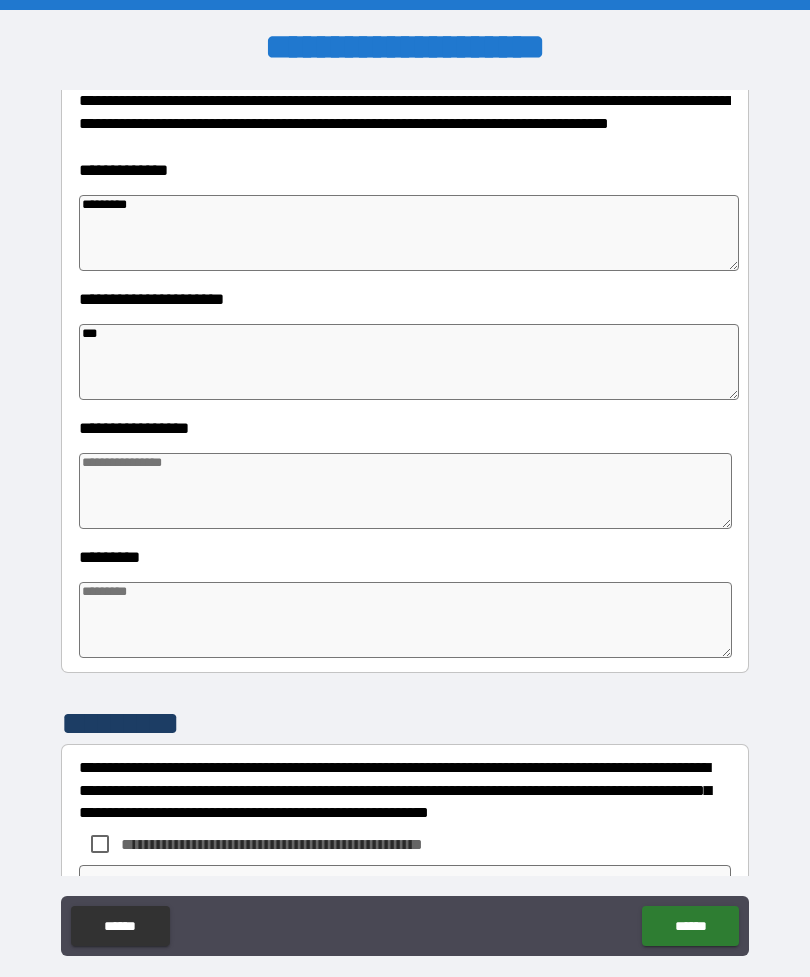 type on "*" 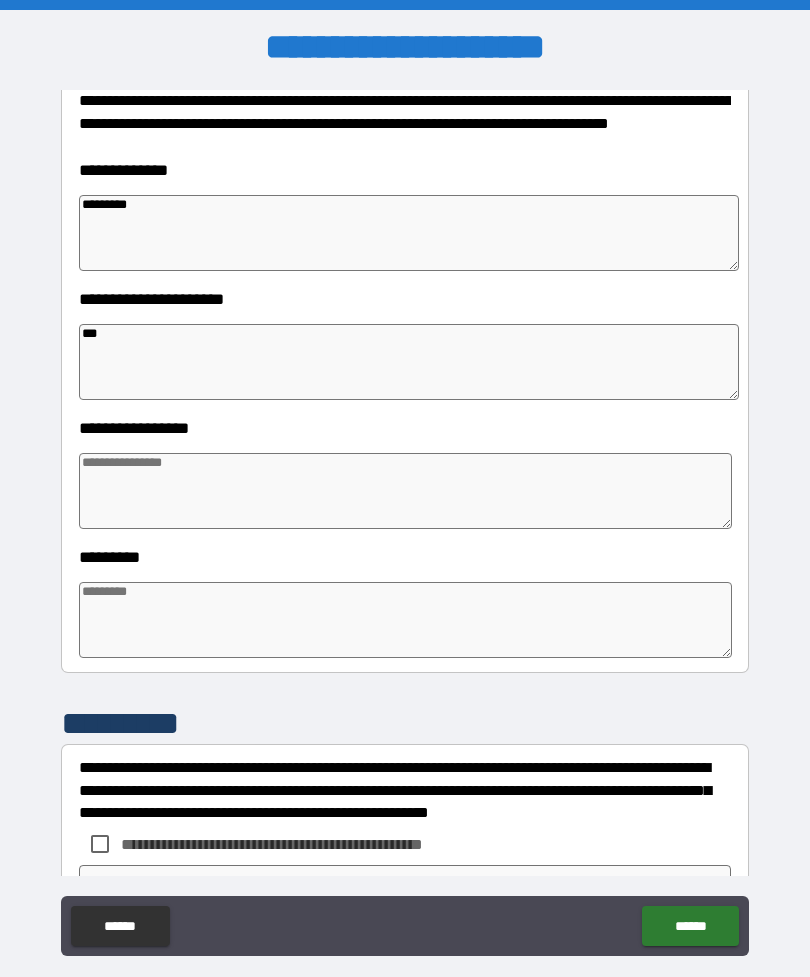 type on "*" 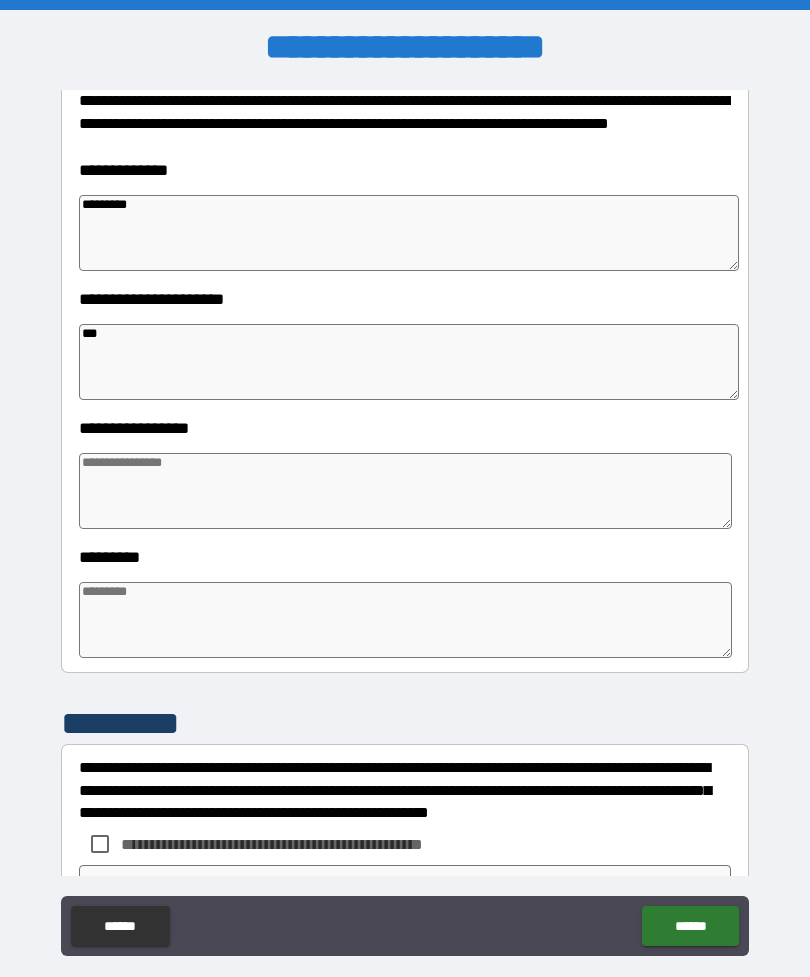 type on "*" 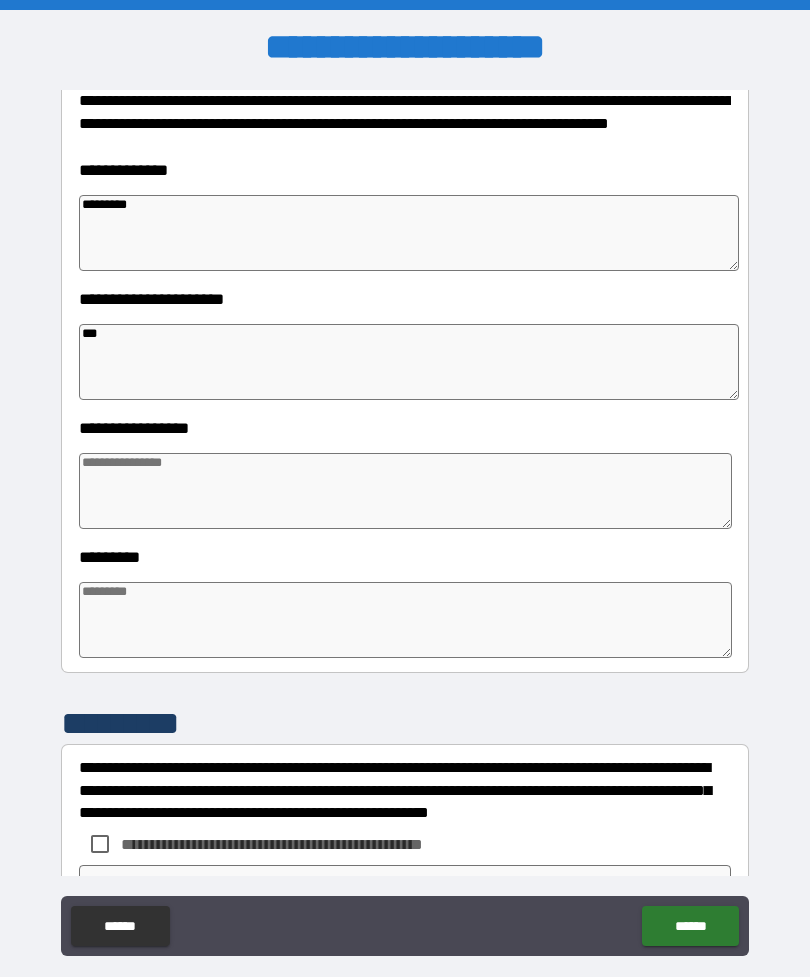 type on "*" 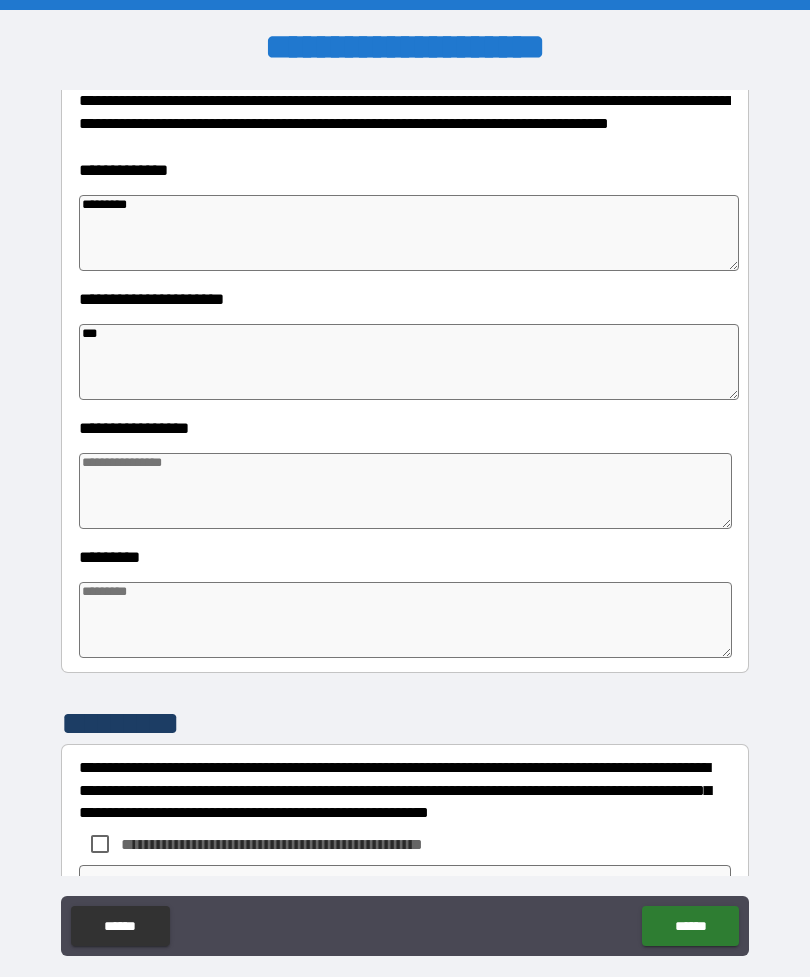 type on "****" 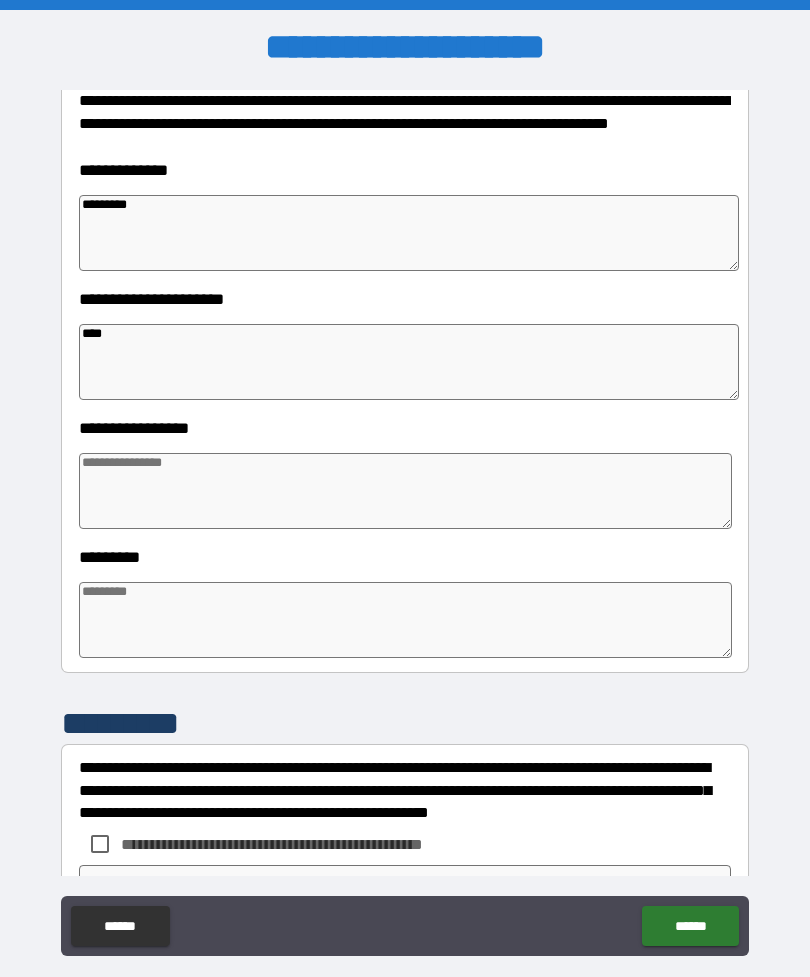 type on "*" 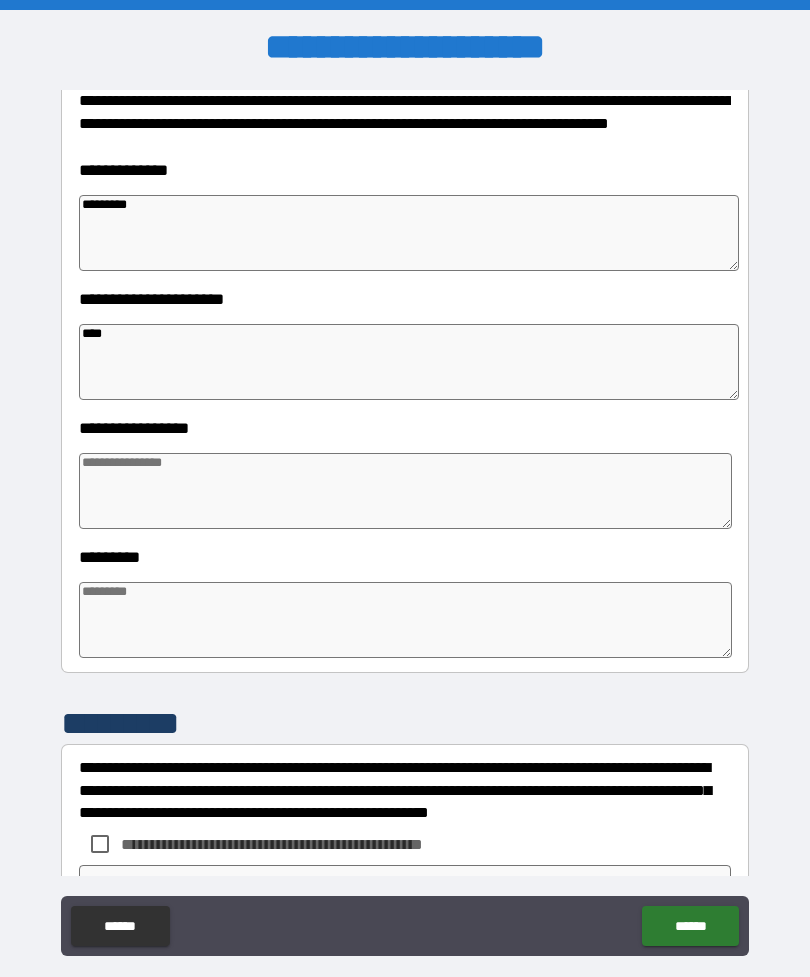 type on "*****" 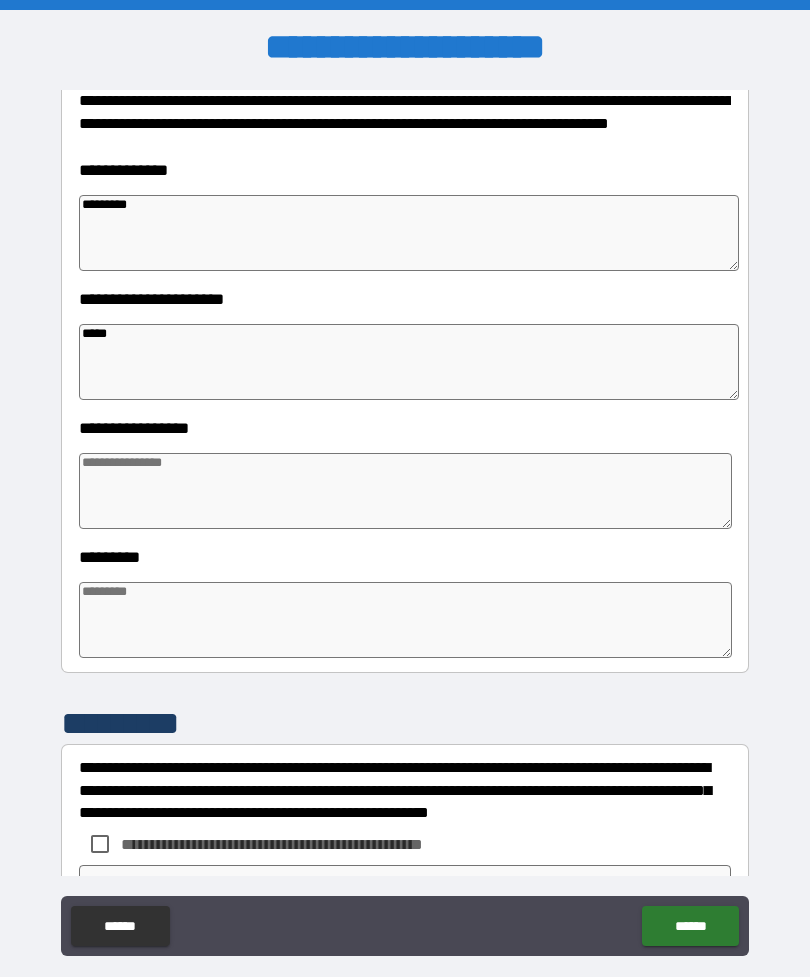 type on "*" 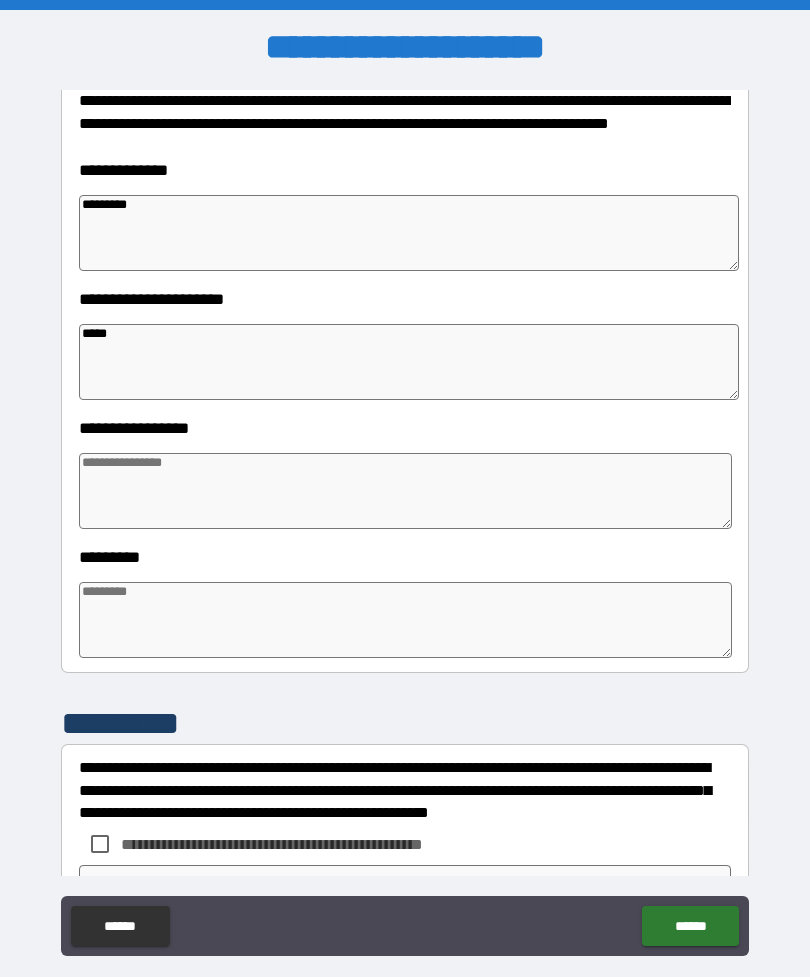 type on "*" 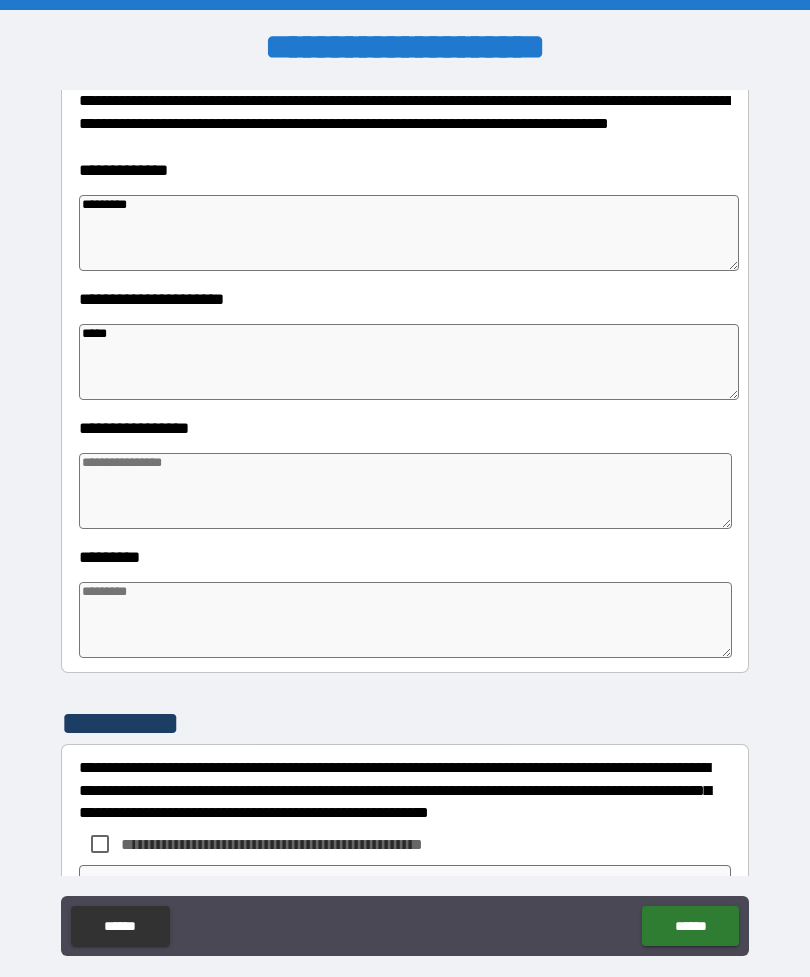 type on "*" 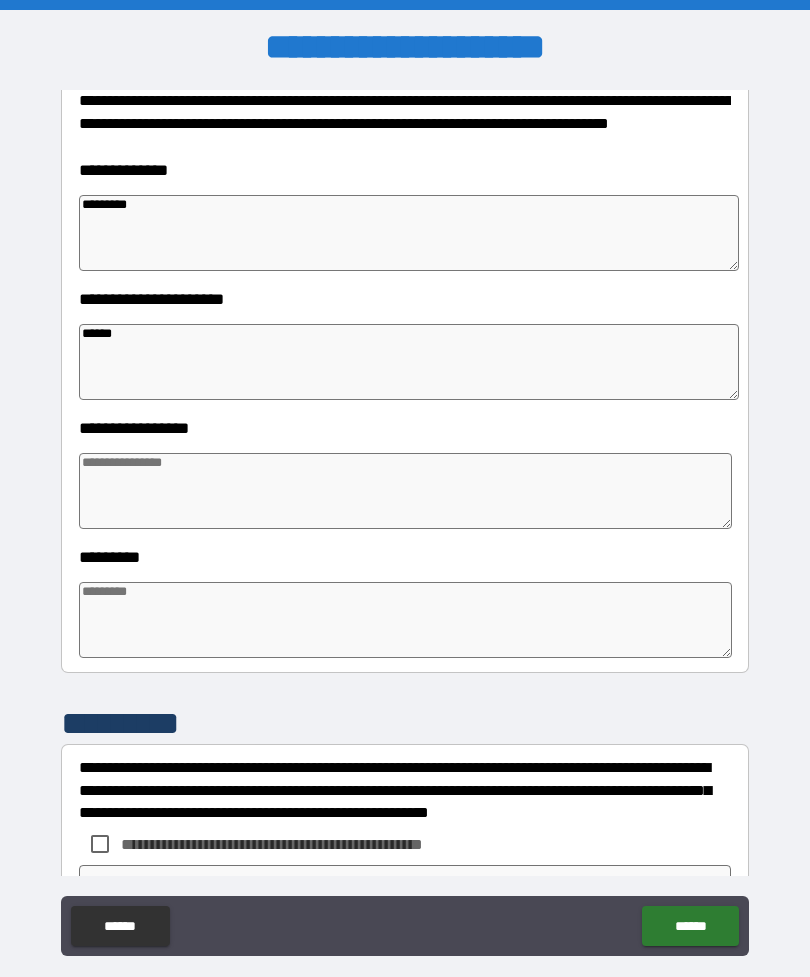 type on "*" 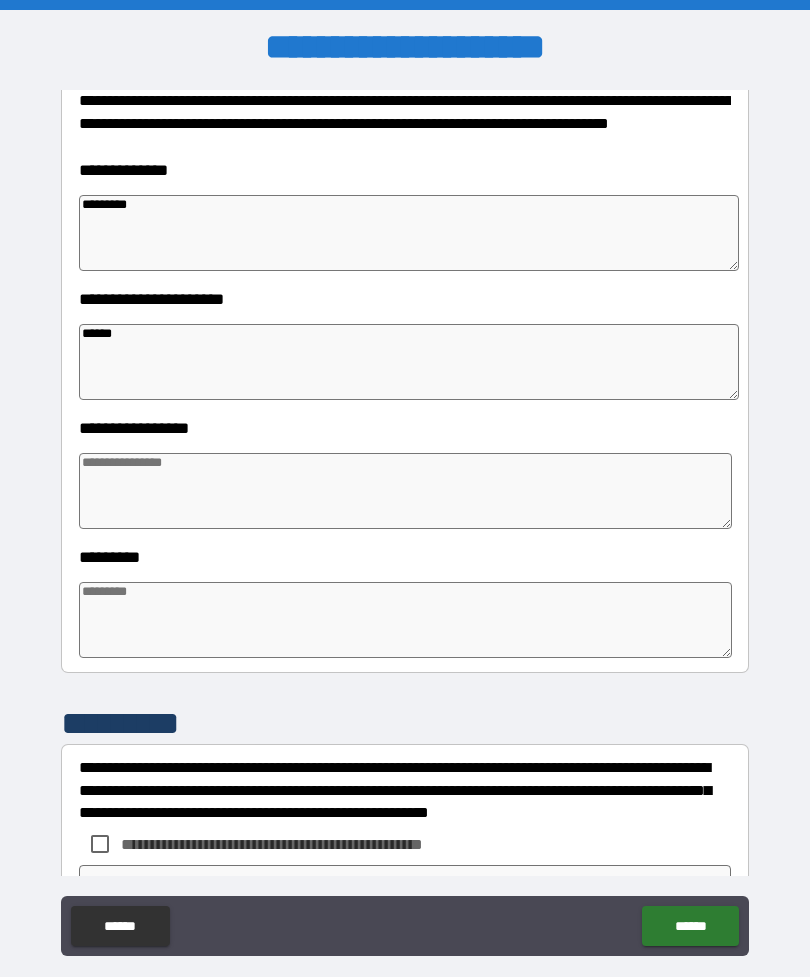 type on "*******" 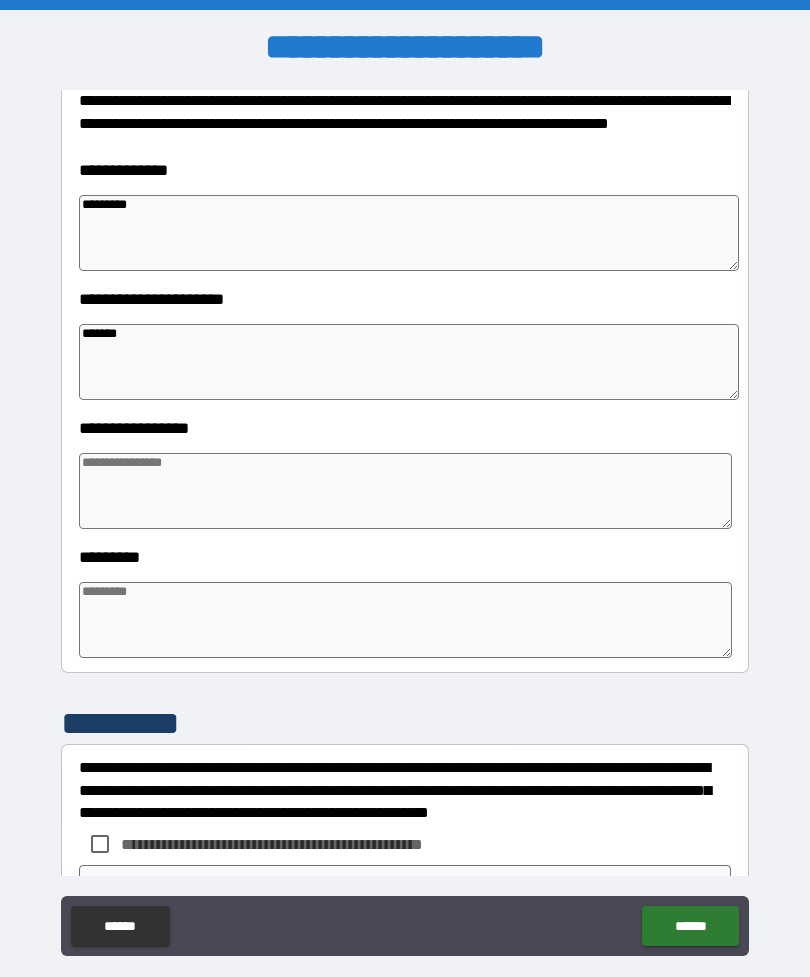 type on "*" 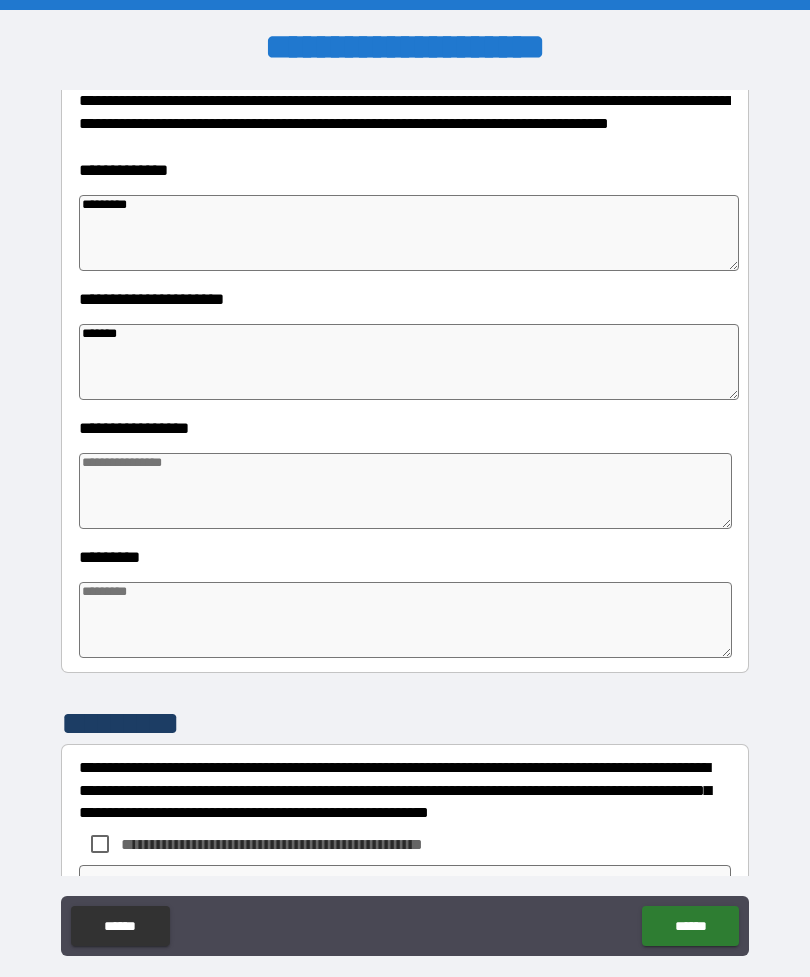 type on "*" 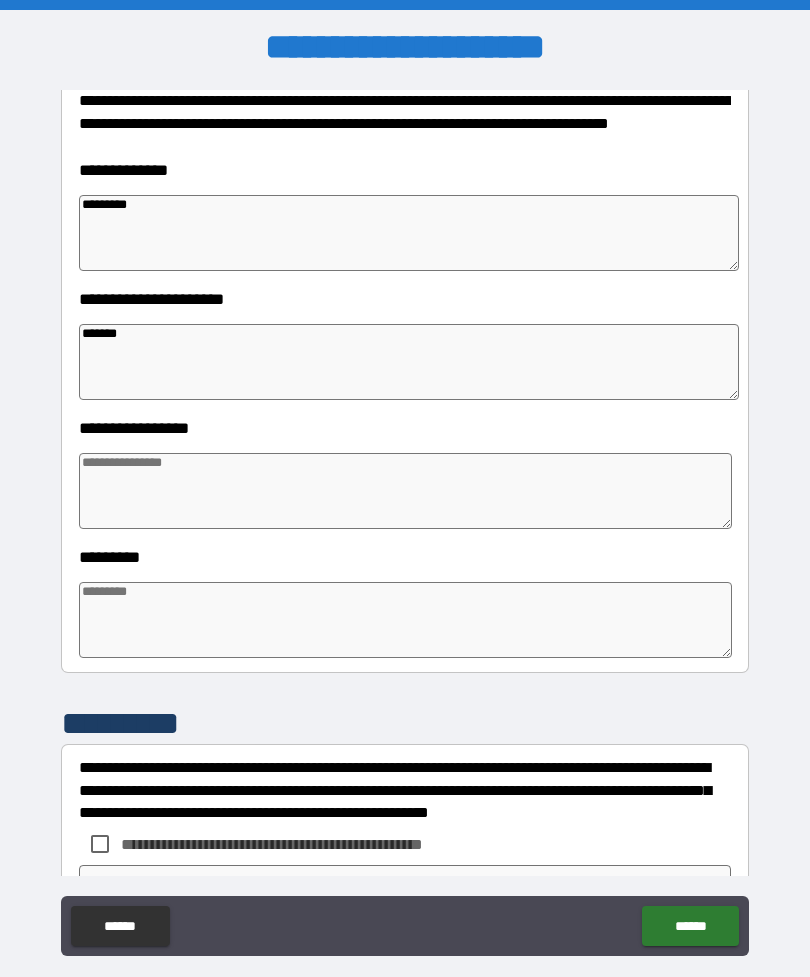 type on "*" 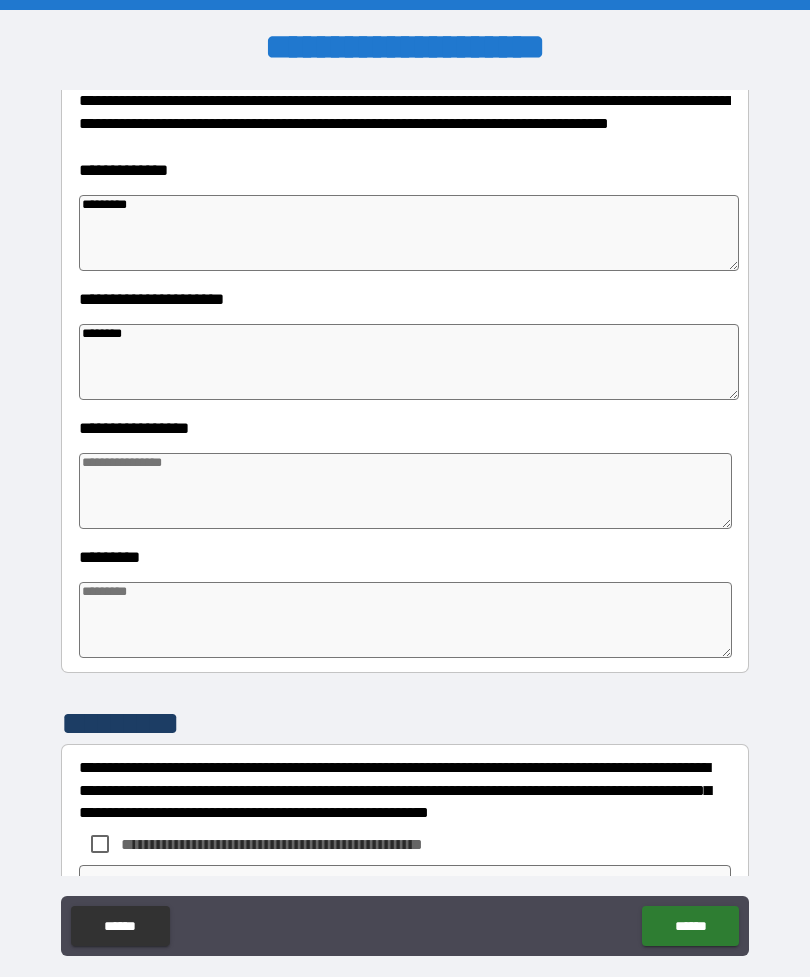type on "*" 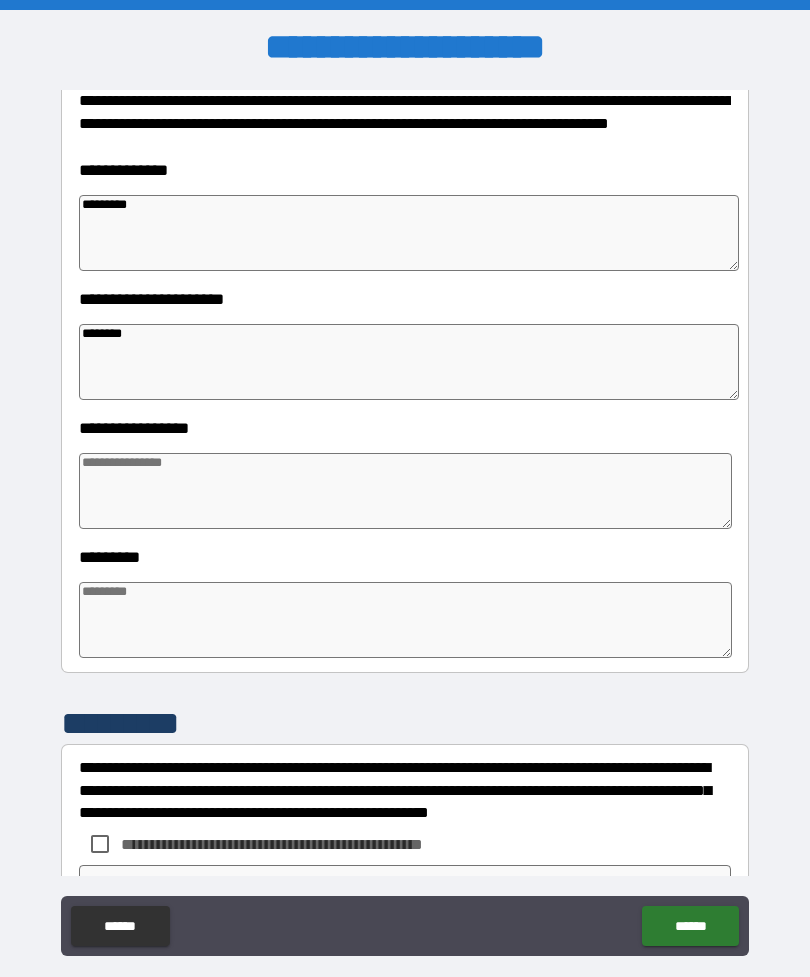 type on "*" 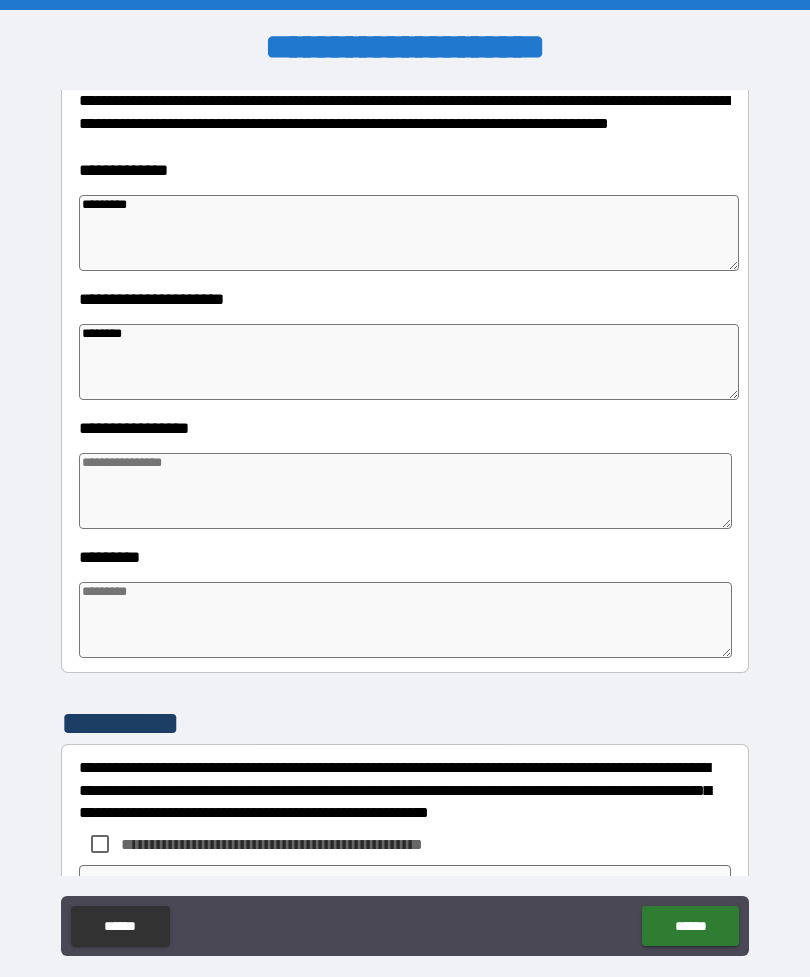 type on "*" 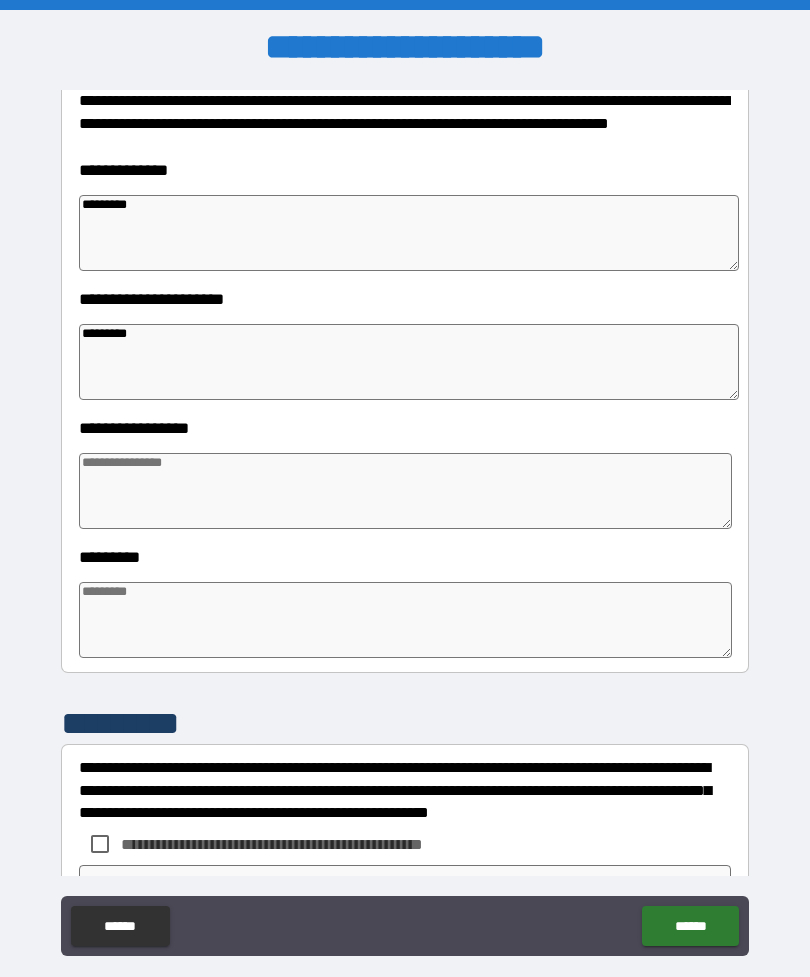 type on "*" 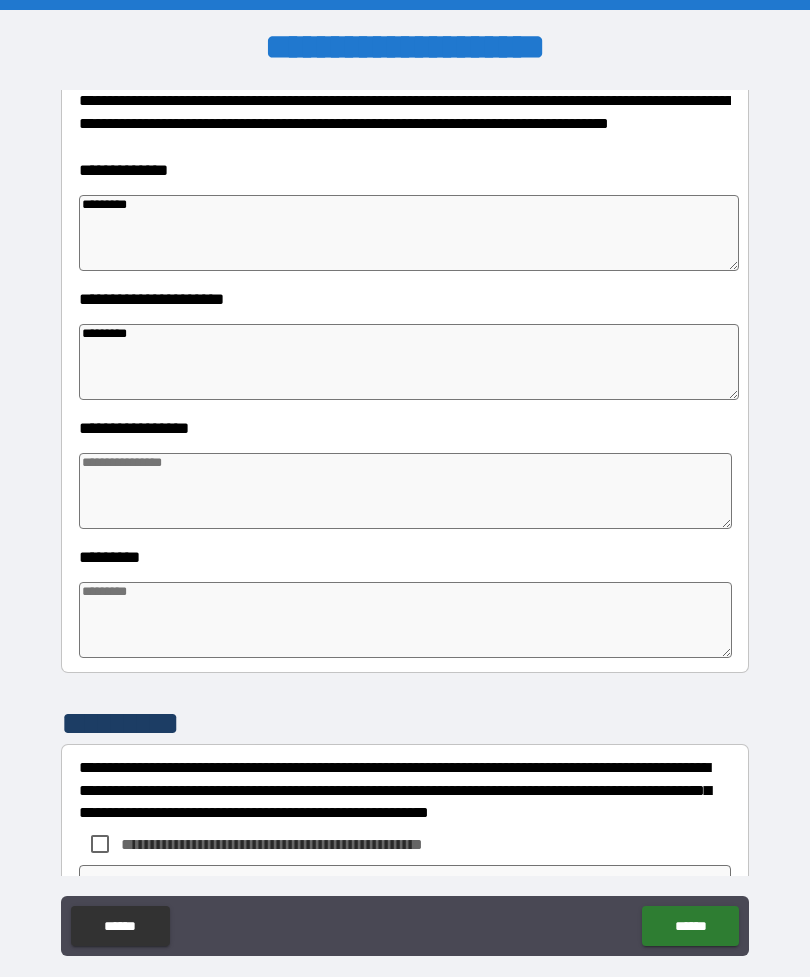 type on "*" 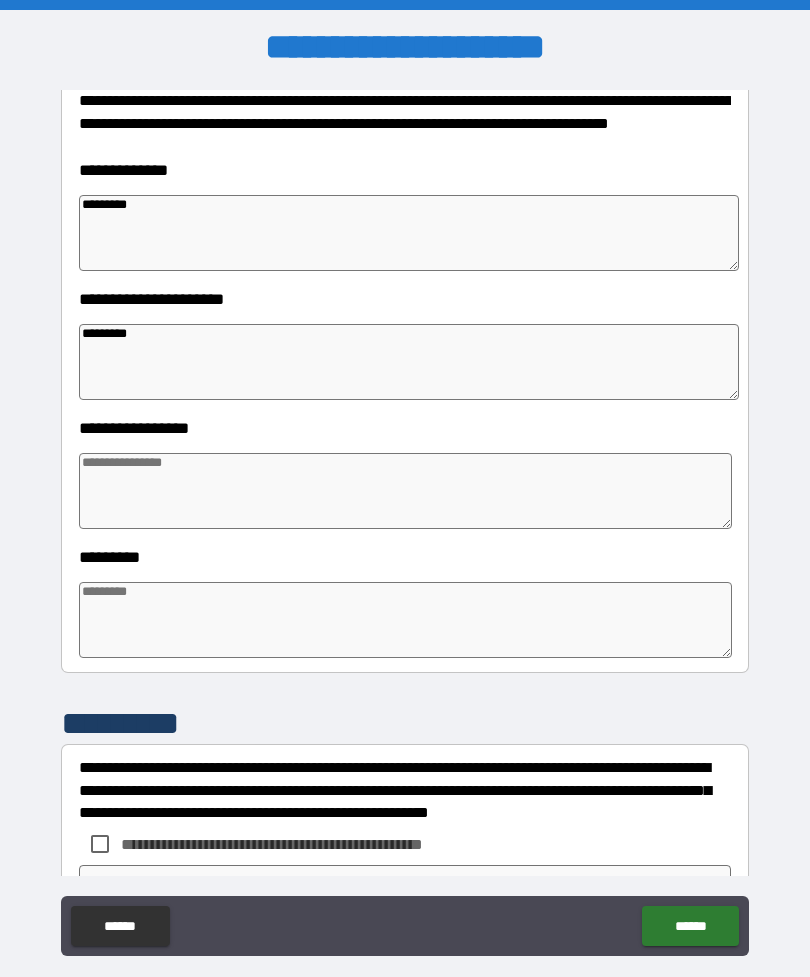 type on "*" 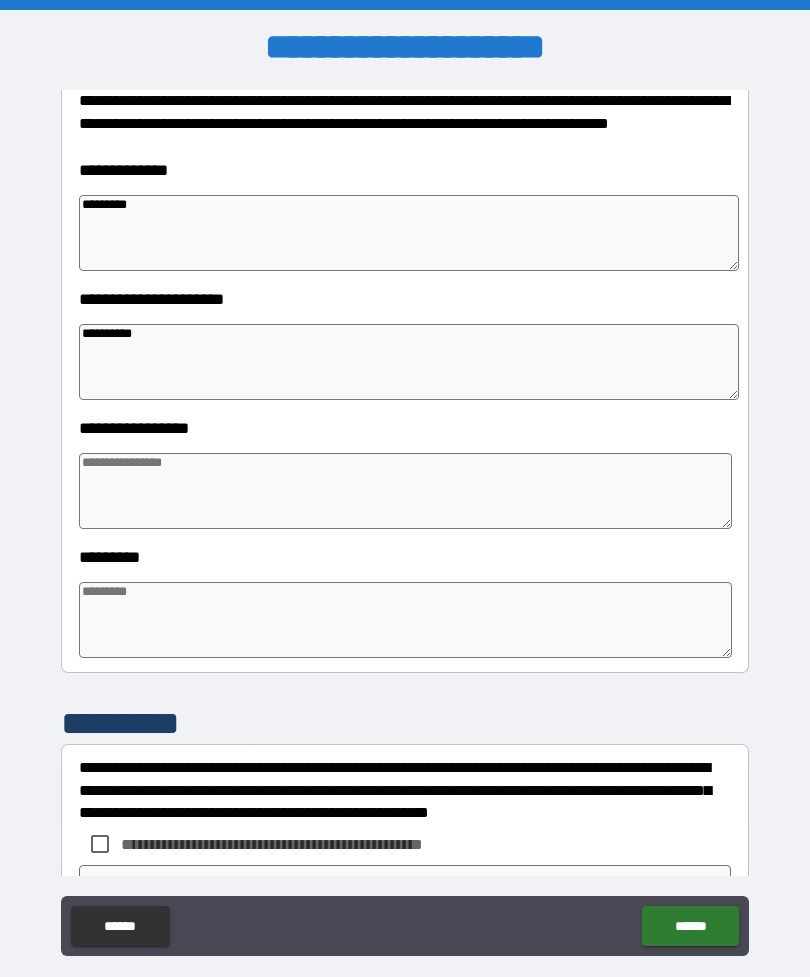 type on "*" 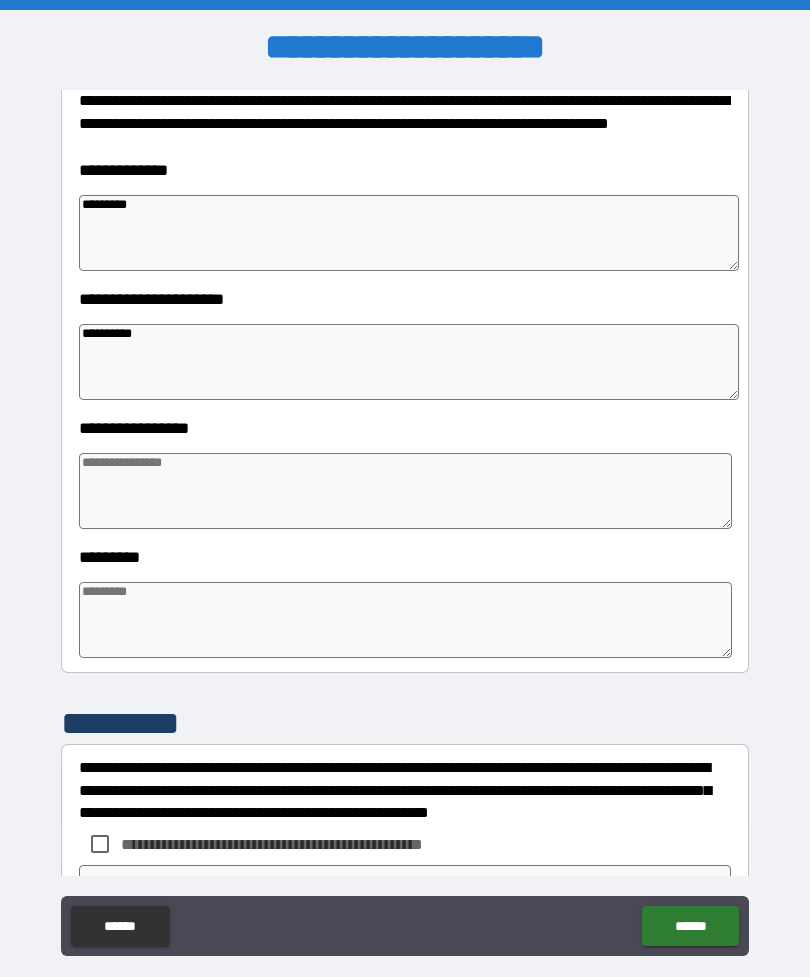 type on "*" 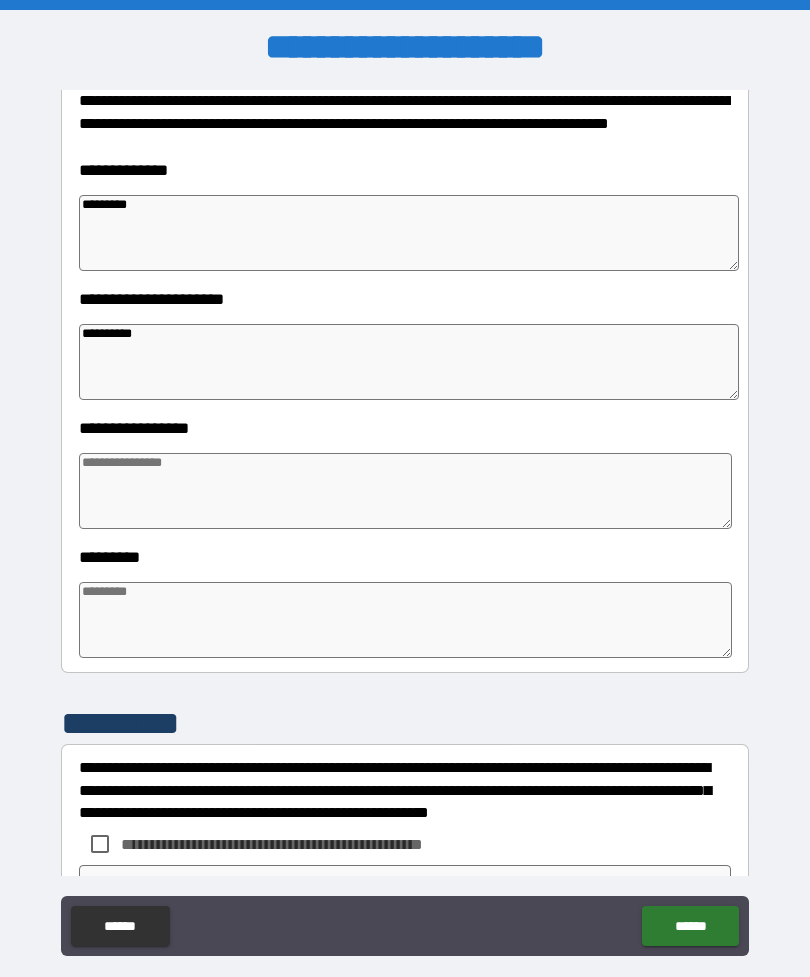 type on "*" 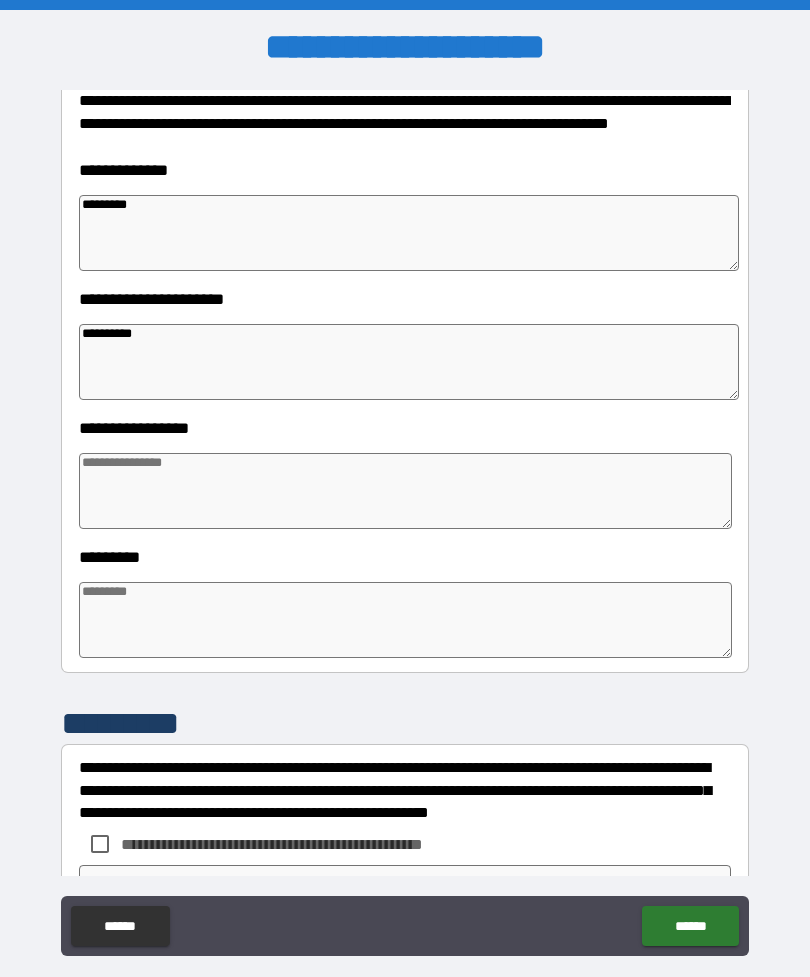 type on "*" 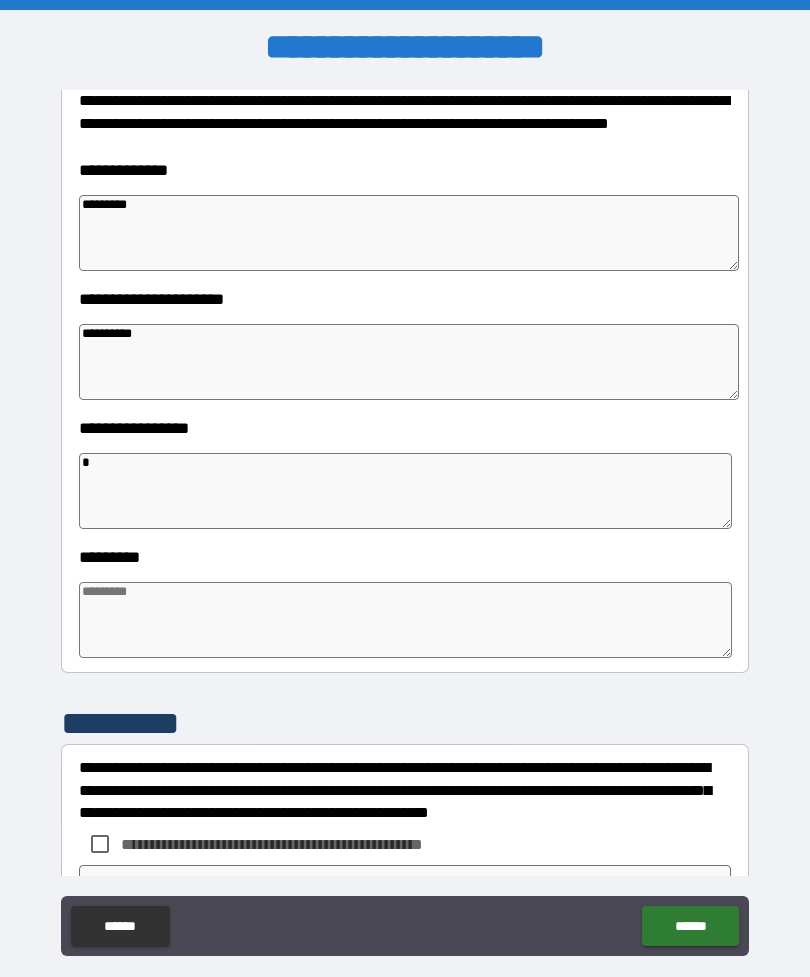 type on "*" 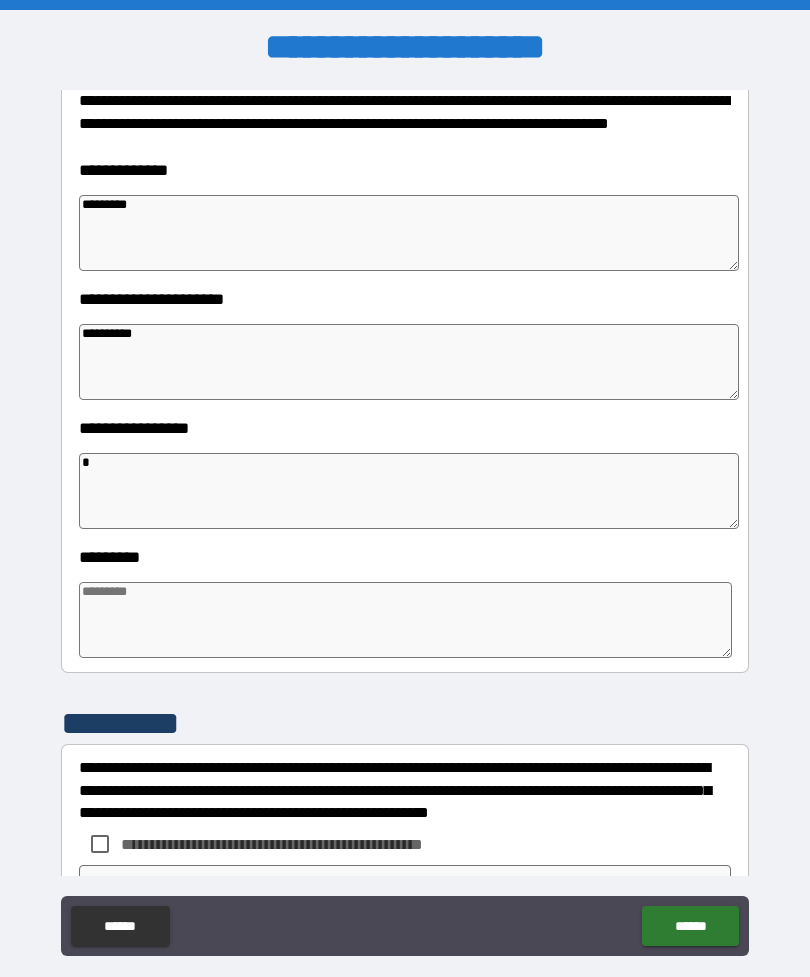 type on "*" 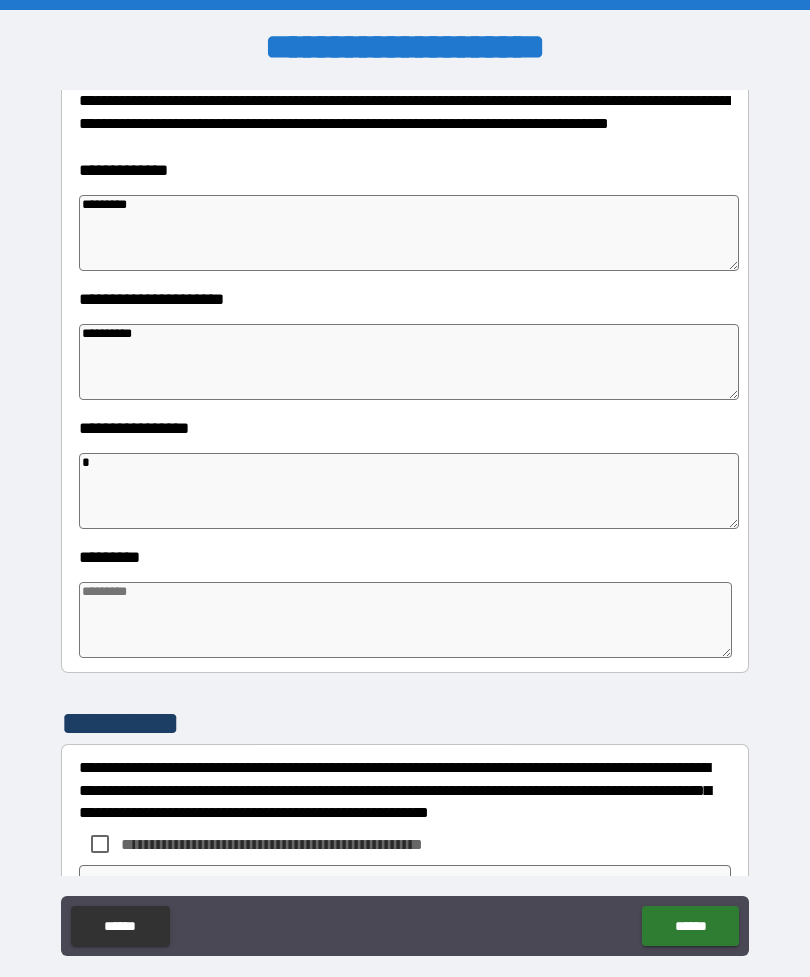 type on "*" 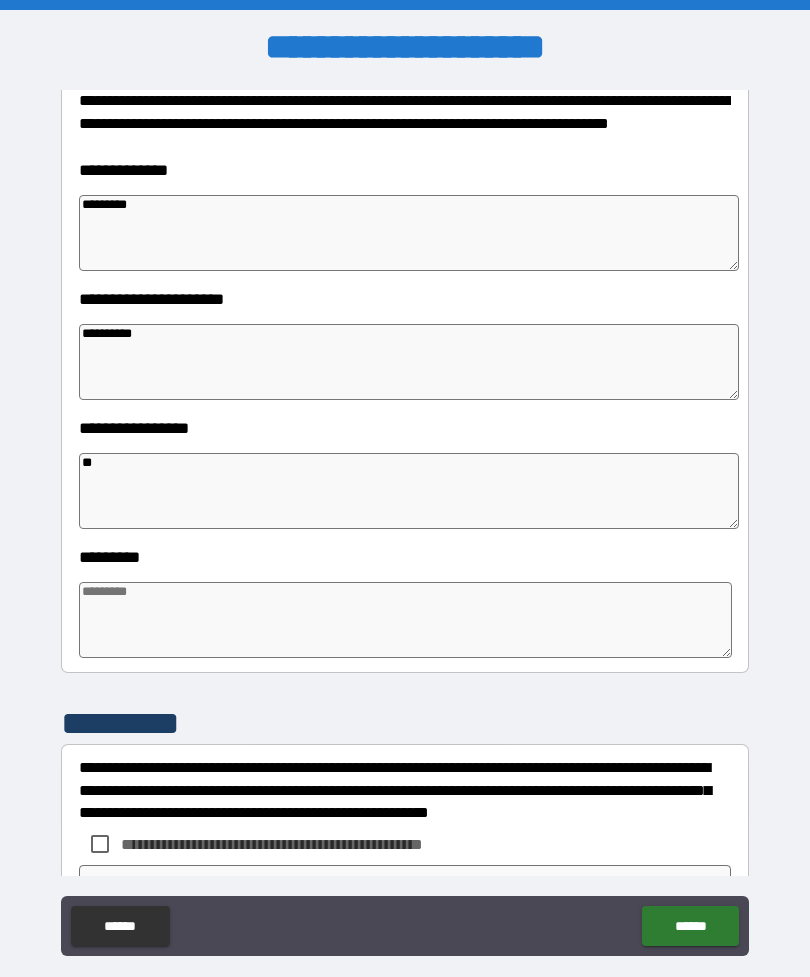 type on "***" 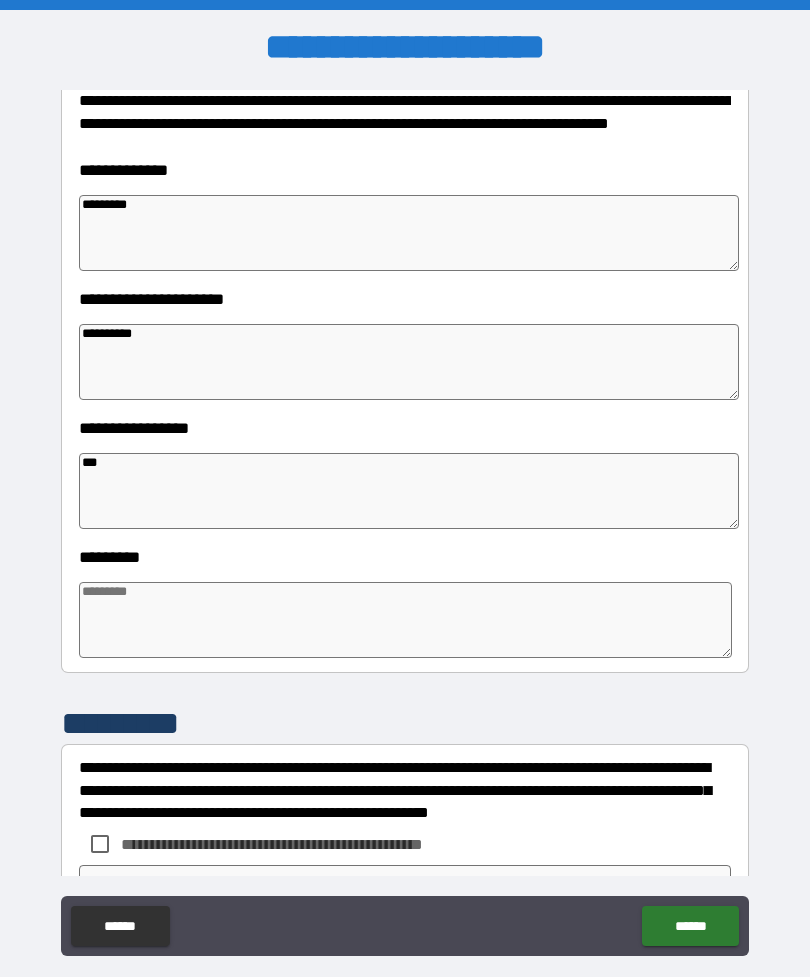 type on "*" 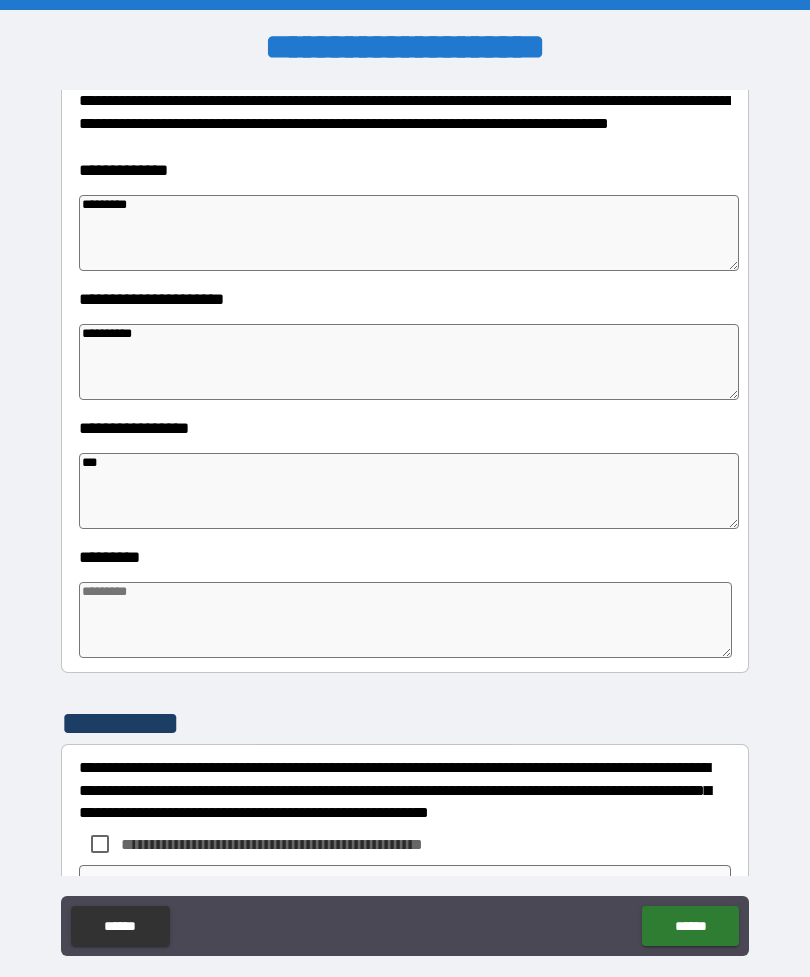 type on "*" 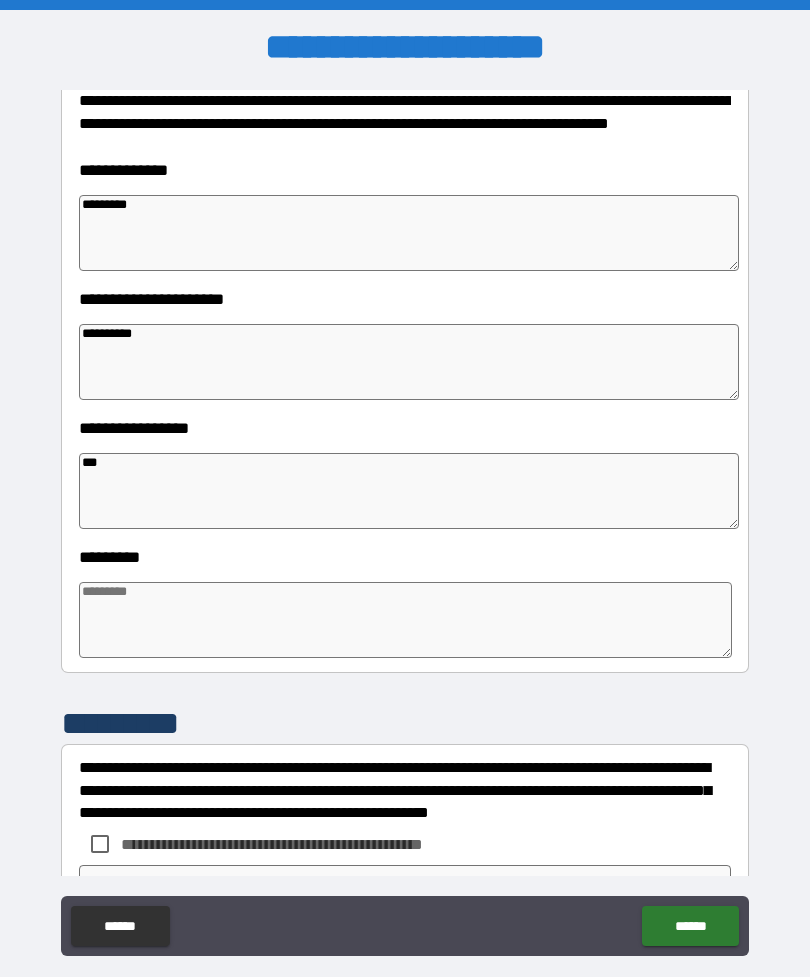 type on "*" 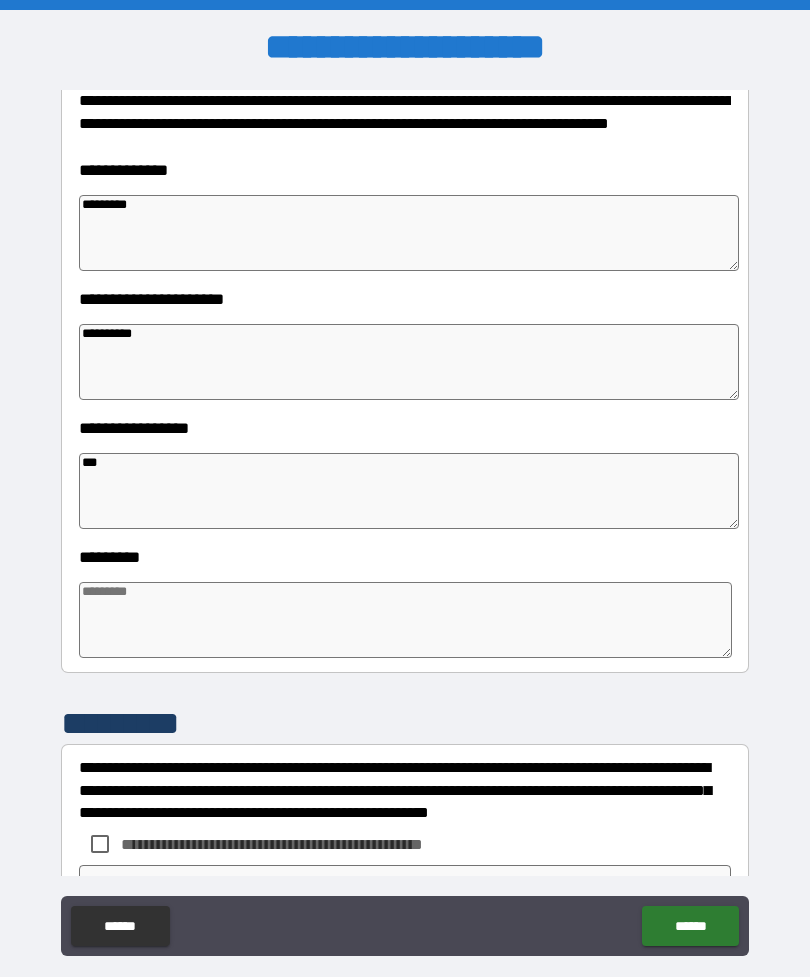 type on "*" 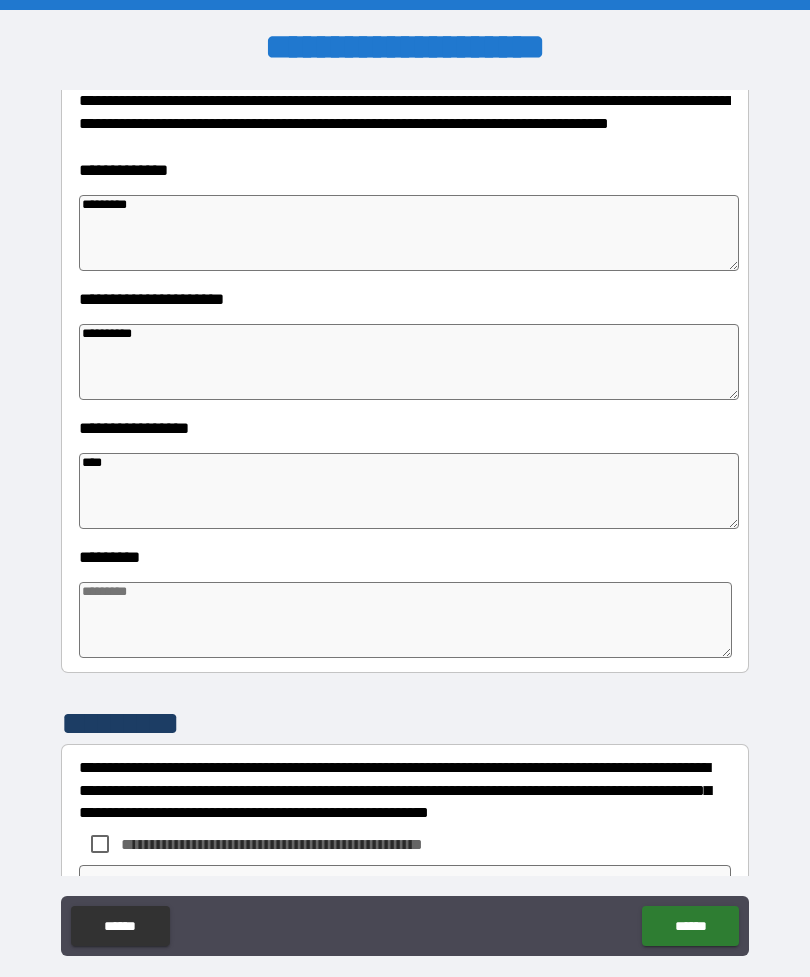 type on "*" 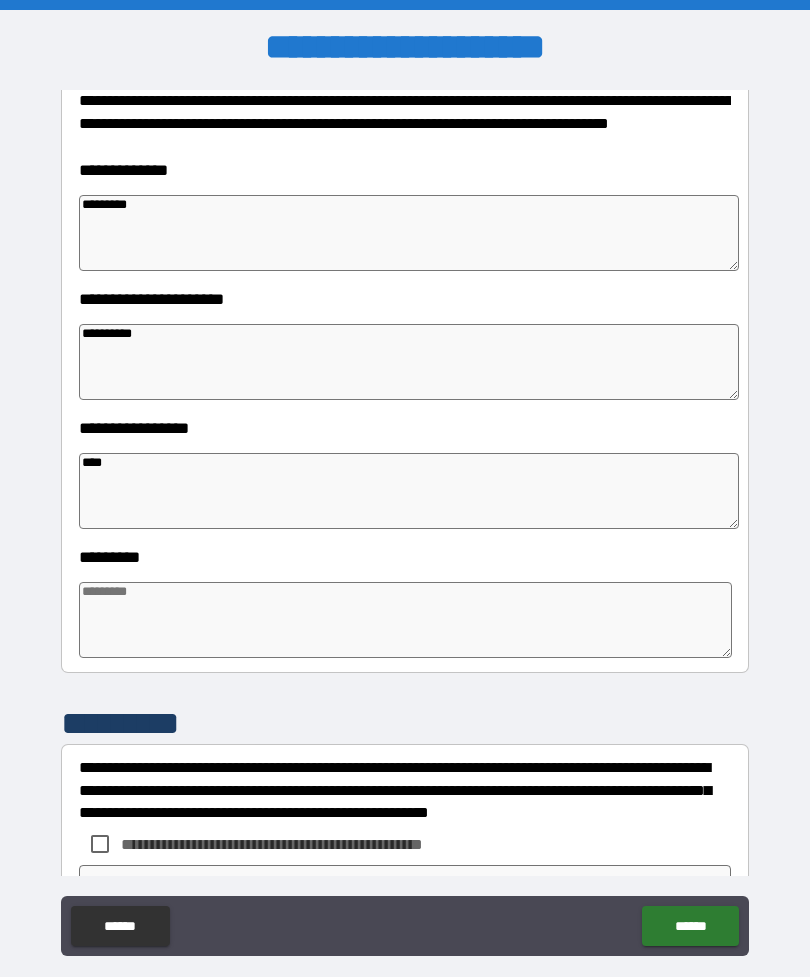 type on "*" 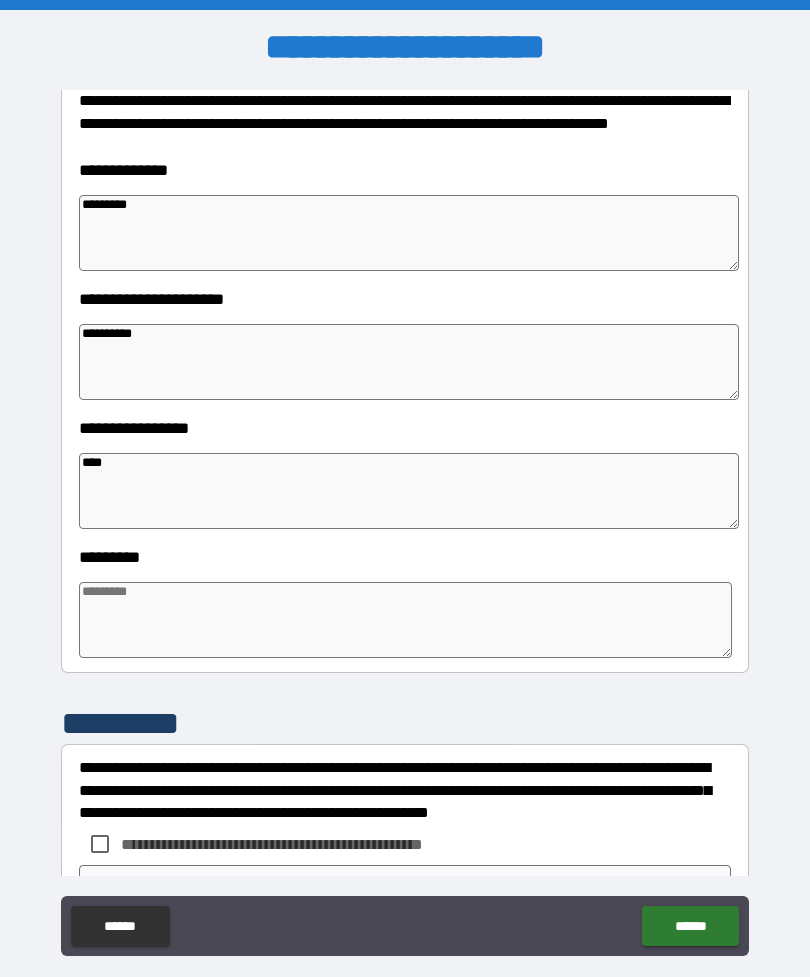 type on "****" 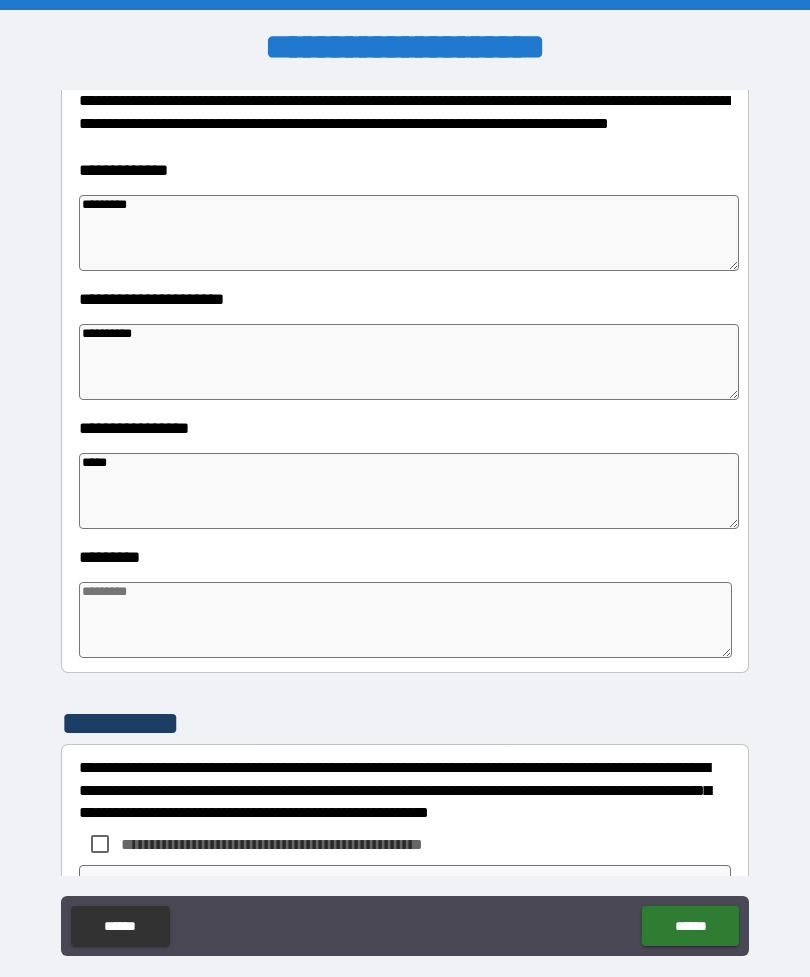 type on "*" 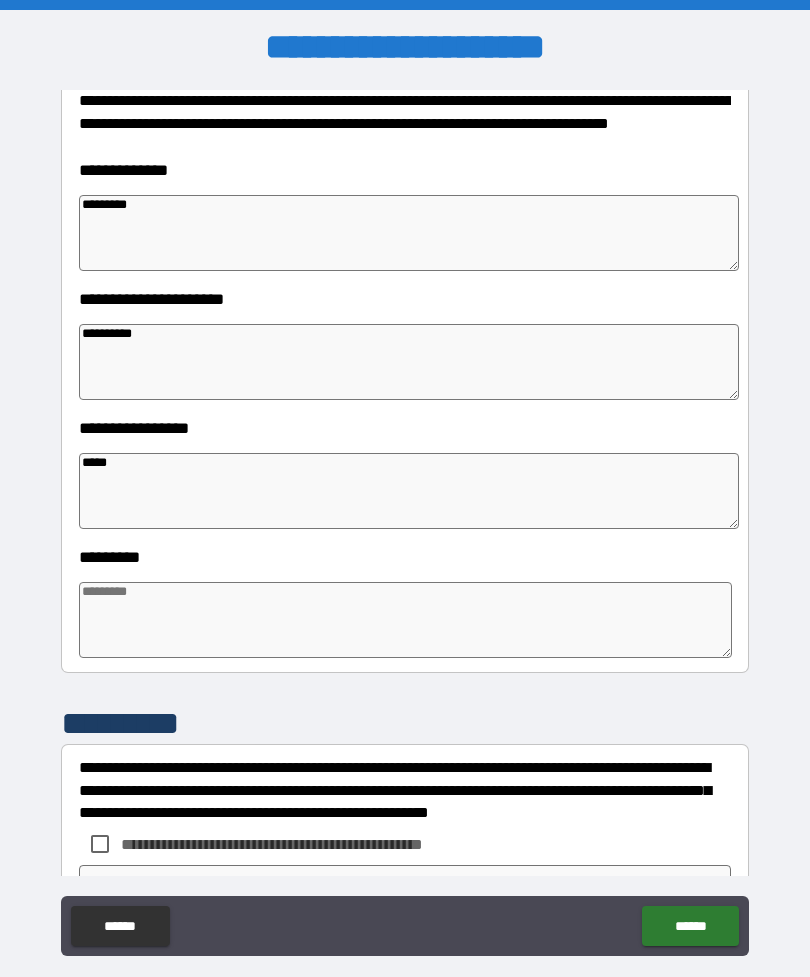 type on "*" 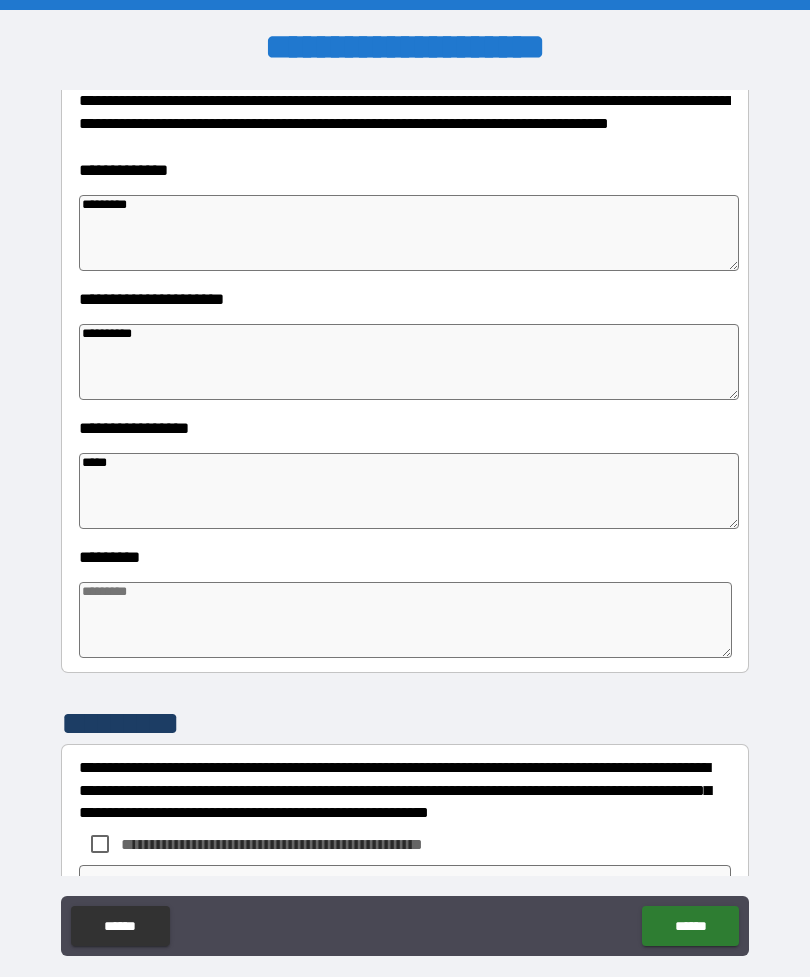 type on "*" 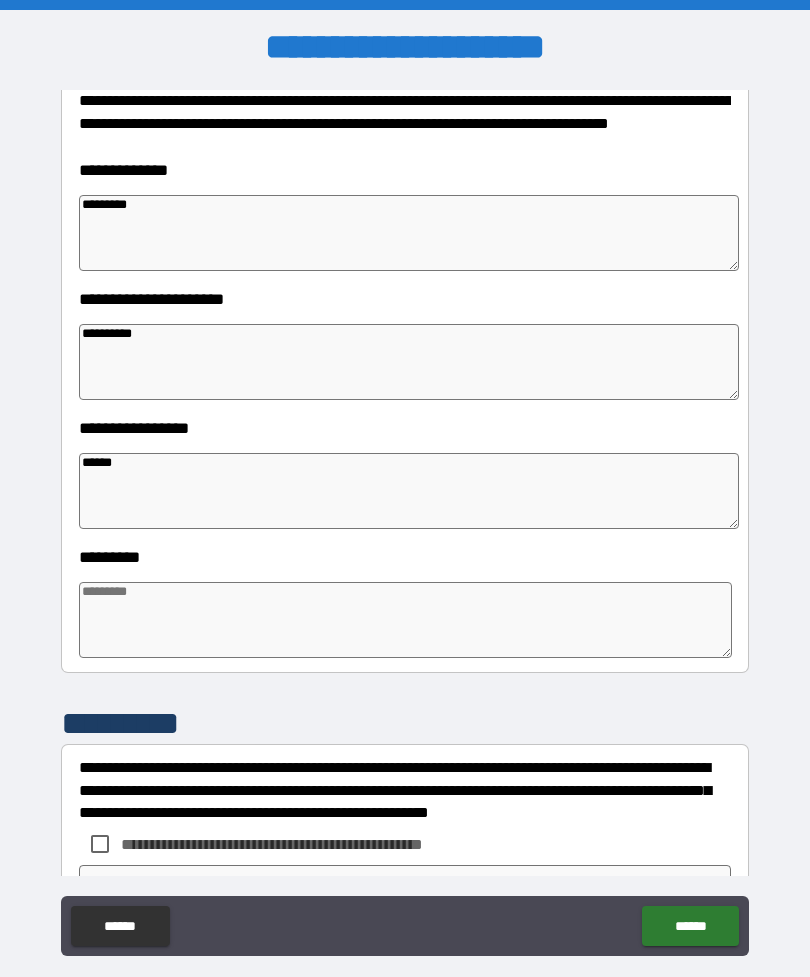 type on "*" 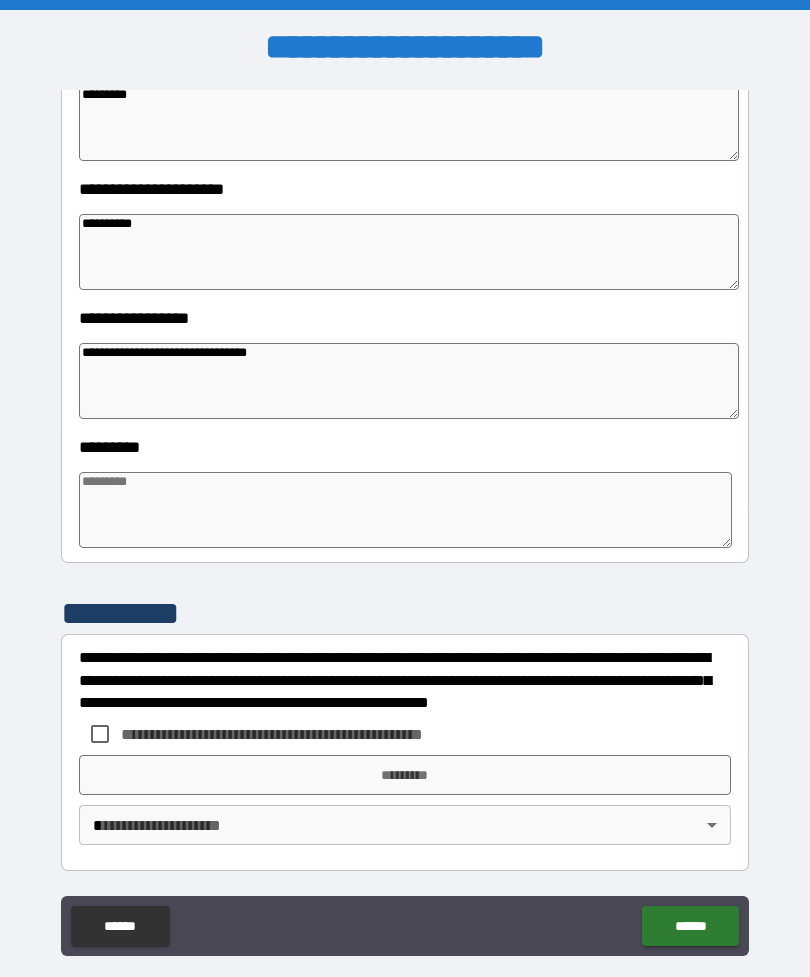 scroll, scrollTop: 392, scrollLeft: 0, axis: vertical 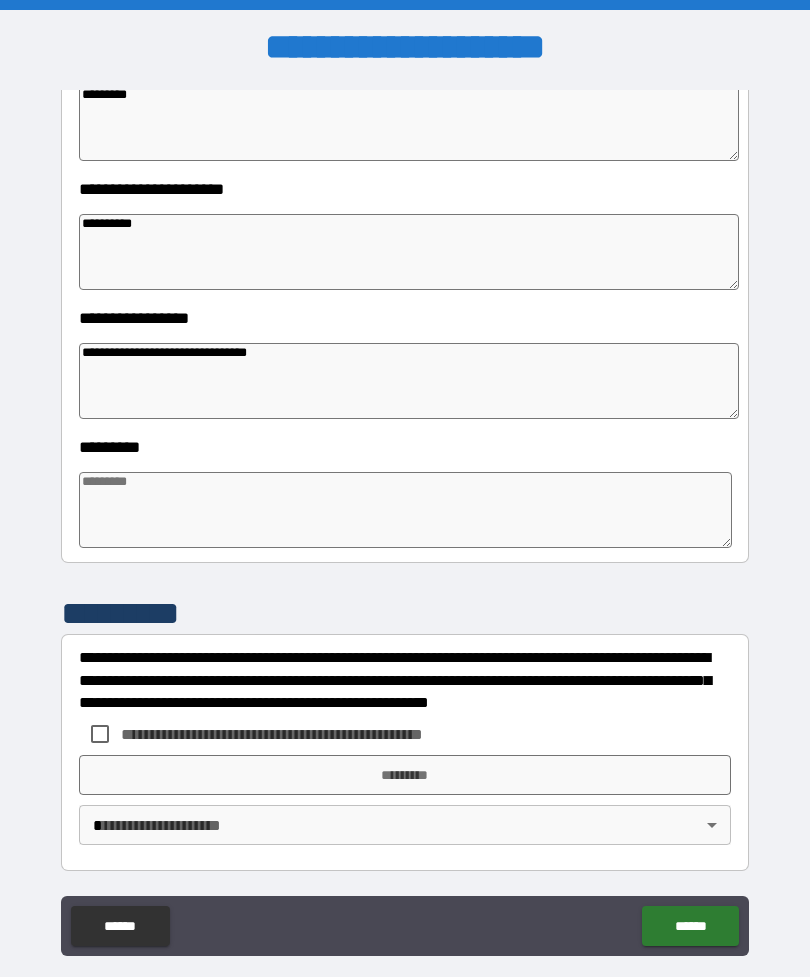 click at bounding box center (405, 510) 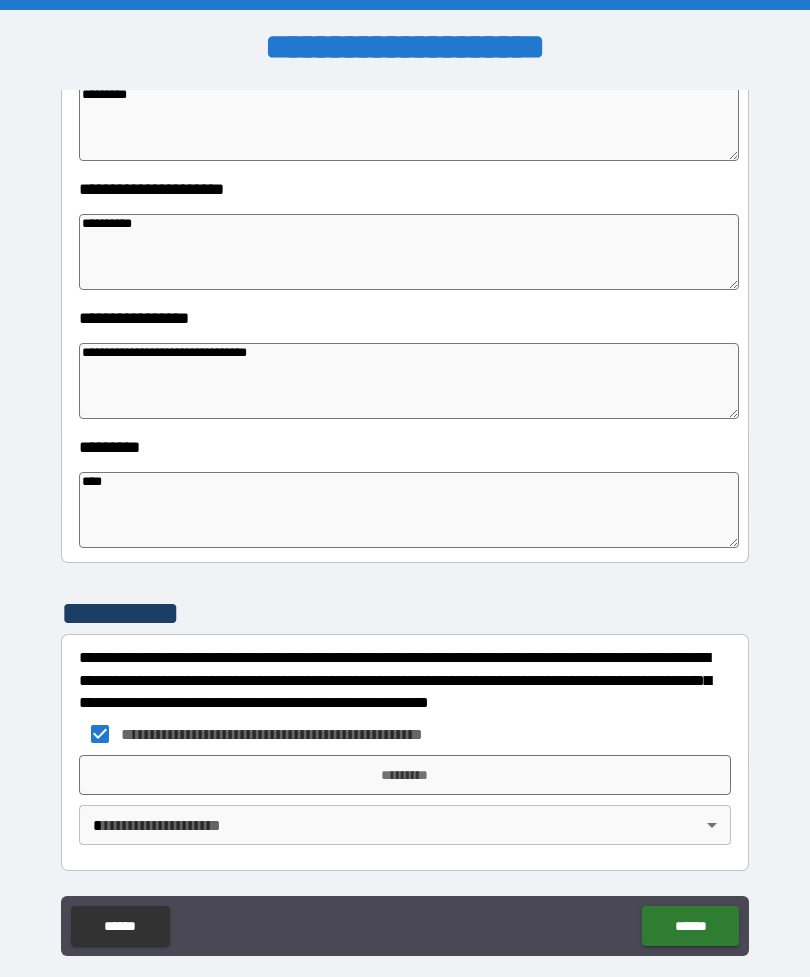 click on "*********" at bounding box center (405, 775) 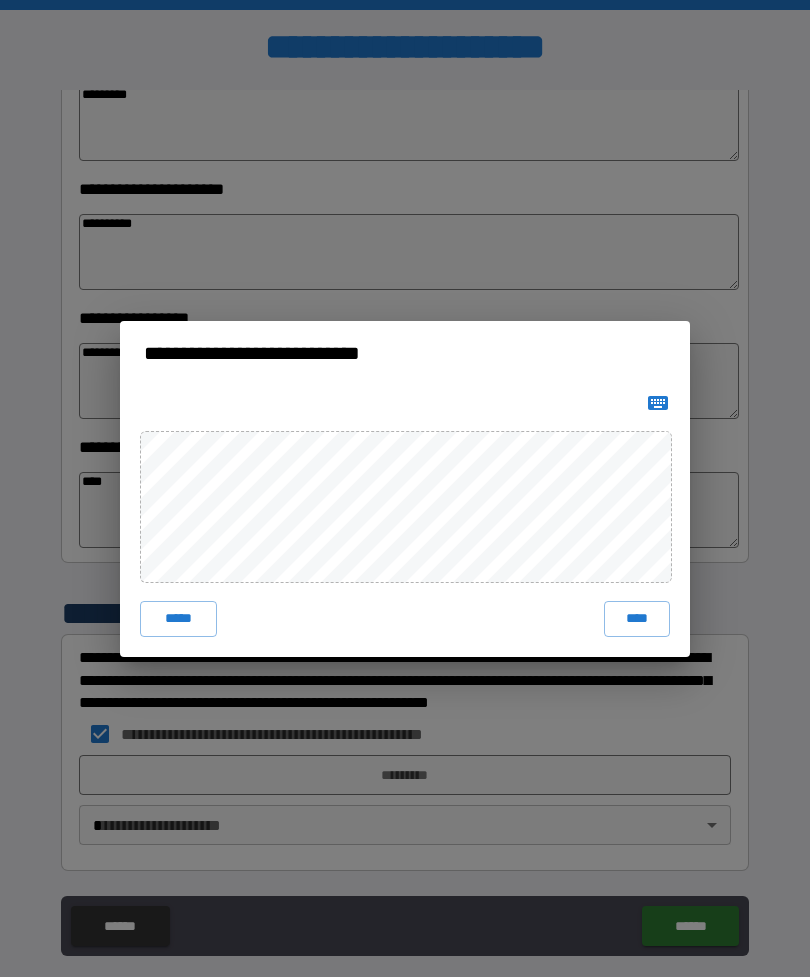 click on "****" at bounding box center [637, 619] 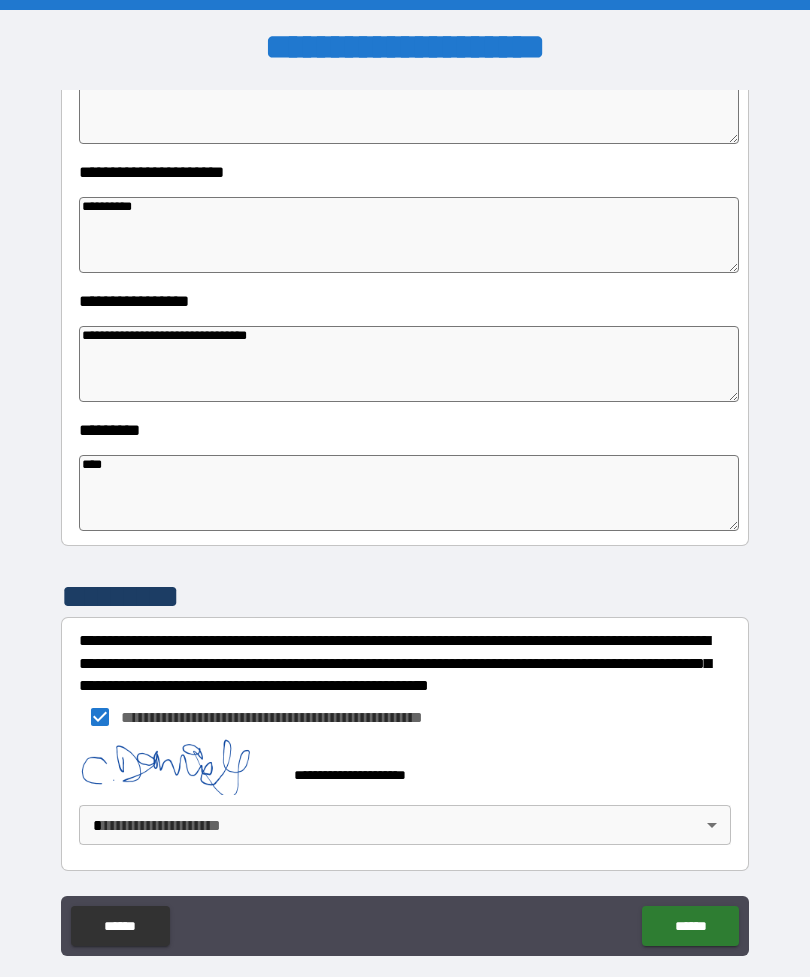 scroll, scrollTop: 409, scrollLeft: 0, axis: vertical 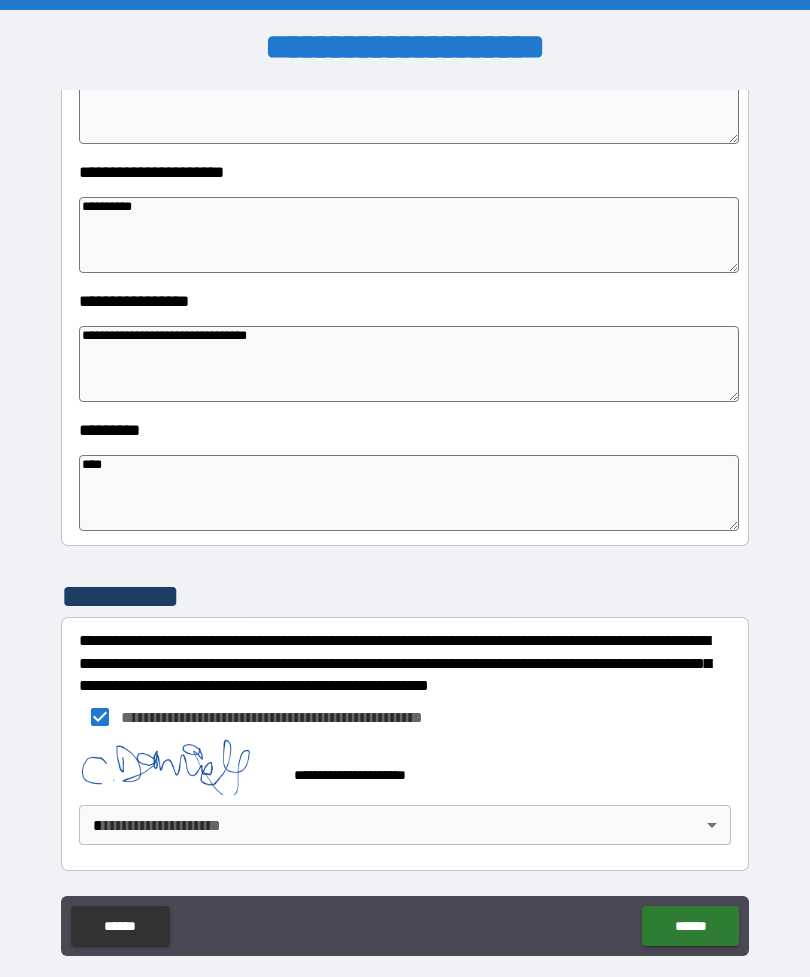 click on "**********" at bounding box center [405, 520] 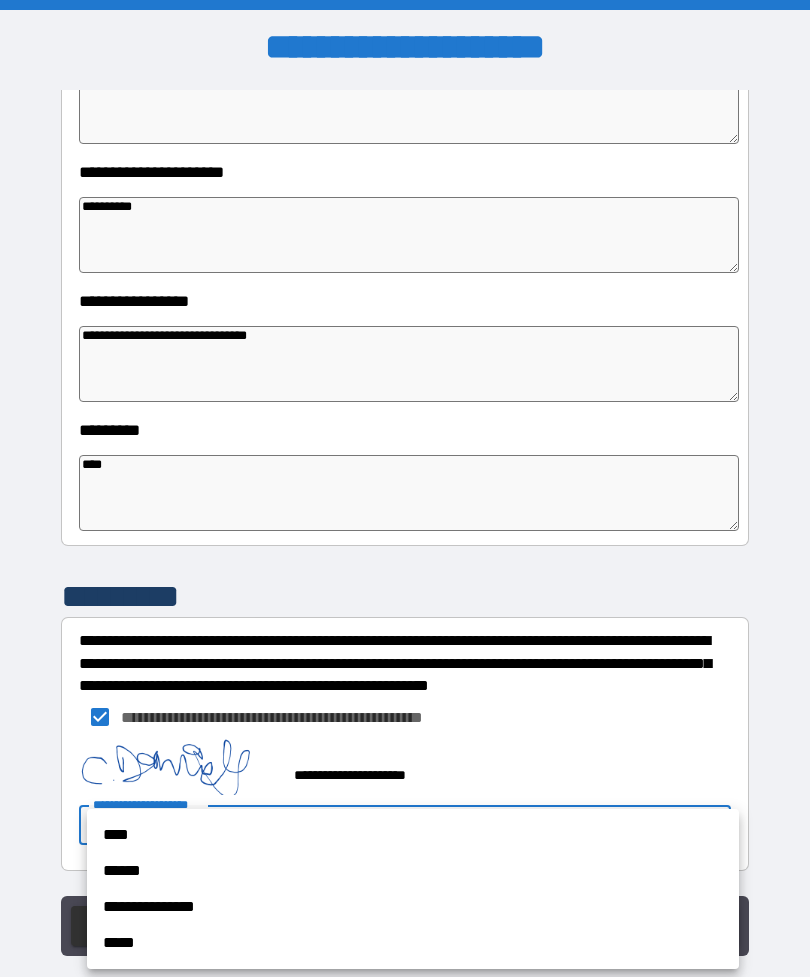 click on "****" at bounding box center [413, 835] 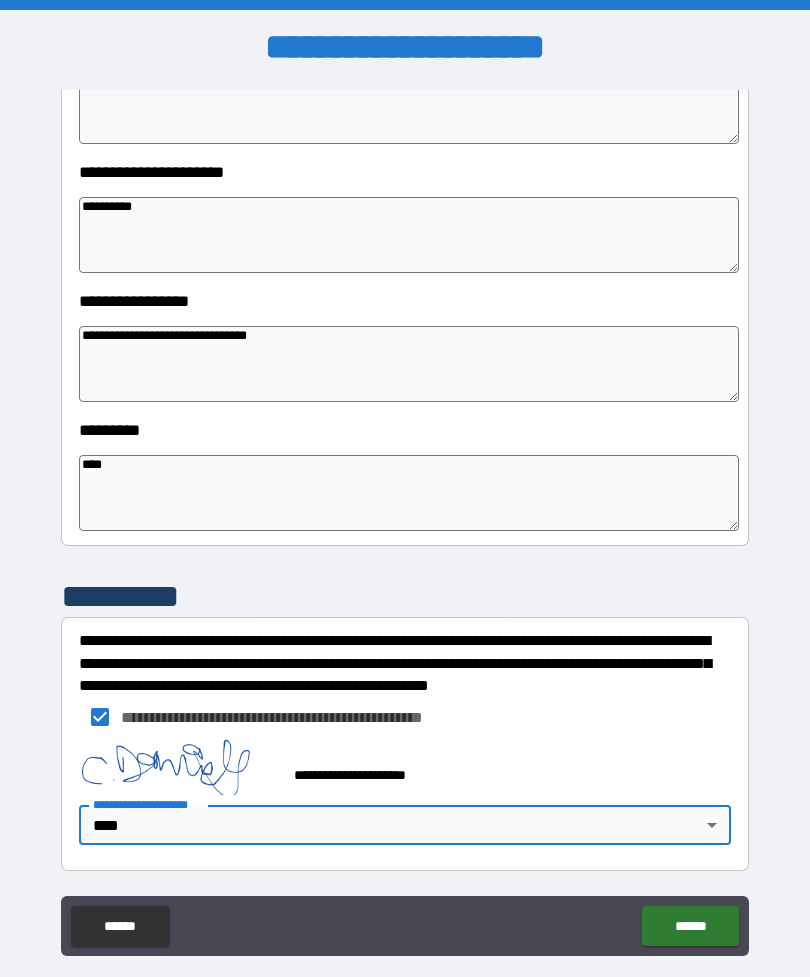 click on "******" at bounding box center [690, 926] 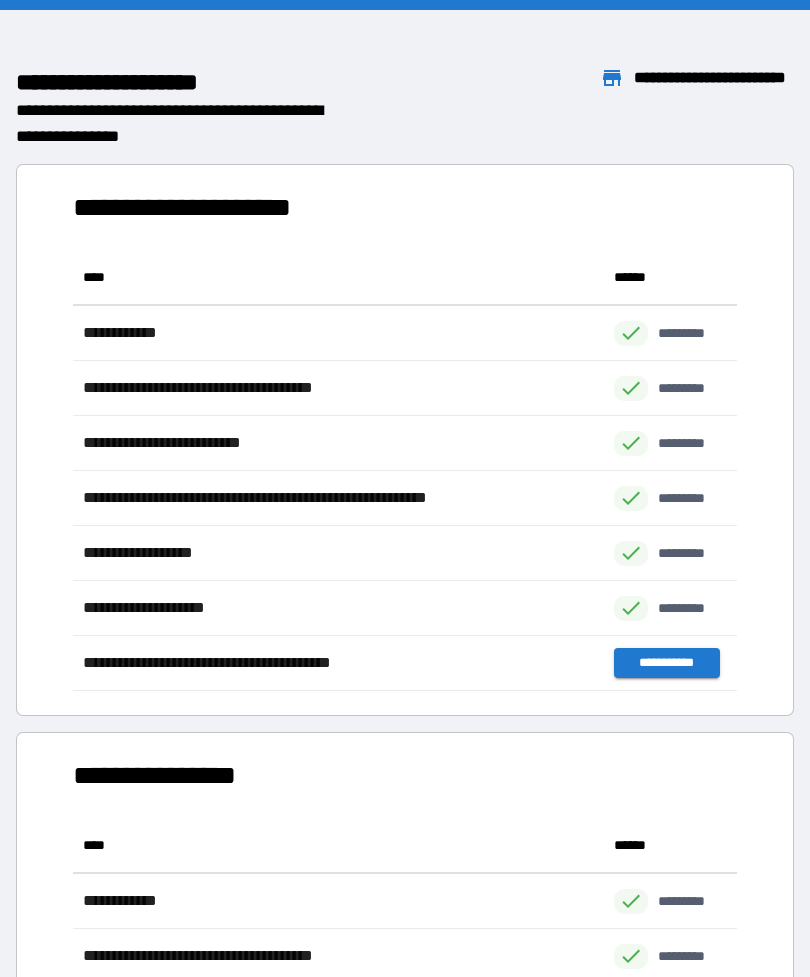 scroll, scrollTop: 441, scrollLeft: 664, axis: both 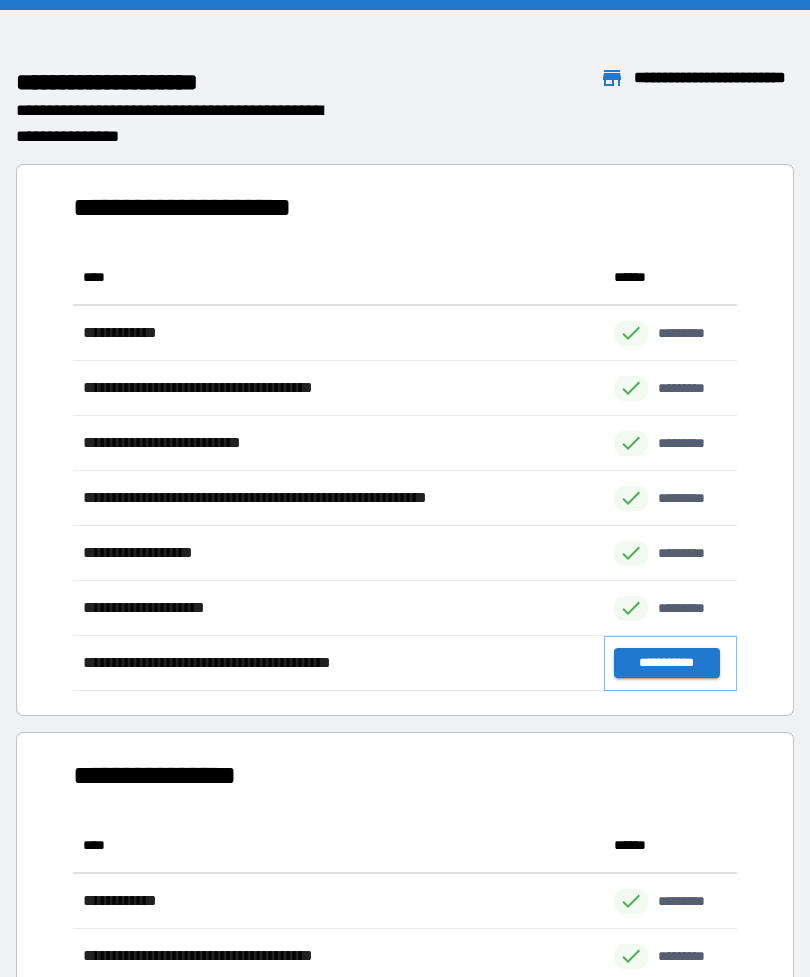 click on "**********" at bounding box center [666, 663] 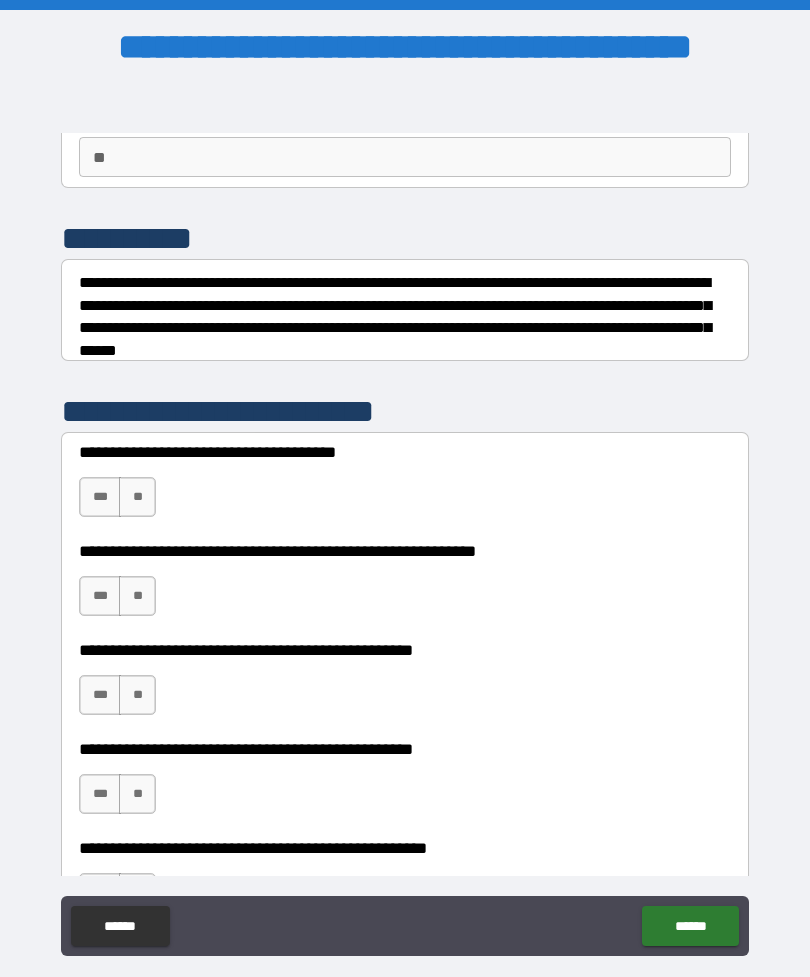 scroll, scrollTop: 211, scrollLeft: 0, axis: vertical 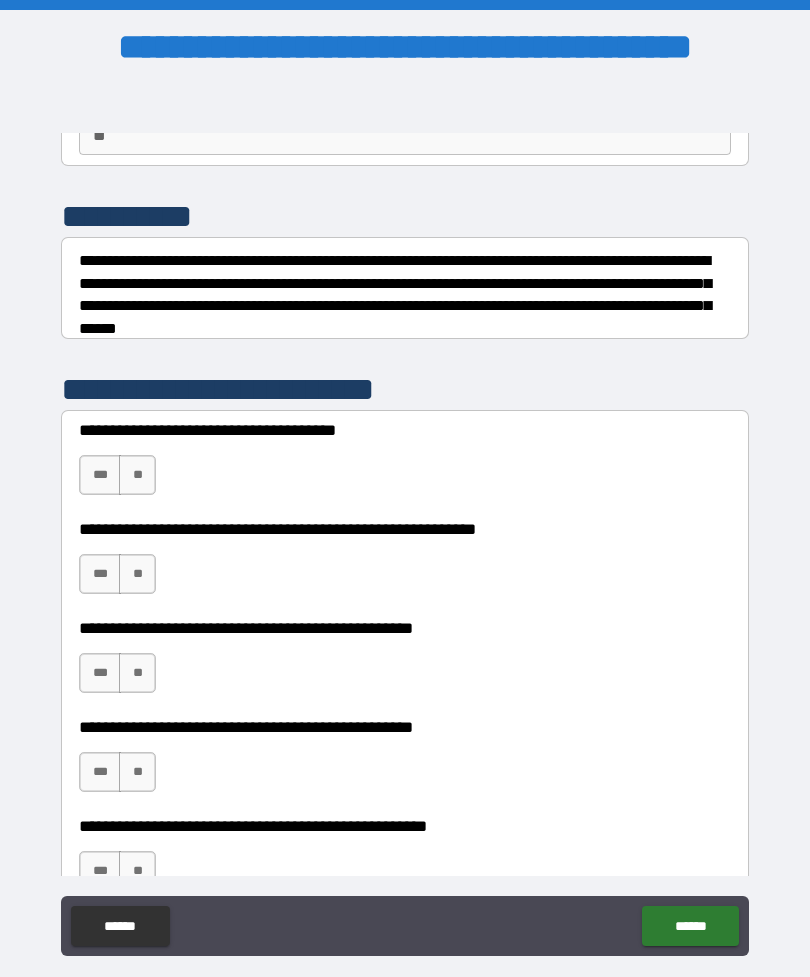 click on "***" at bounding box center (100, 475) 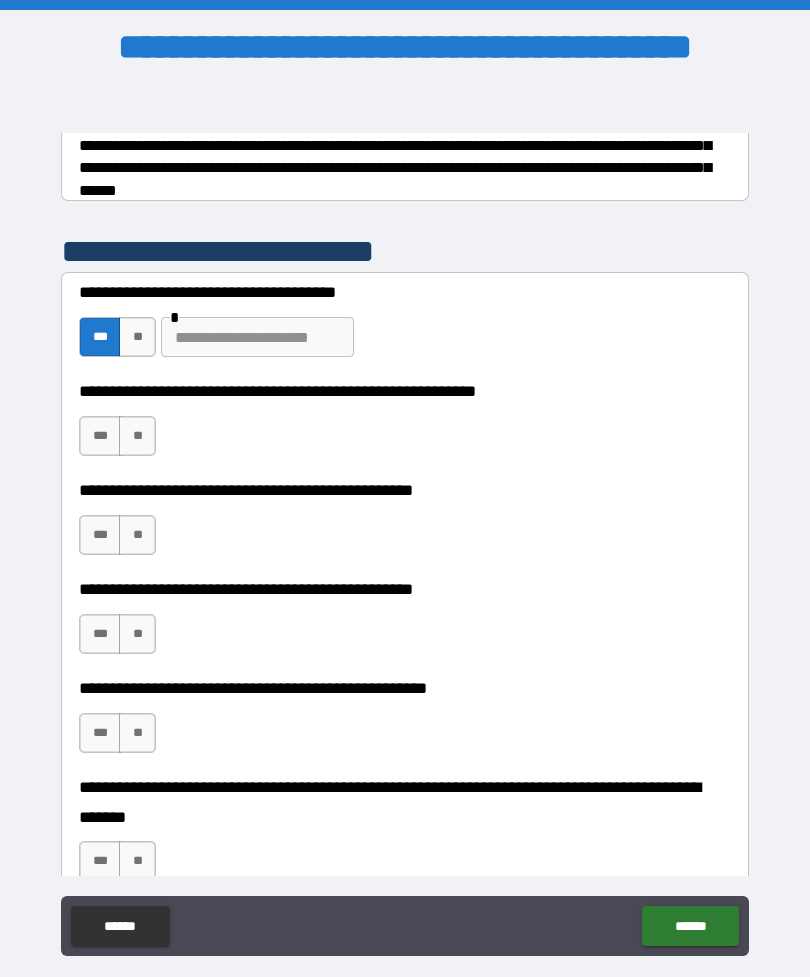 scroll, scrollTop: 357, scrollLeft: 0, axis: vertical 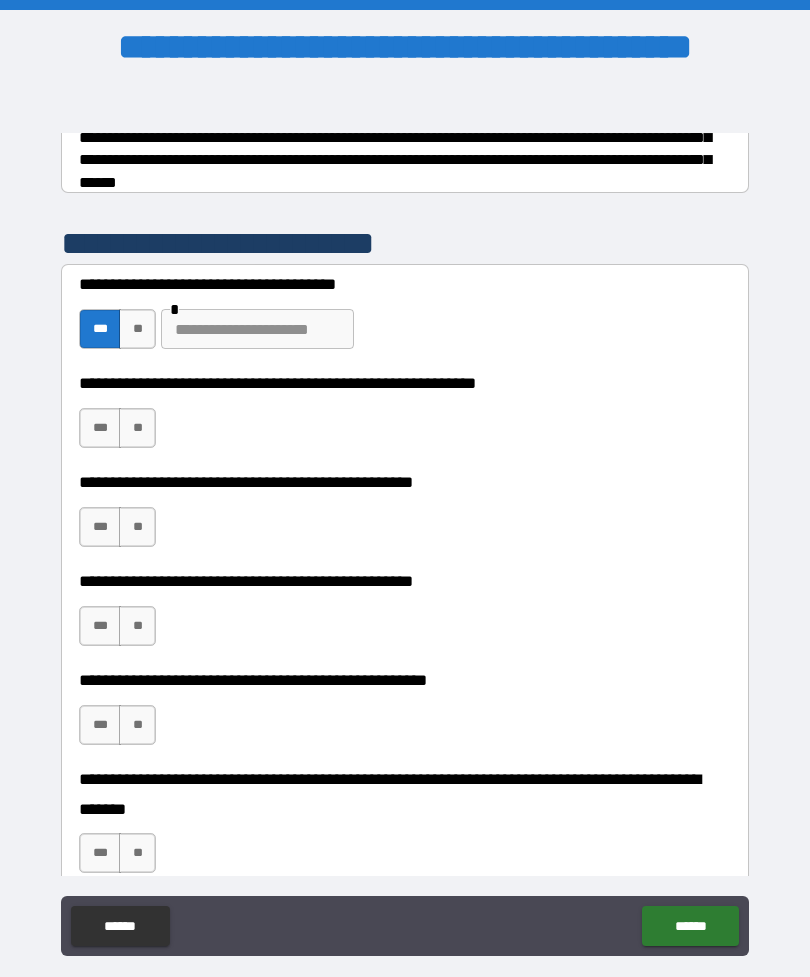 click on "**" at bounding box center [137, 428] 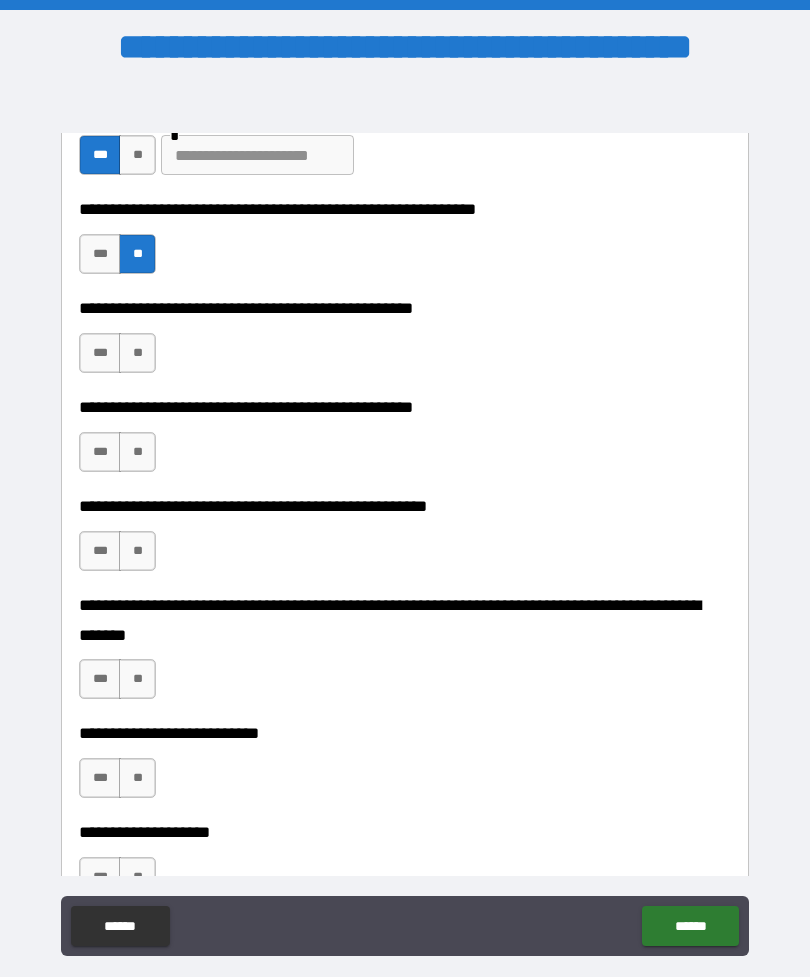 scroll, scrollTop: 562, scrollLeft: 0, axis: vertical 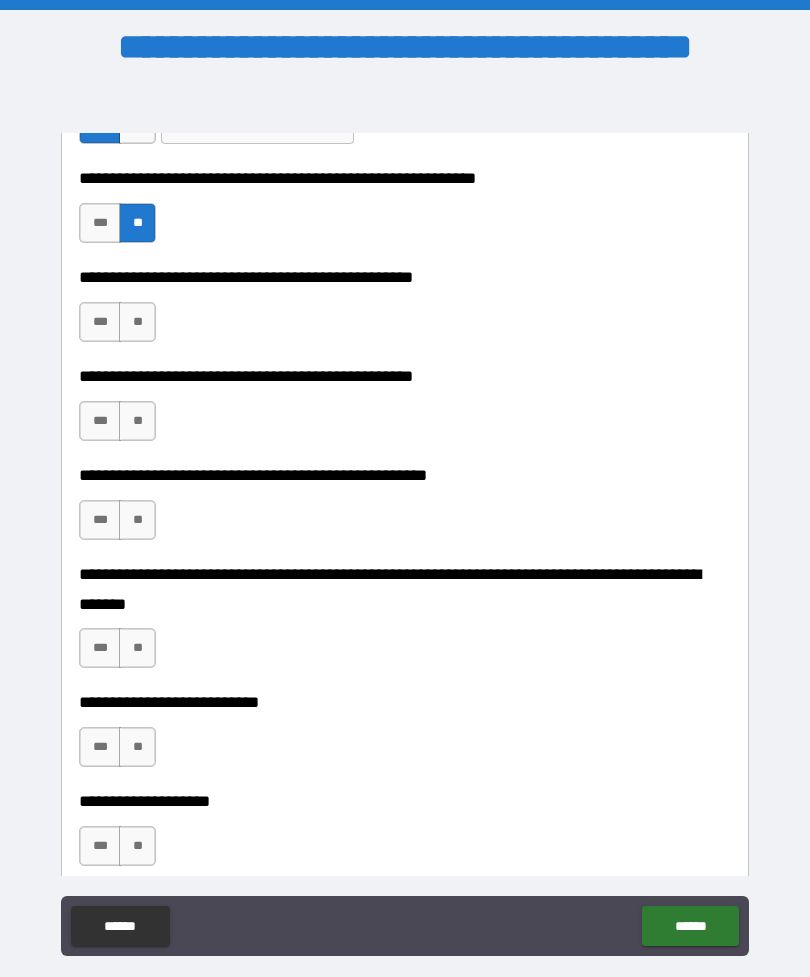 click on "**" at bounding box center (137, 322) 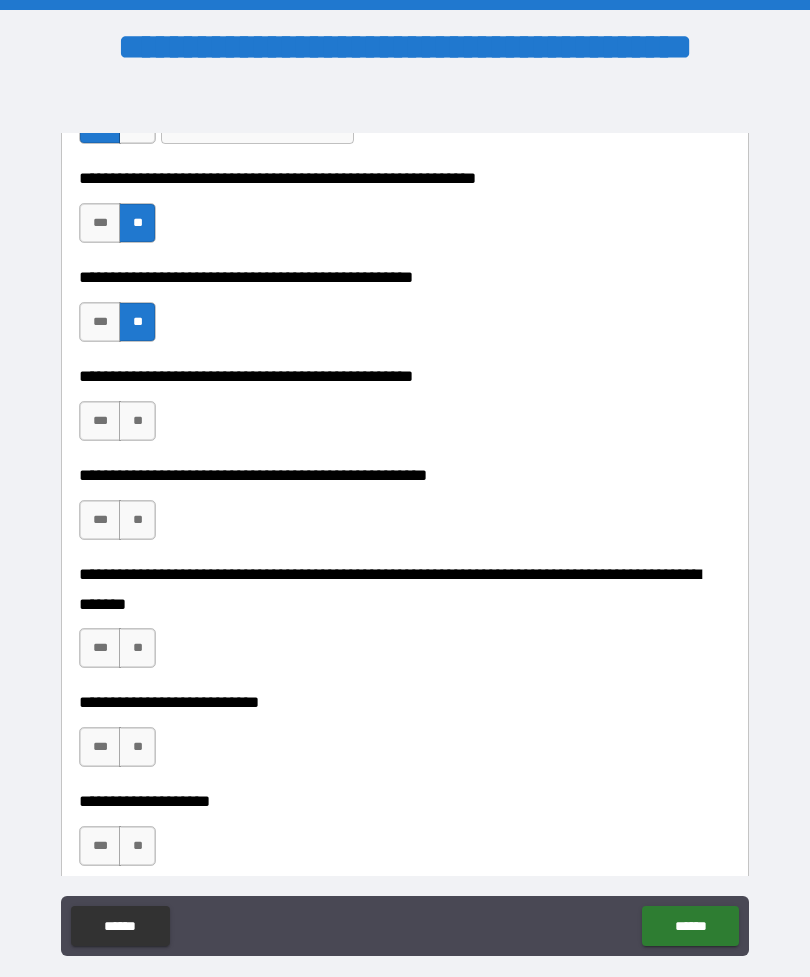 click on "**" at bounding box center (137, 421) 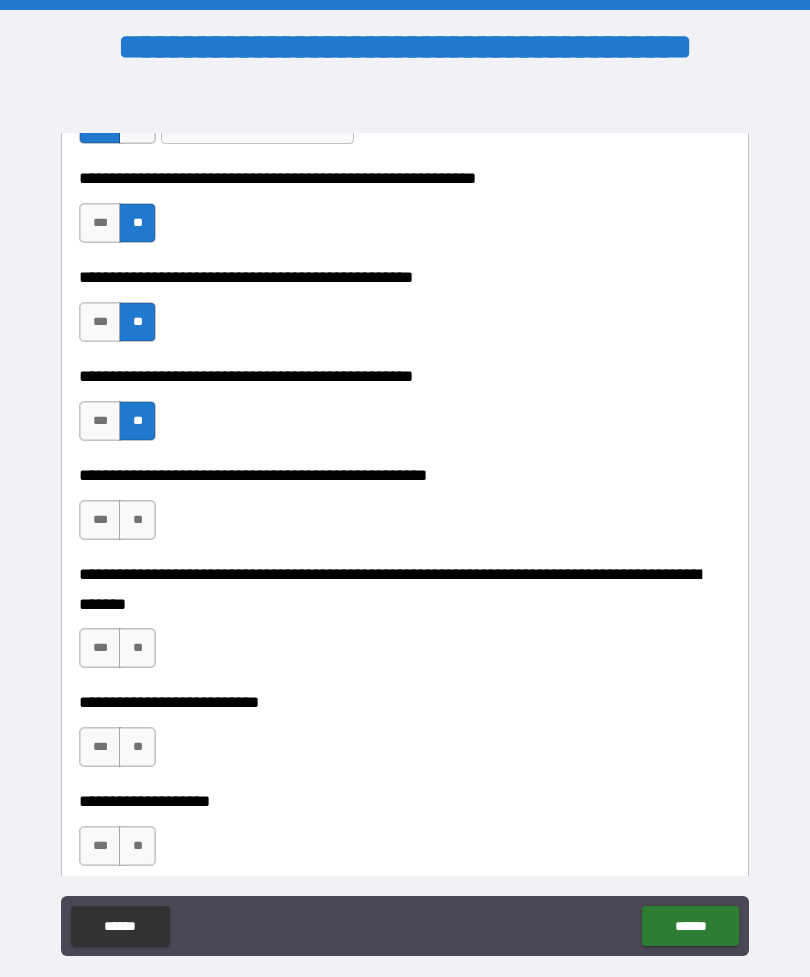 click on "**" at bounding box center (137, 520) 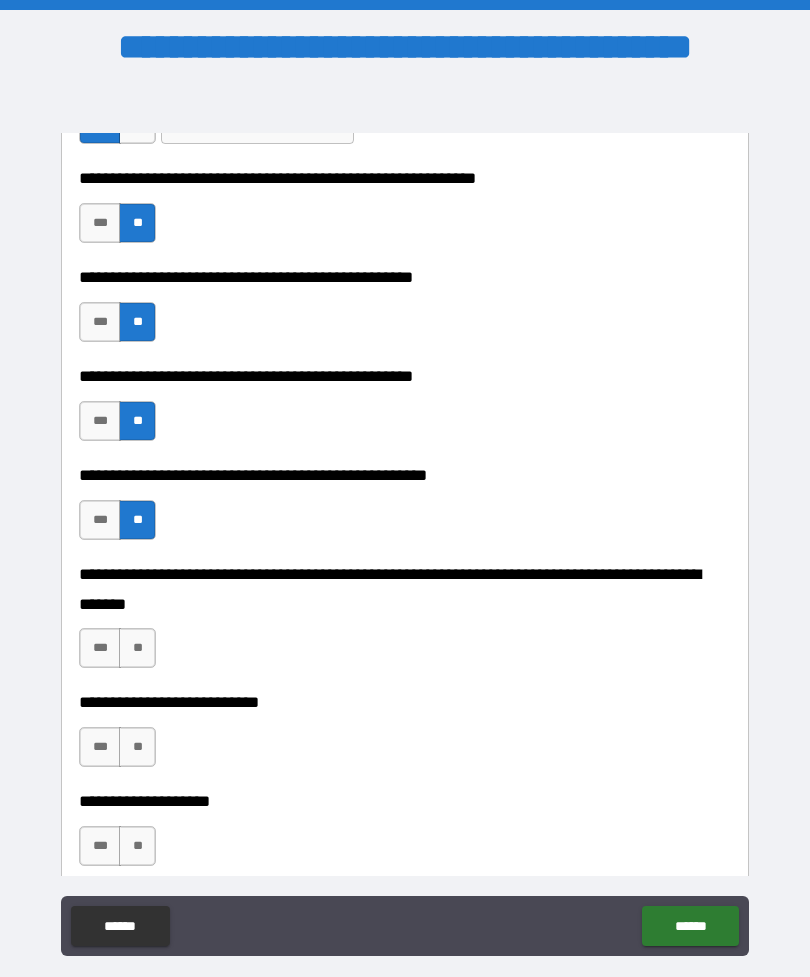scroll, scrollTop: 723, scrollLeft: 0, axis: vertical 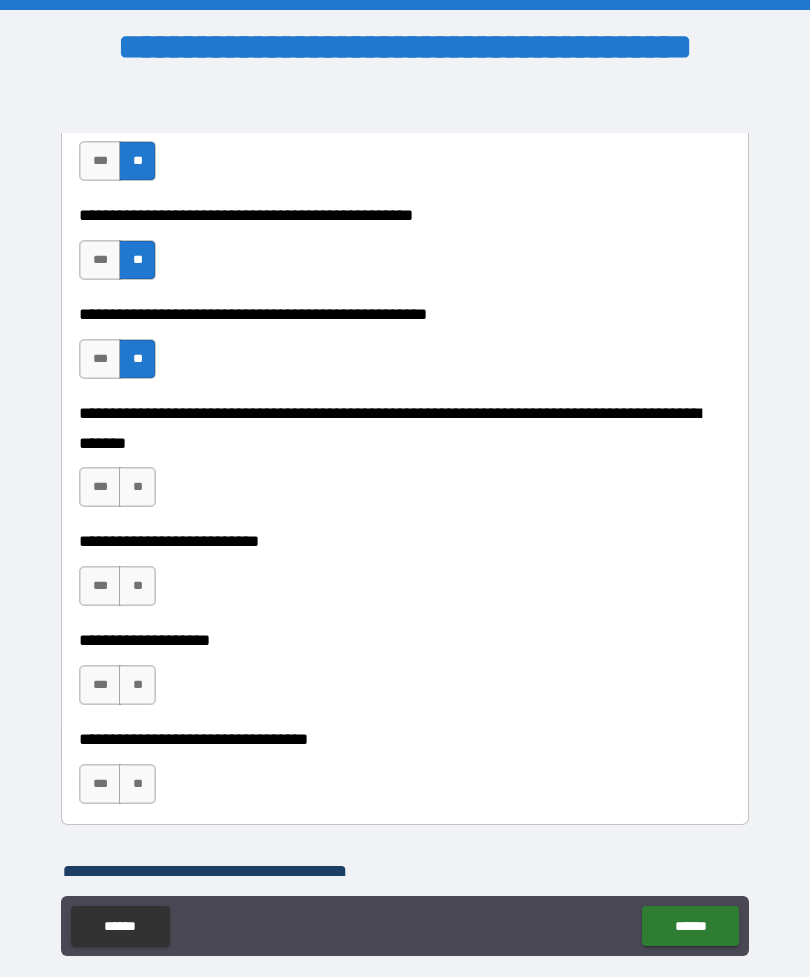 click on "**" at bounding box center (137, 487) 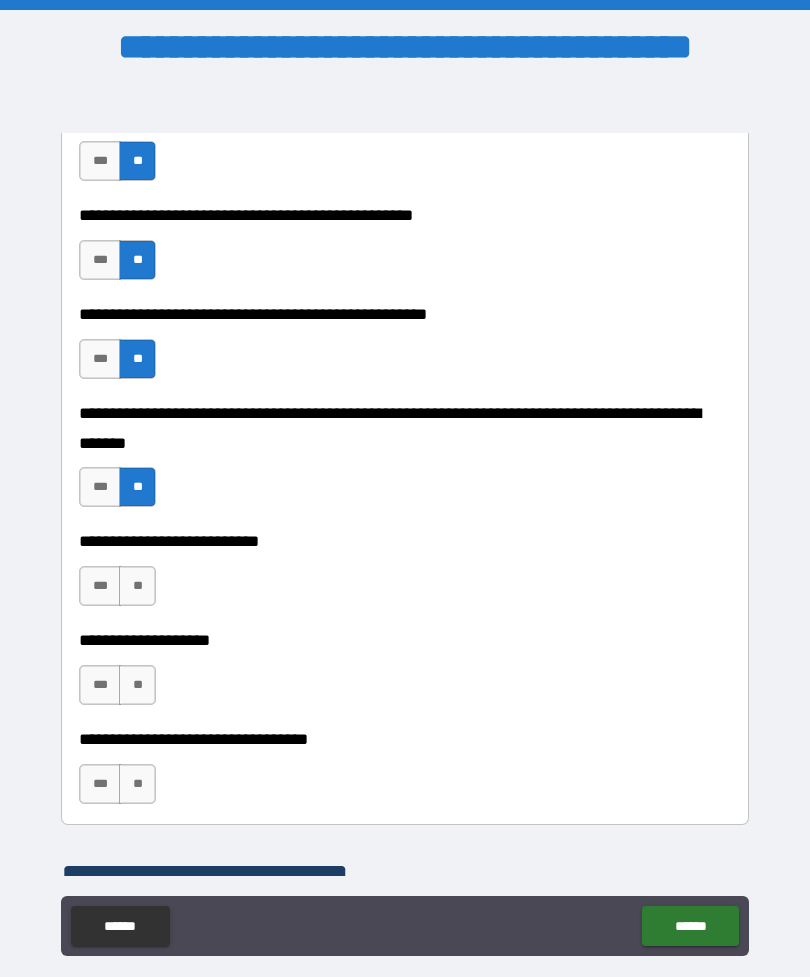 click on "**" at bounding box center [137, 586] 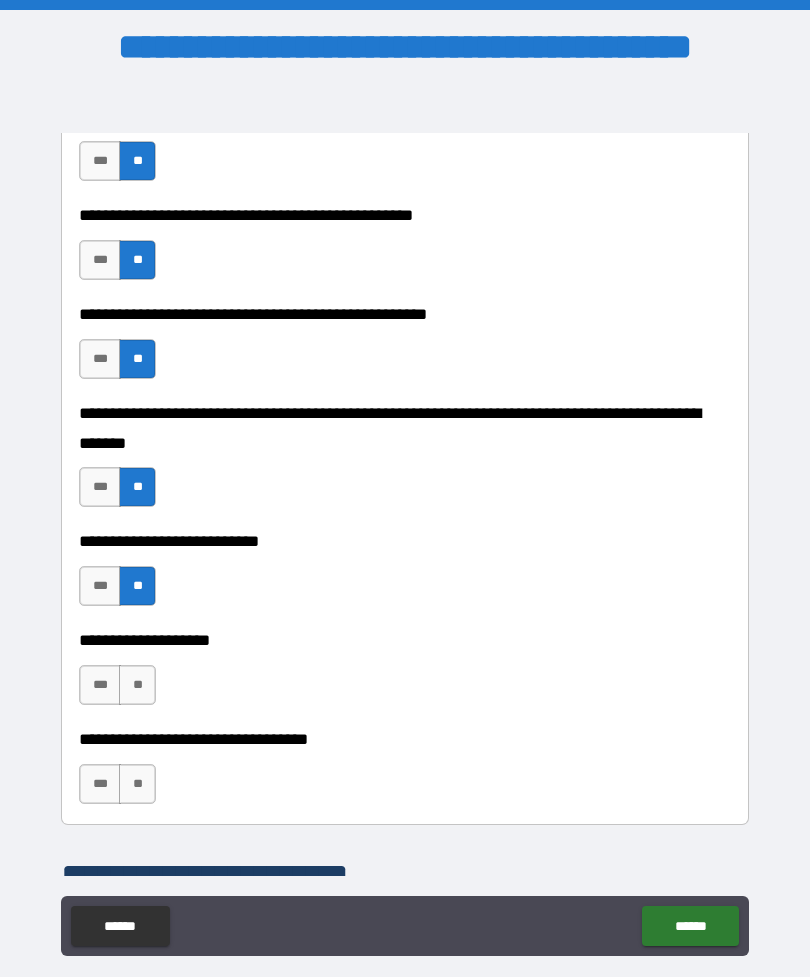 click on "**" at bounding box center (137, 685) 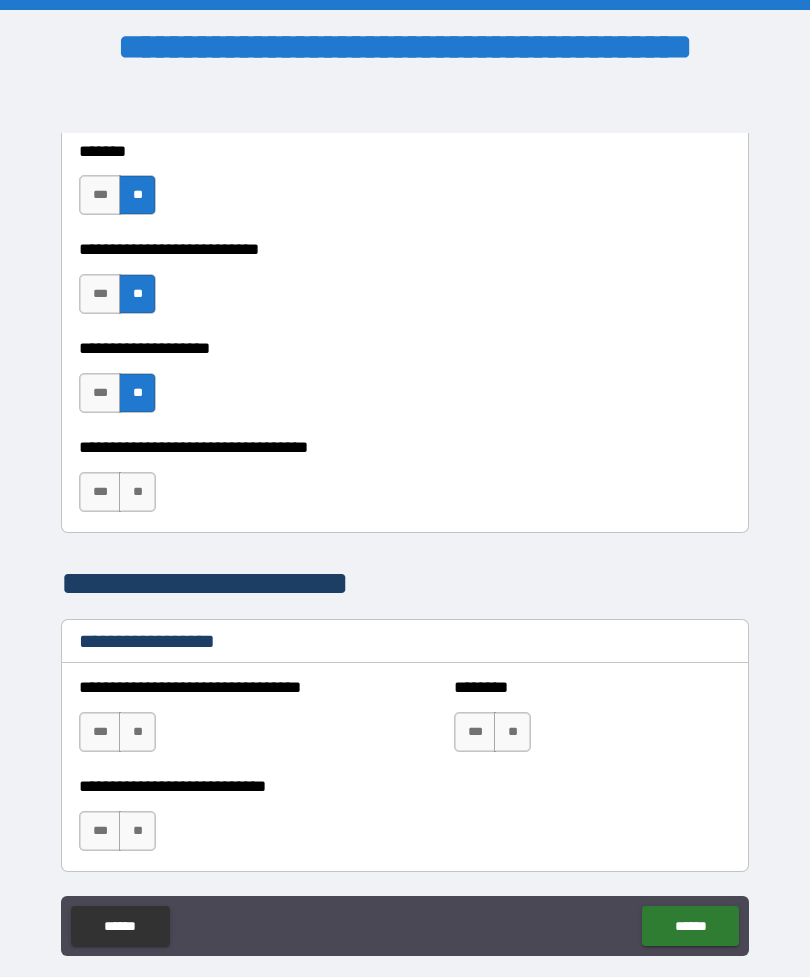 scroll, scrollTop: 1032, scrollLeft: 0, axis: vertical 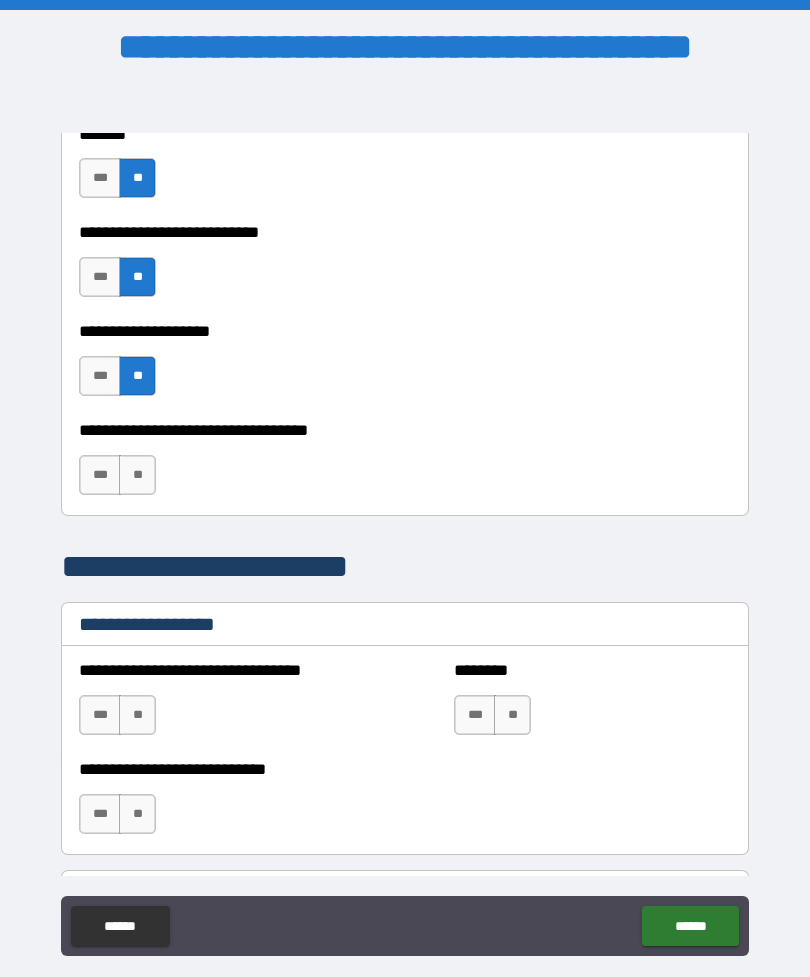 click on "**" at bounding box center [137, 475] 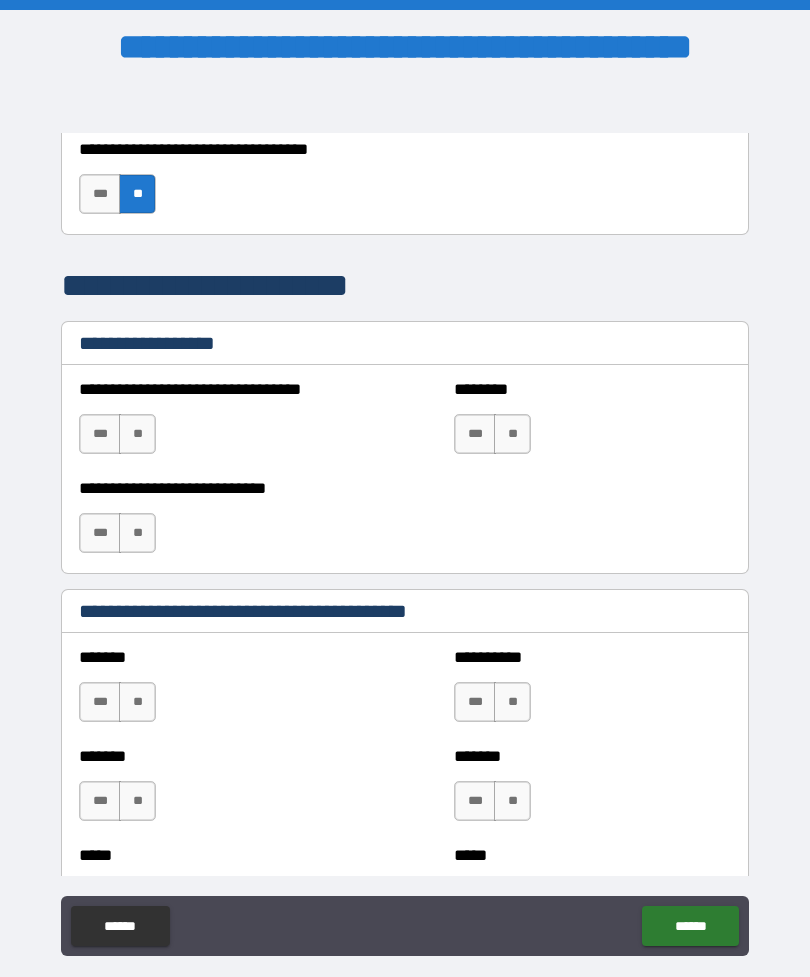 scroll, scrollTop: 1336, scrollLeft: 0, axis: vertical 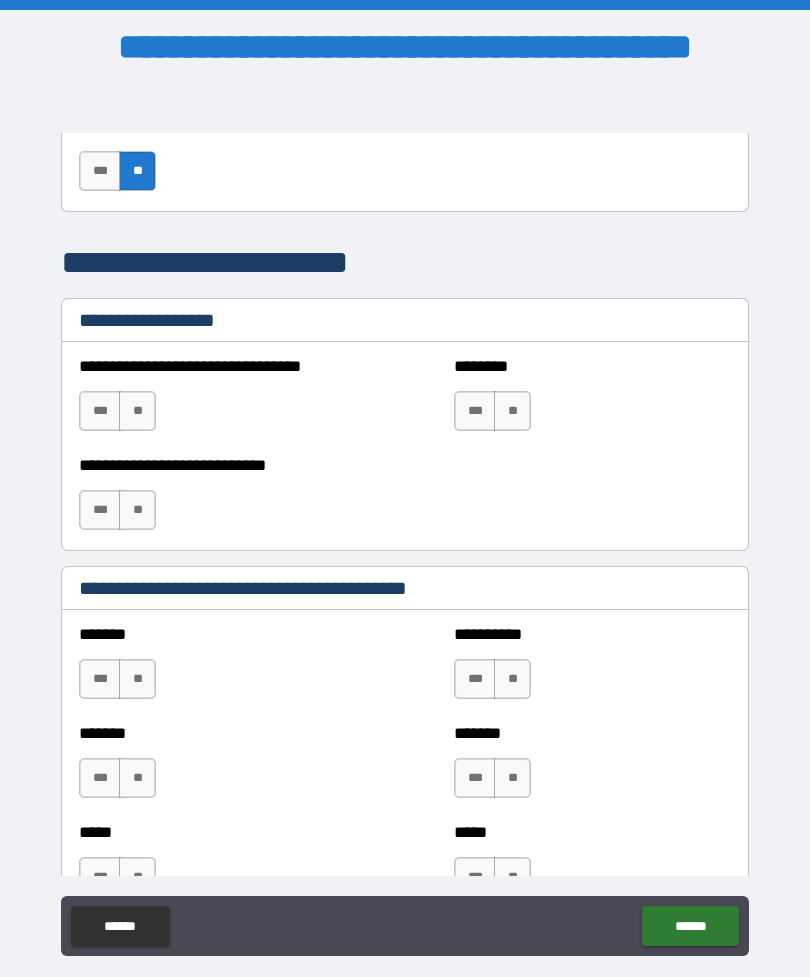 click on "**" at bounding box center [137, 411] 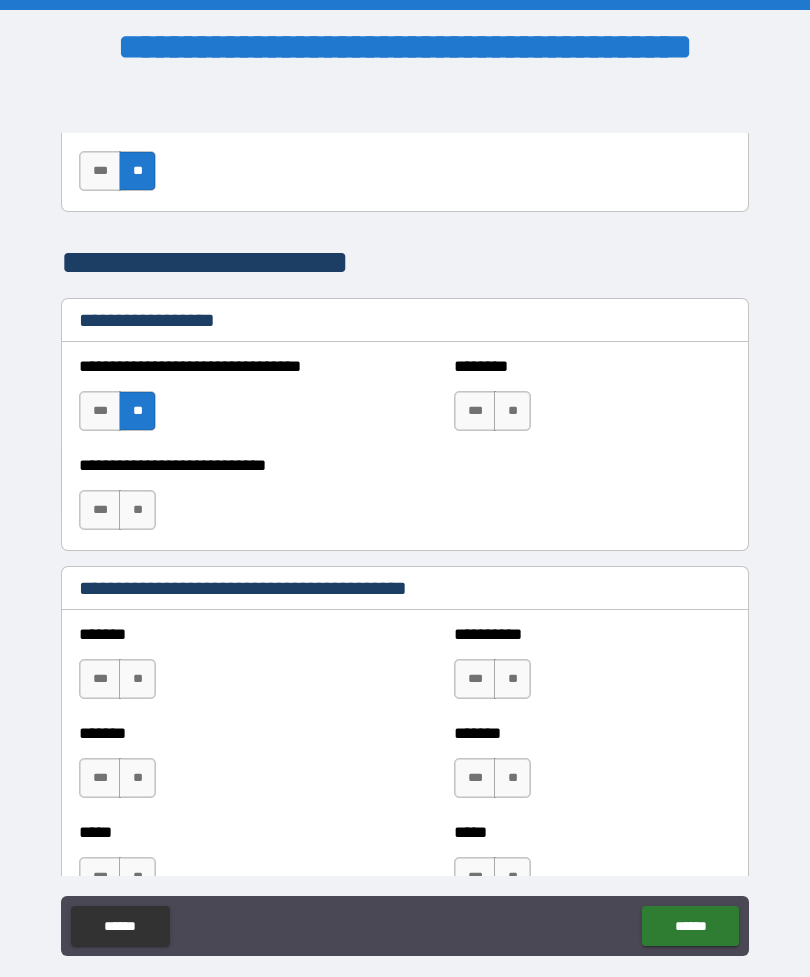 click on "**" at bounding box center [512, 411] 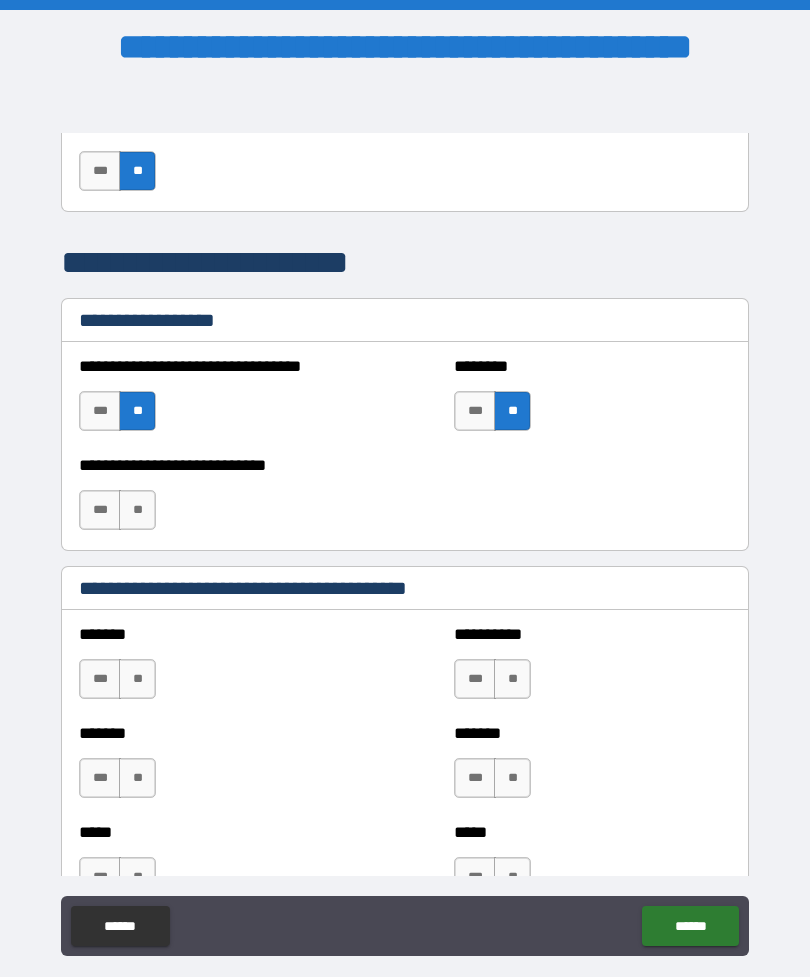 click on "**" at bounding box center [137, 510] 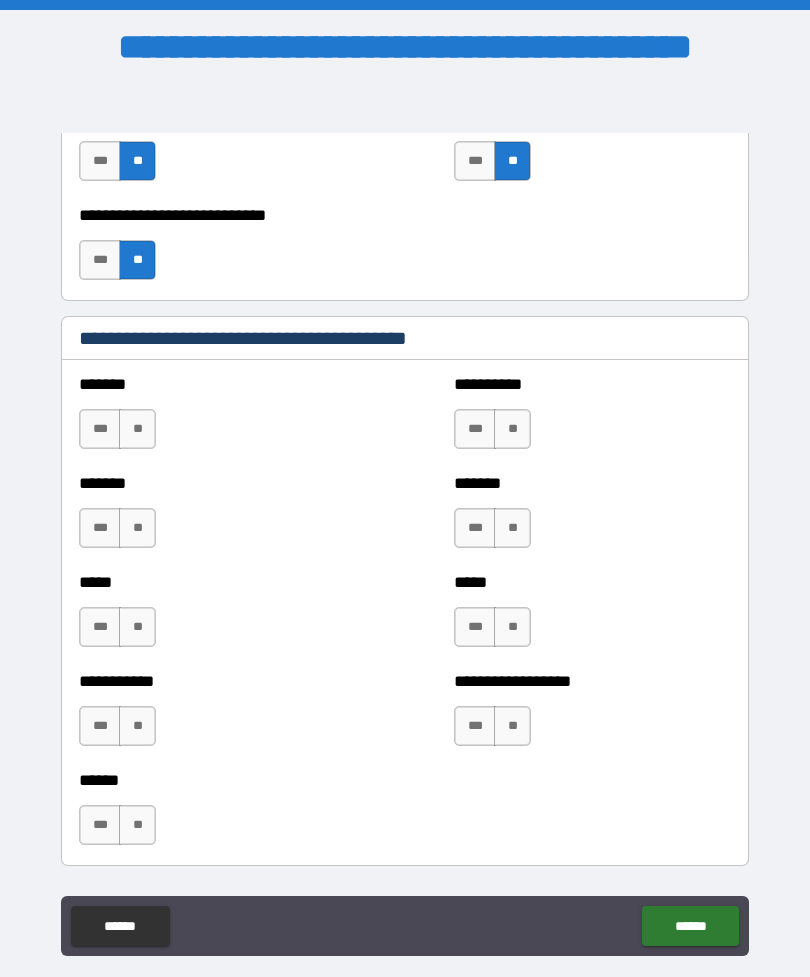 scroll, scrollTop: 1675, scrollLeft: 0, axis: vertical 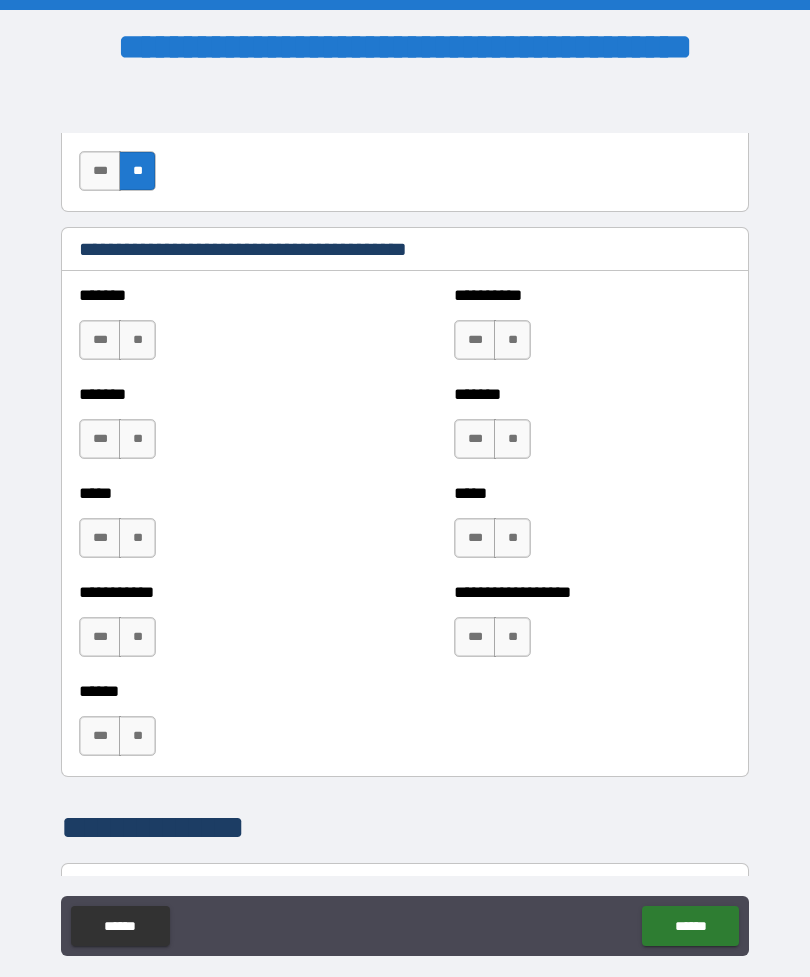 click on "**" at bounding box center (137, 340) 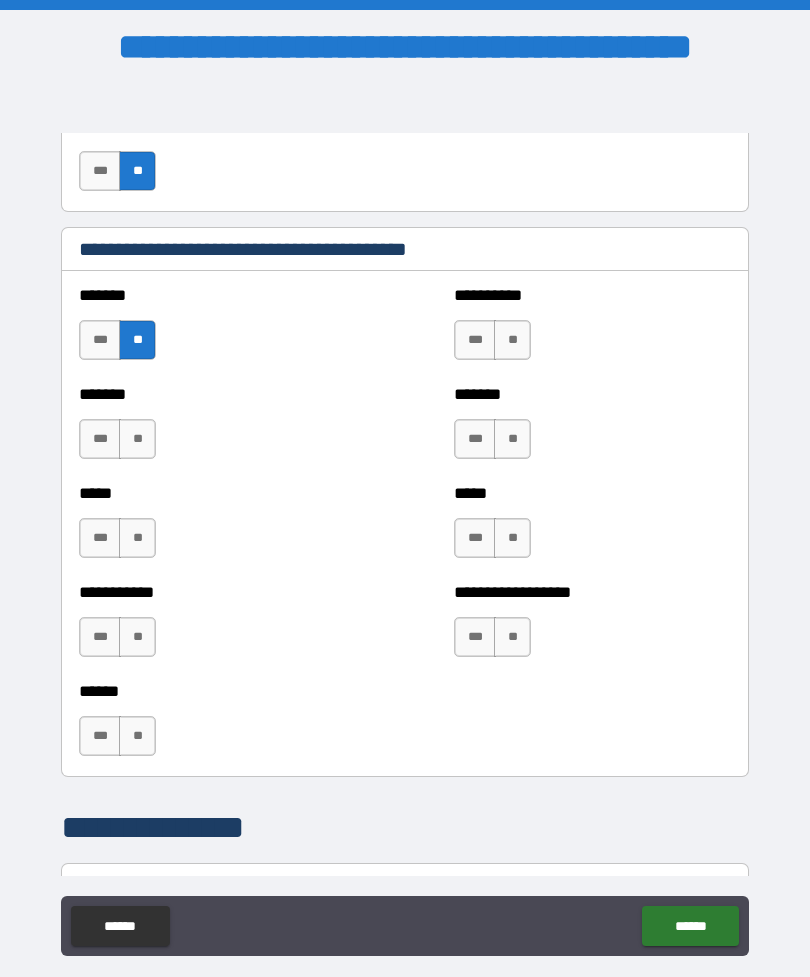 click on "**" at bounding box center [512, 340] 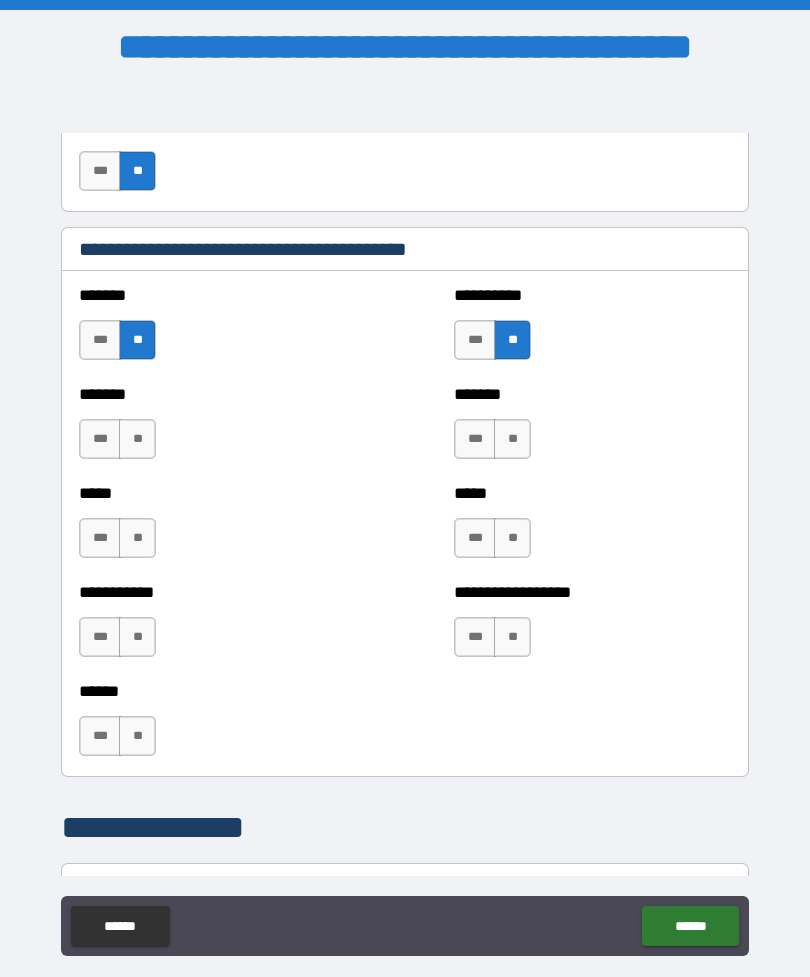 click on "**" at bounding box center [137, 439] 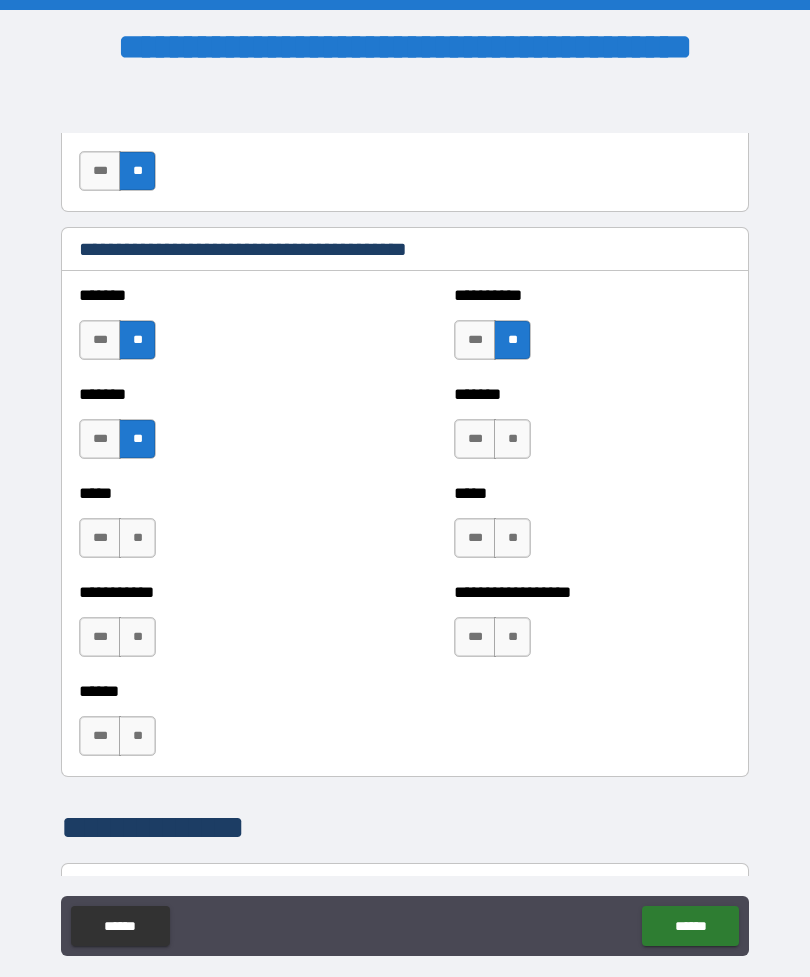 click on "**" at bounding box center (512, 439) 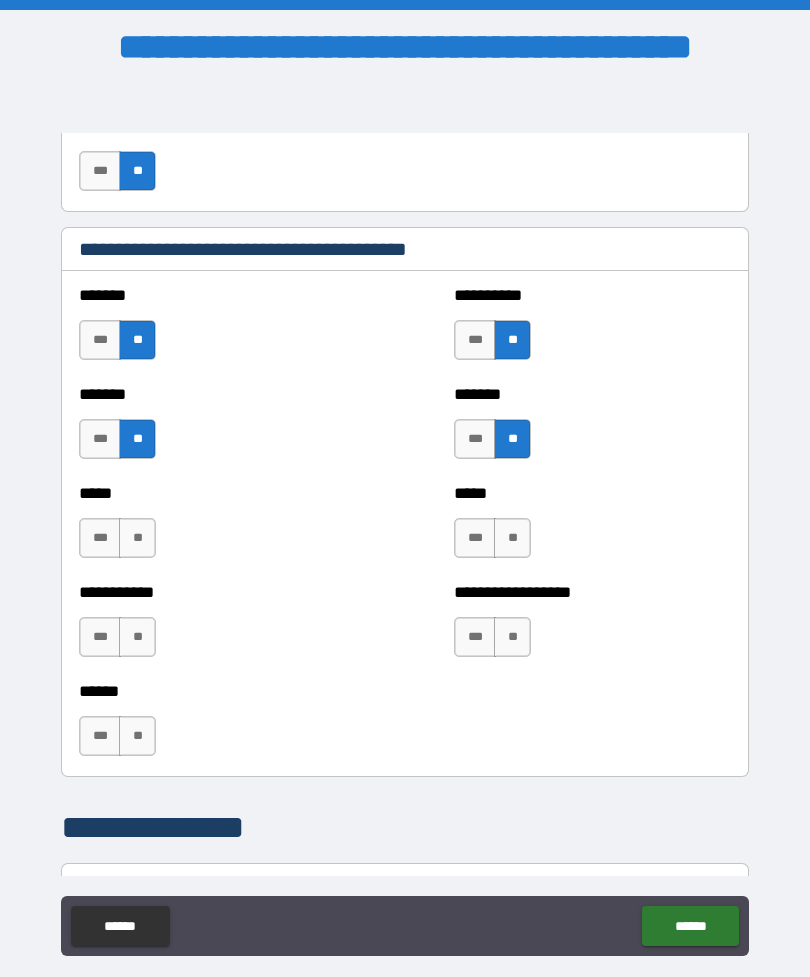 click on "**" at bounding box center (137, 538) 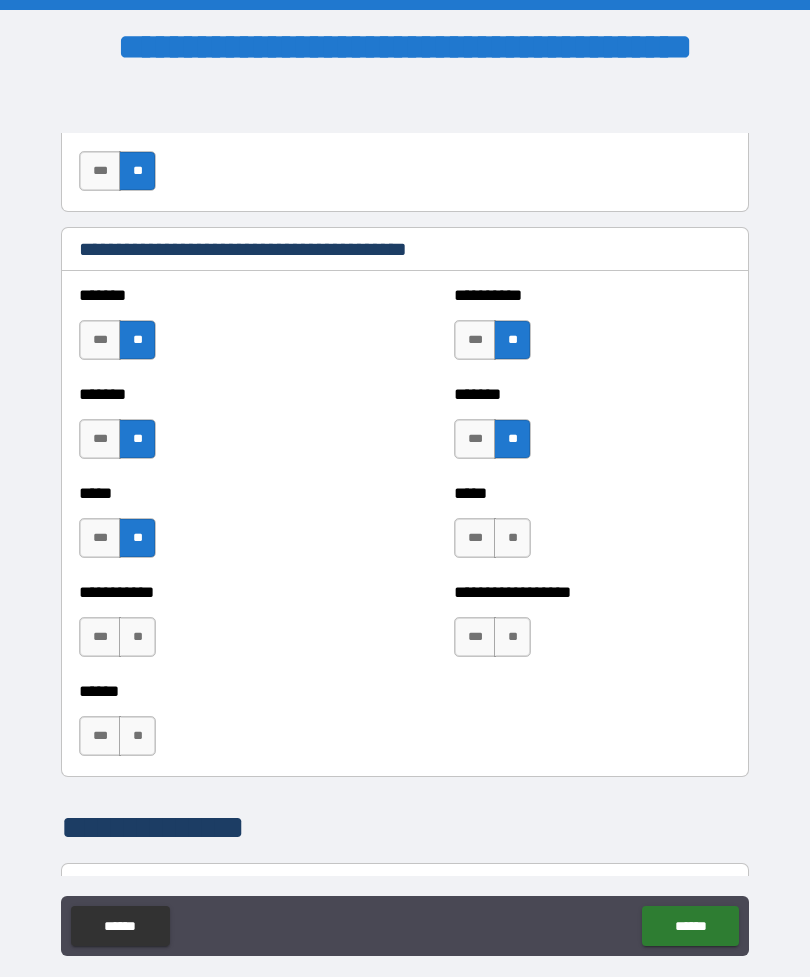 click on "**" at bounding box center [512, 538] 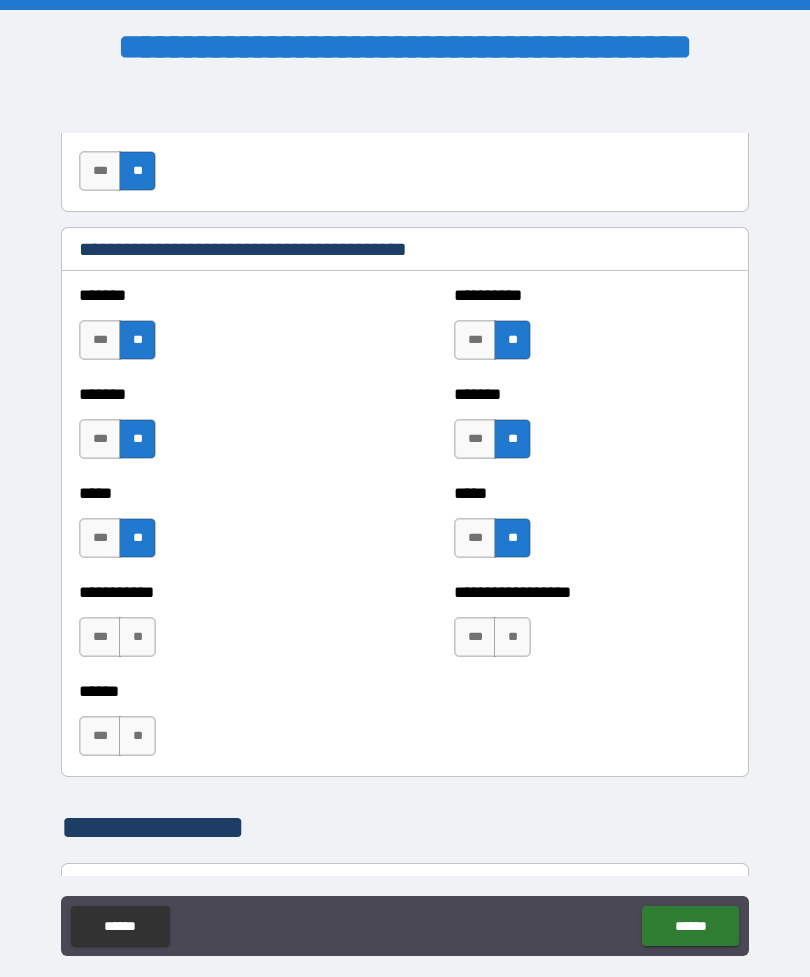 click on "**" at bounding box center (512, 637) 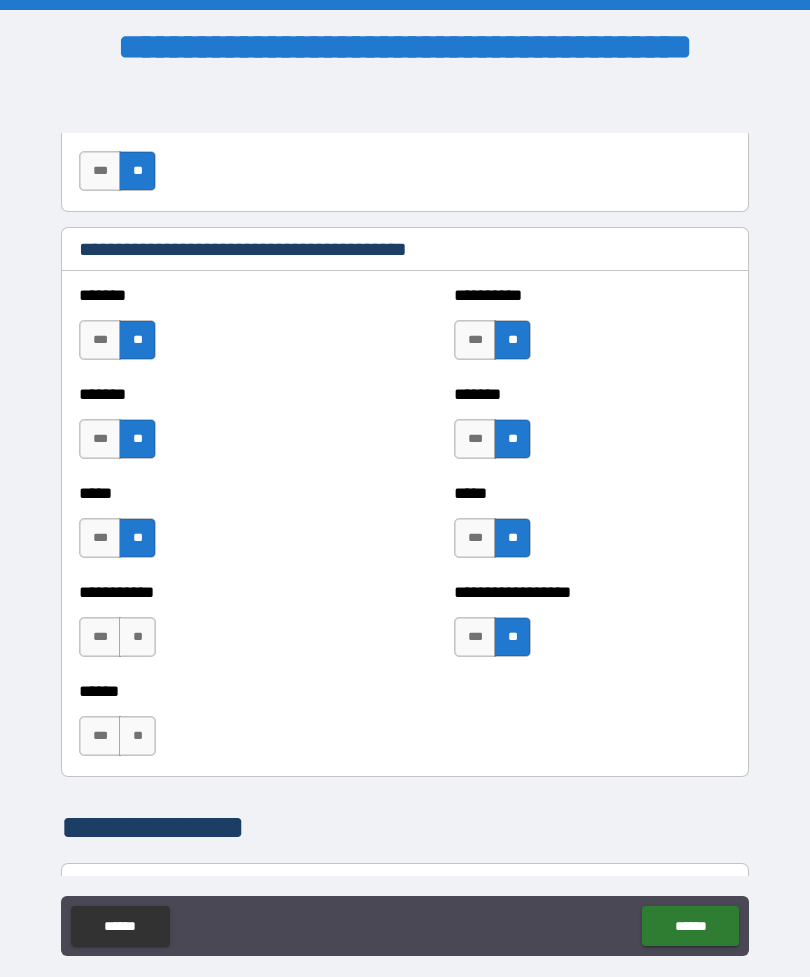 click on "**" at bounding box center [137, 637] 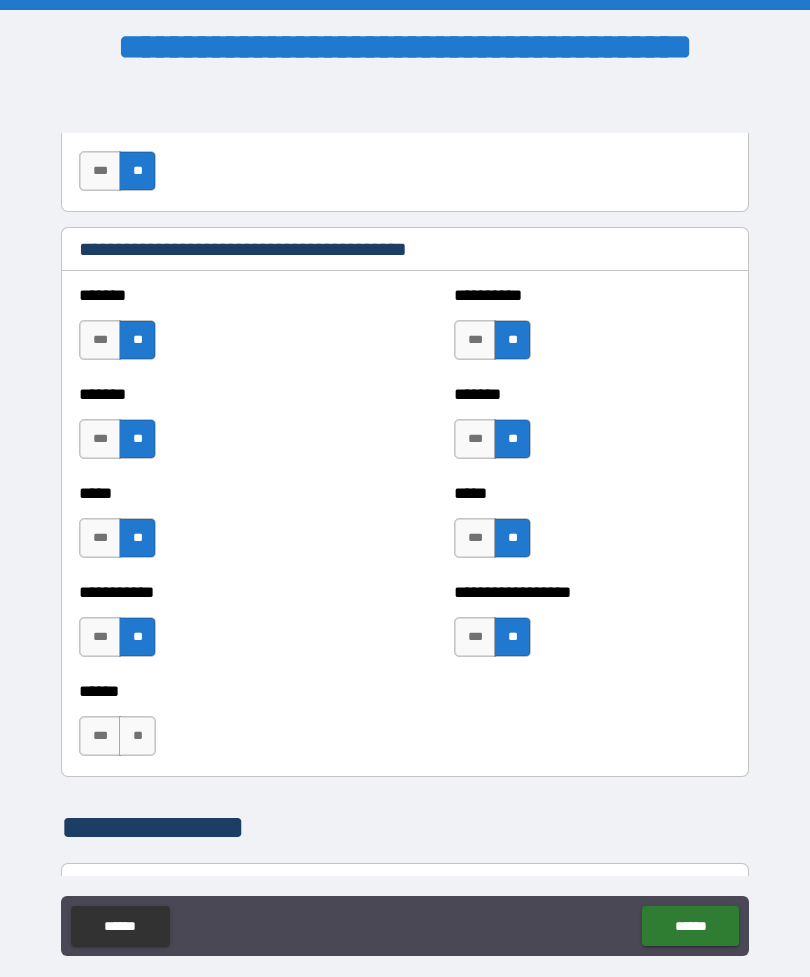 click on "**" at bounding box center (137, 736) 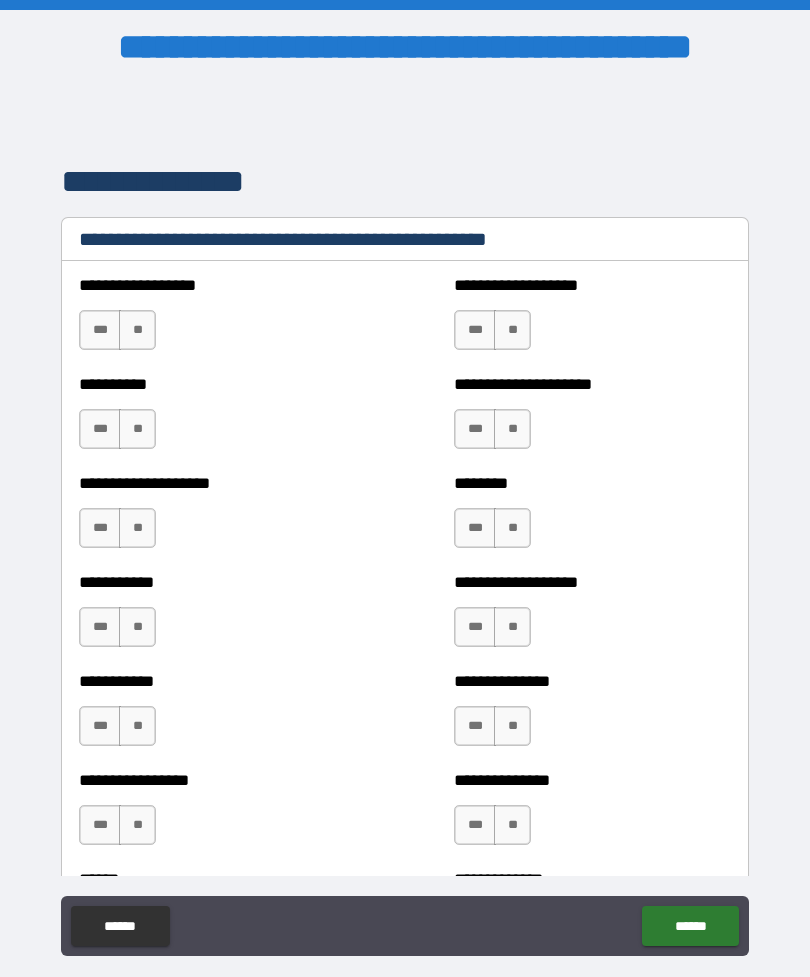 scroll, scrollTop: 2319, scrollLeft: 0, axis: vertical 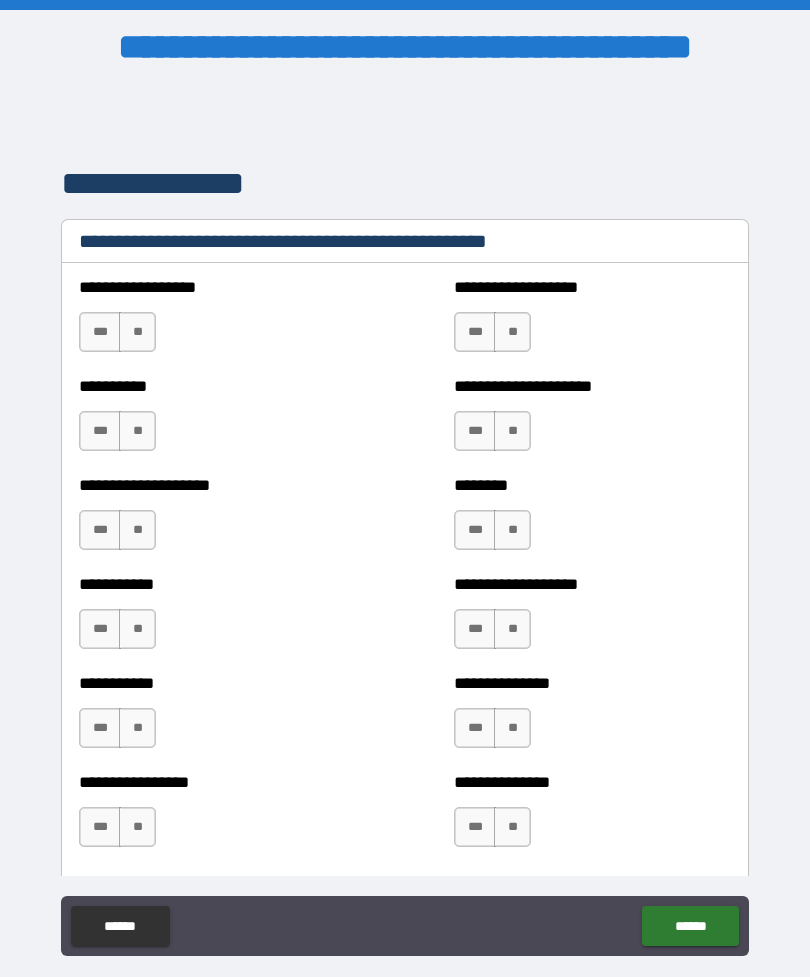 click on "**" at bounding box center [137, 332] 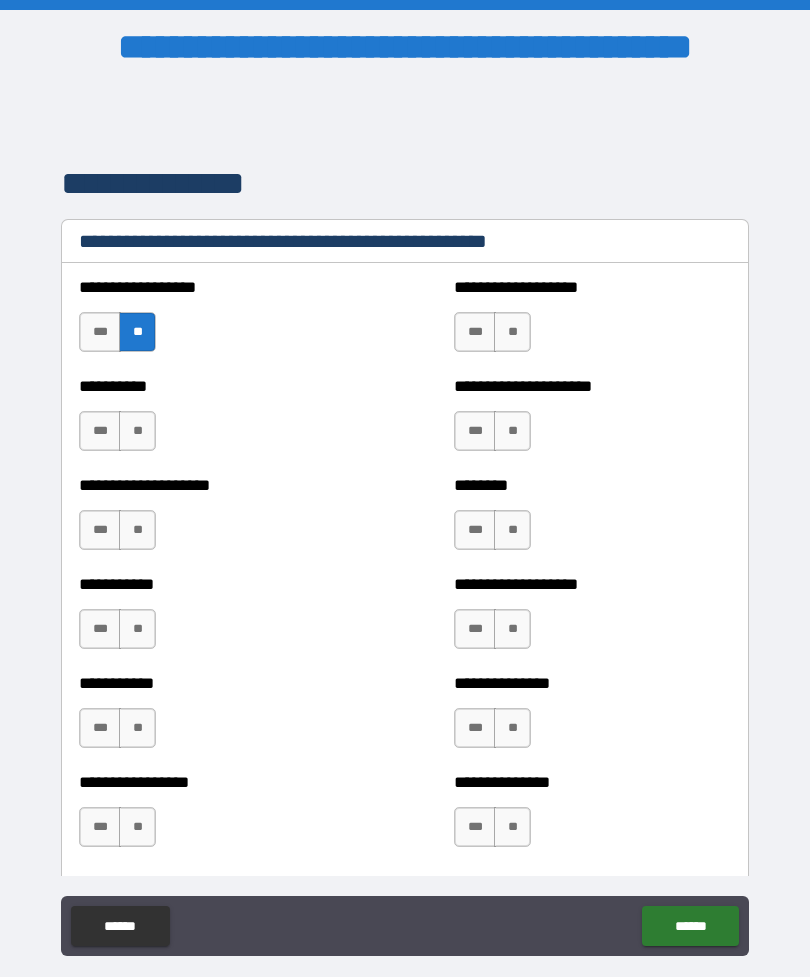 click on "**" at bounding box center (512, 332) 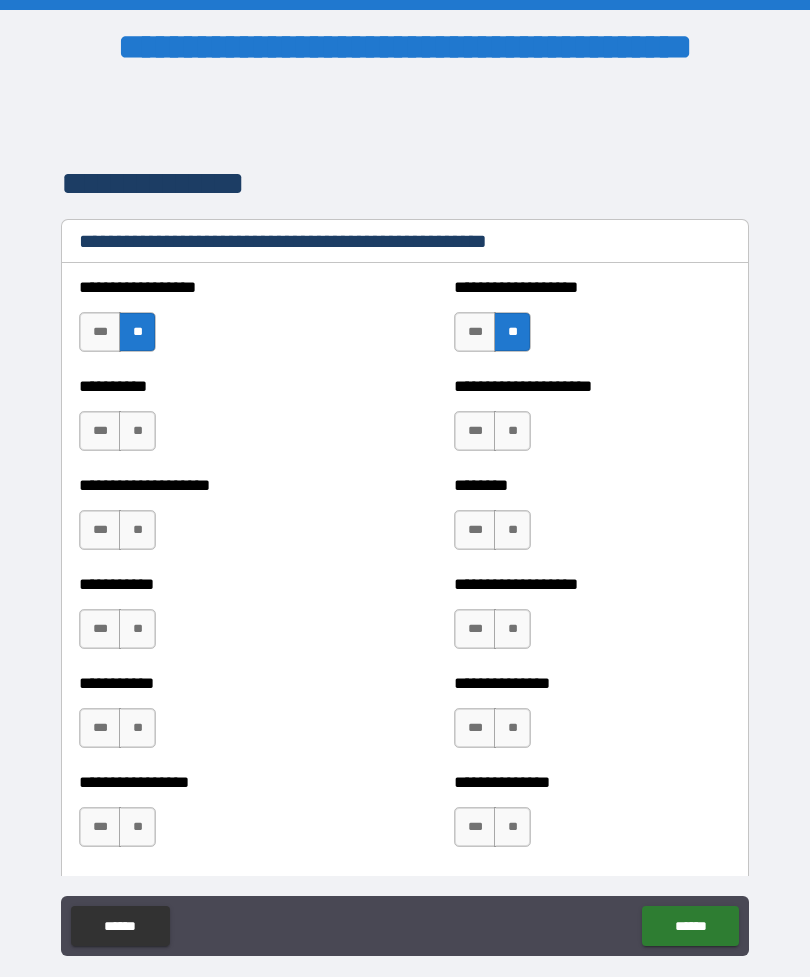 click on "**" at bounding box center (512, 431) 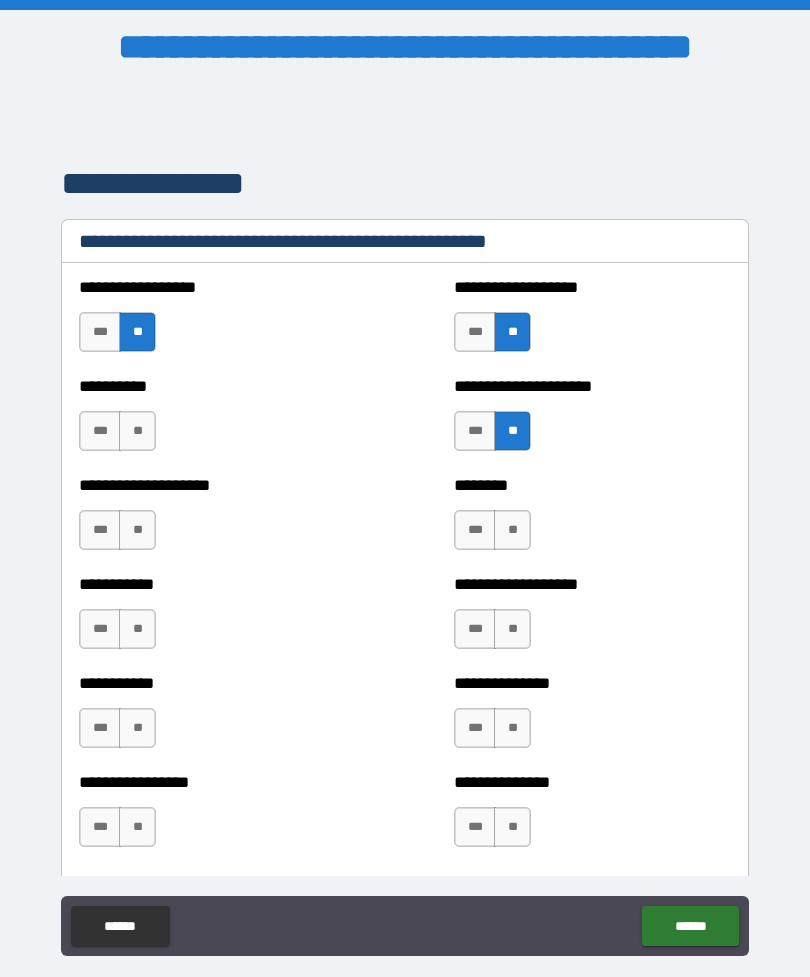 click on "**" at bounding box center [137, 431] 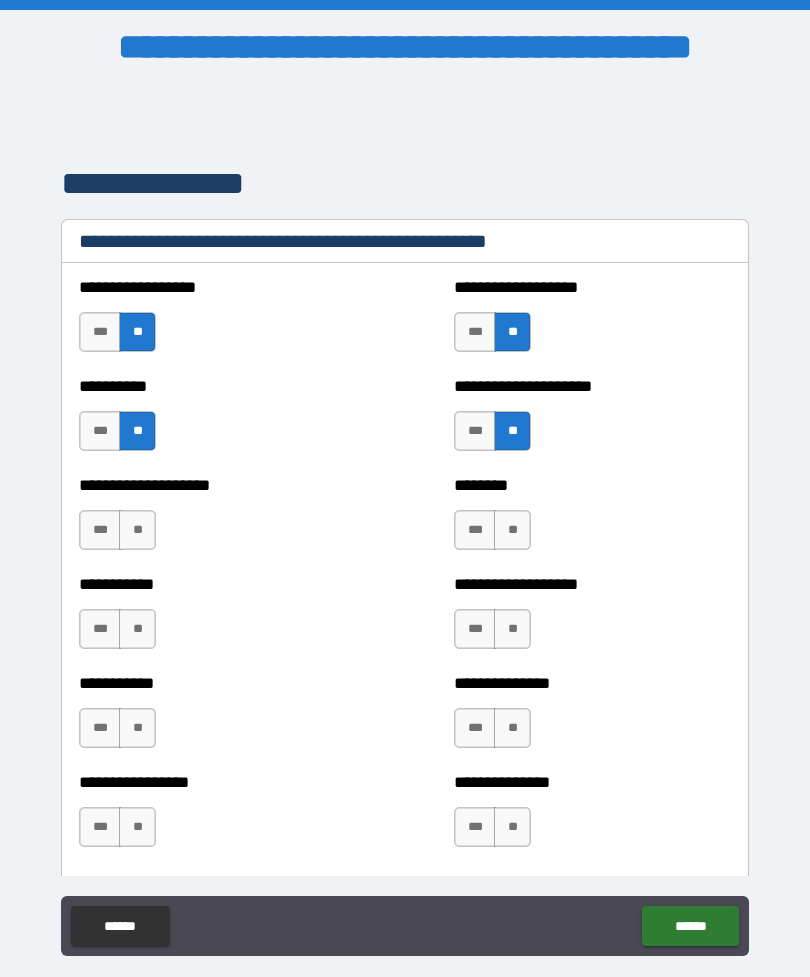 click on "**" at bounding box center [137, 530] 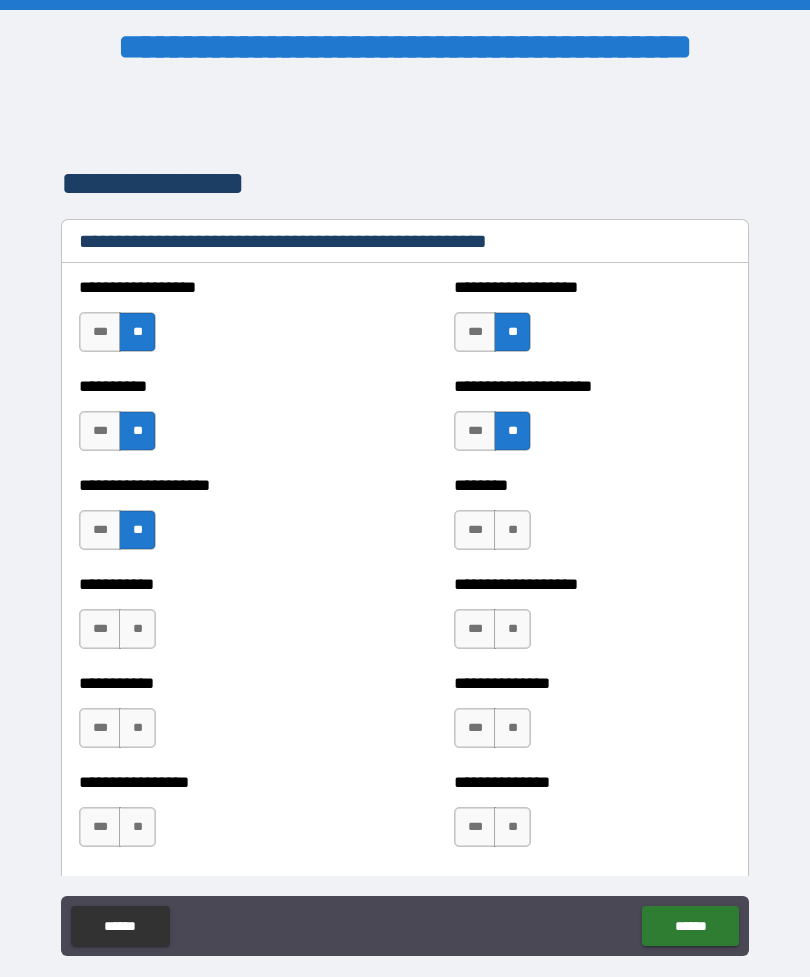click on "**" at bounding box center [512, 530] 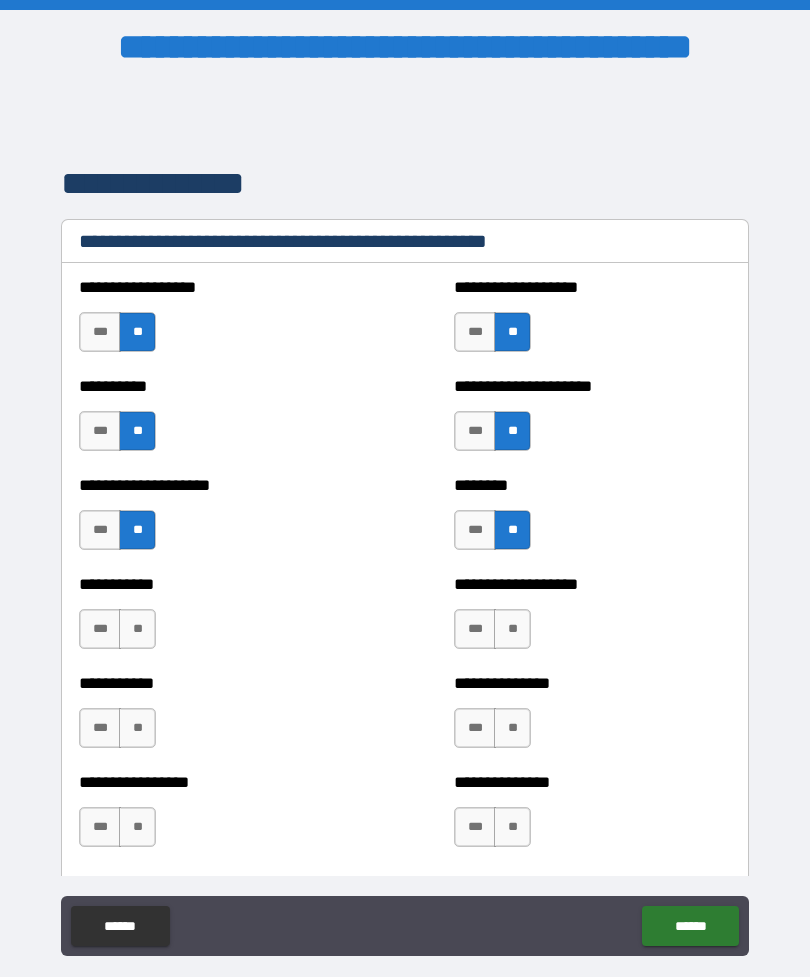 click on "**" at bounding box center [512, 629] 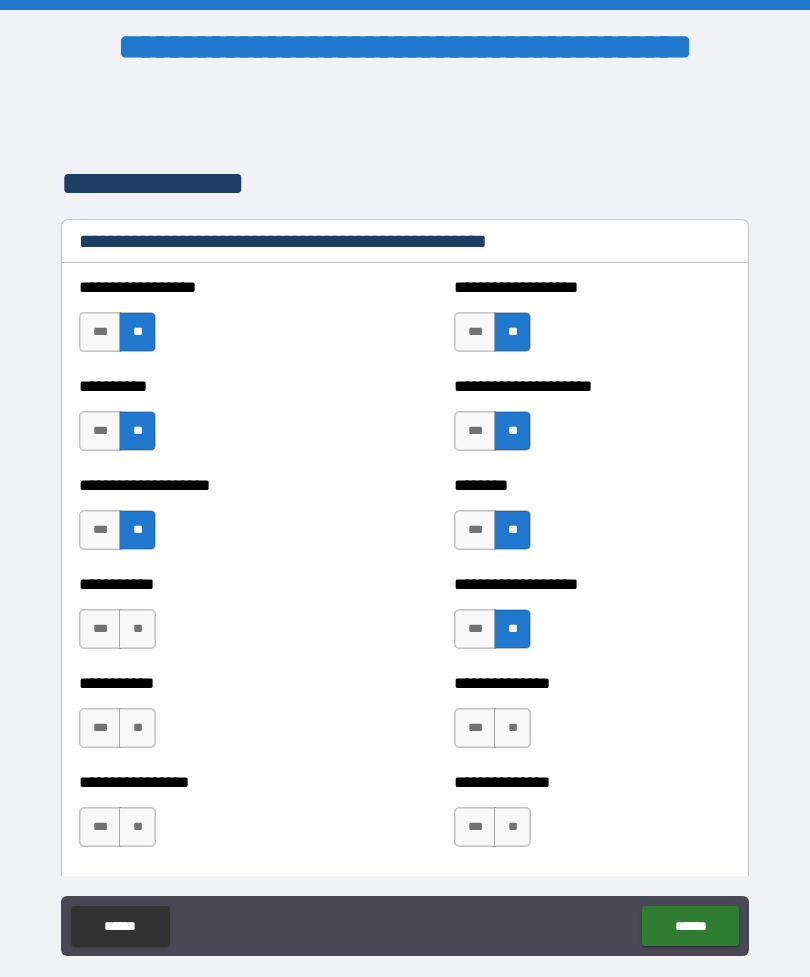 click on "**" at bounding box center (137, 629) 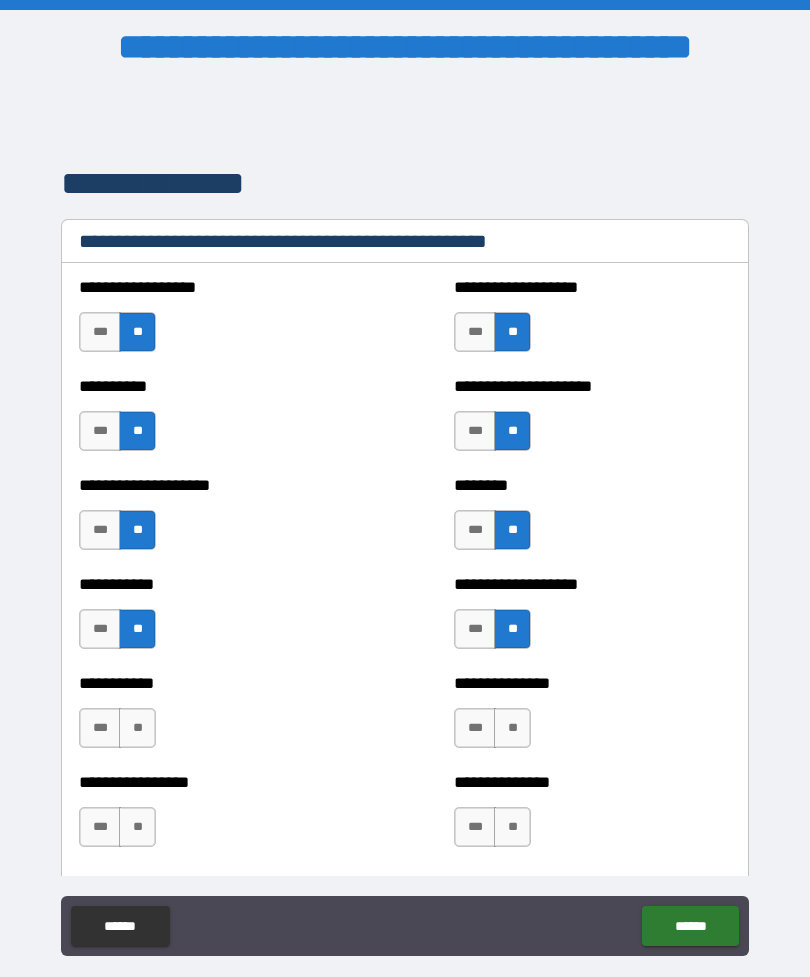 scroll, scrollTop: 2425, scrollLeft: 0, axis: vertical 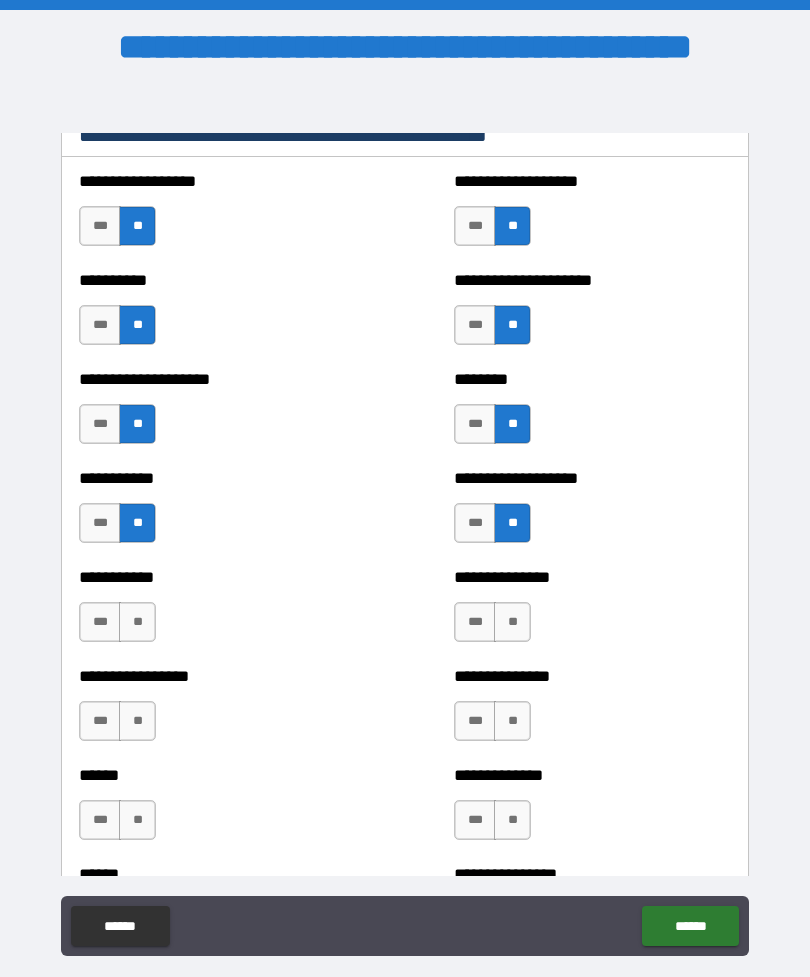 click on "***" at bounding box center [475, 523] 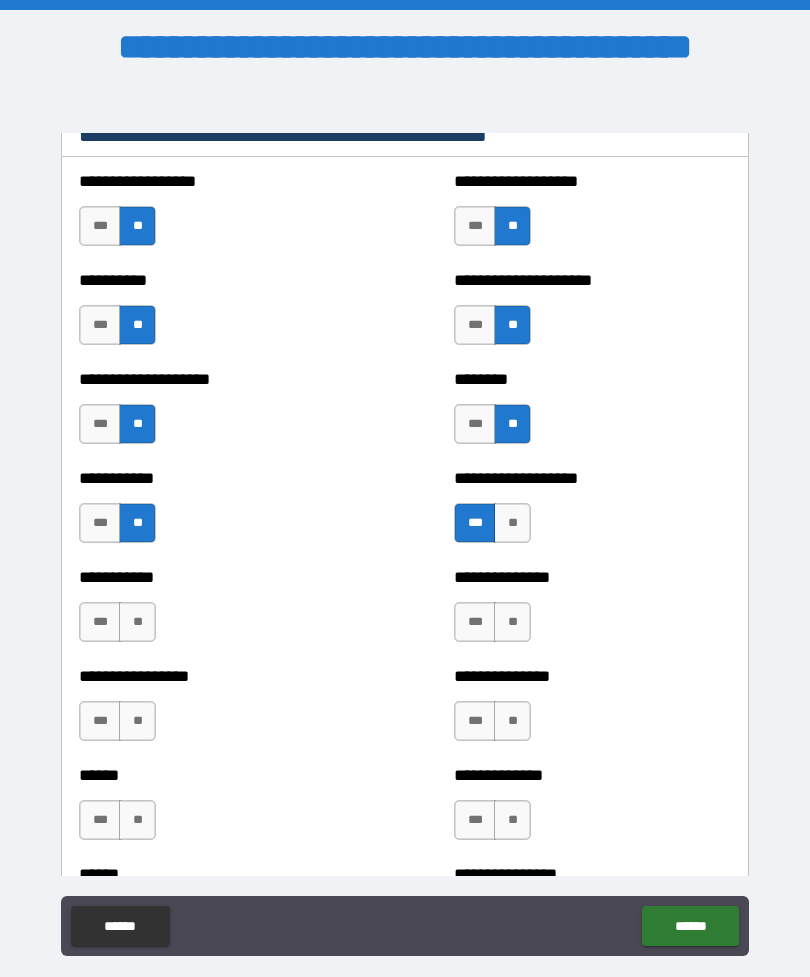 click on "**" at bounding box center (137, 622) 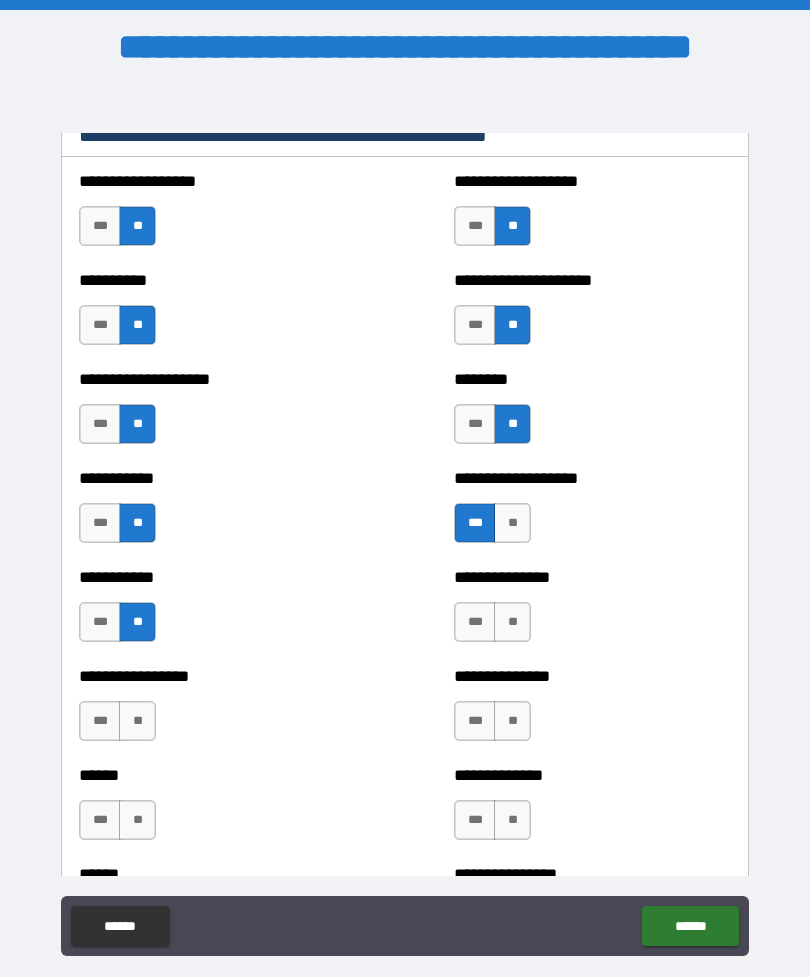 click on "**" at bounding box center (512, 622) 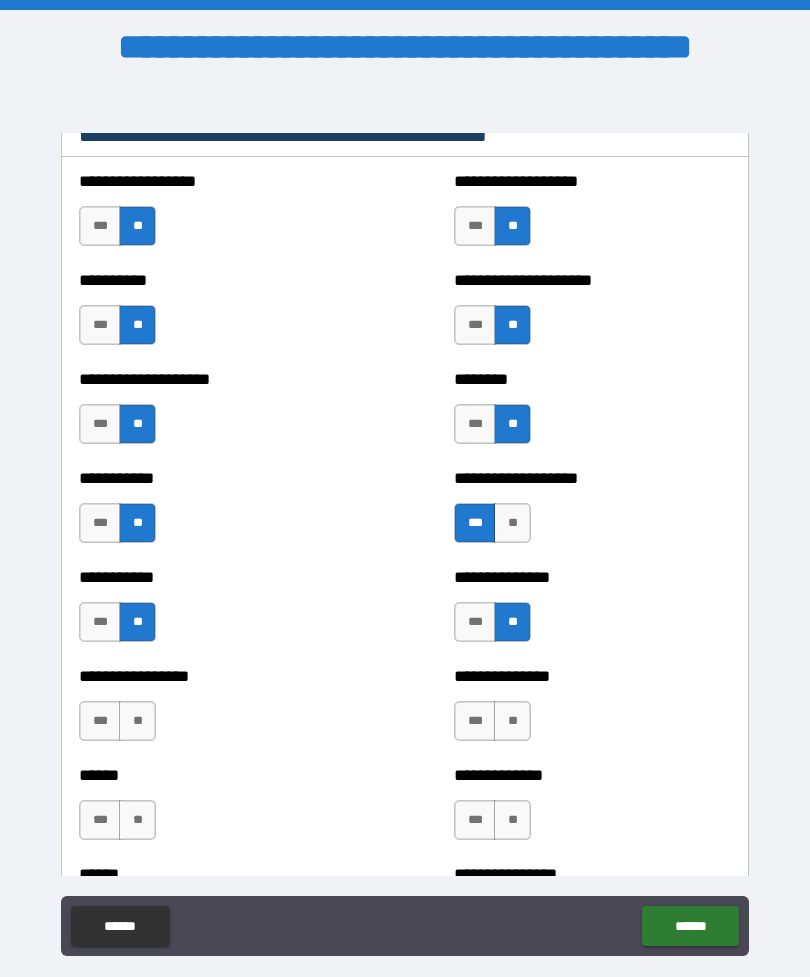 click on "**" at bounding box center (137, 721) 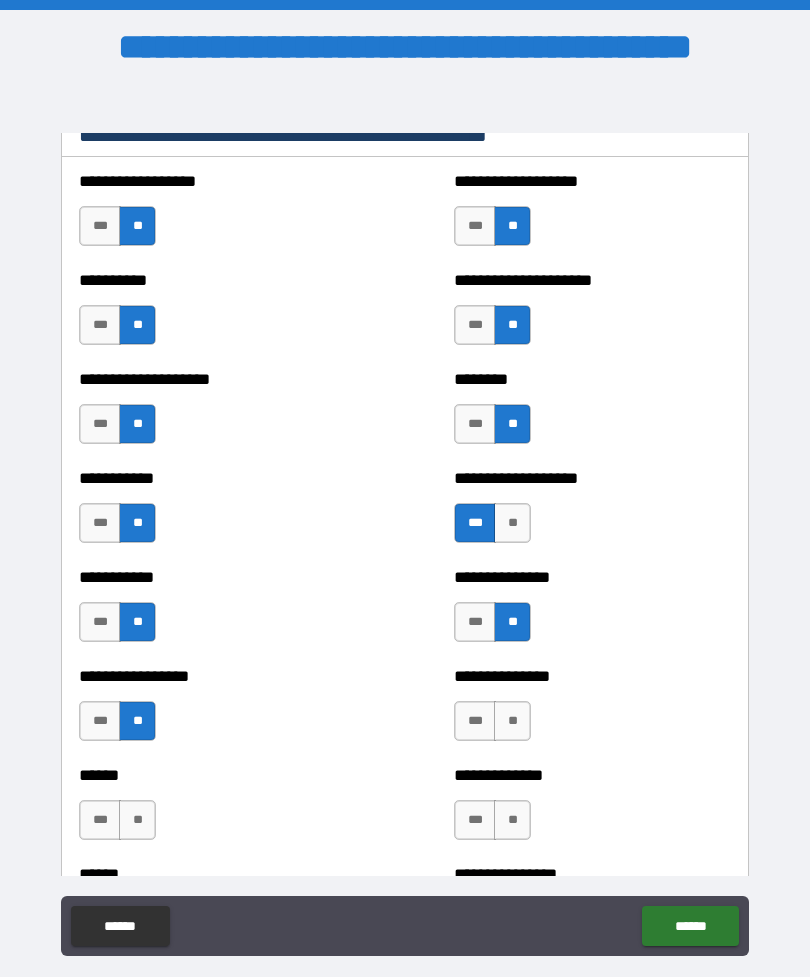 click on "**" at bounding box center (512, 721) 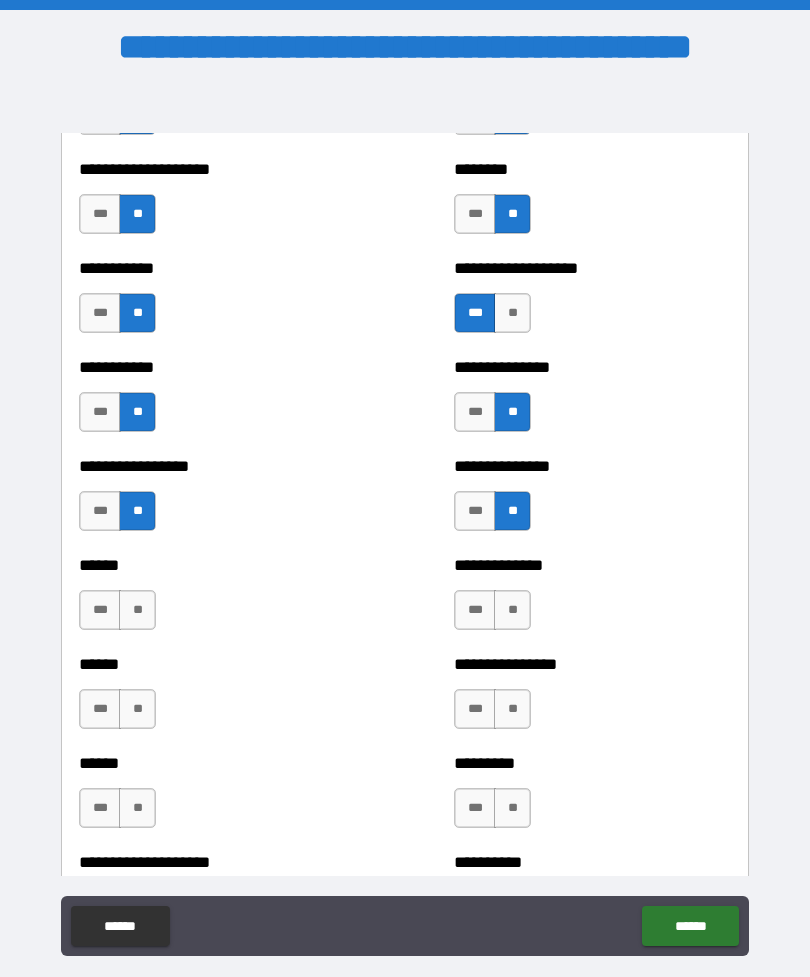 scroll, scrollTop: 2656, scrollLeft: 0, axis: vertical 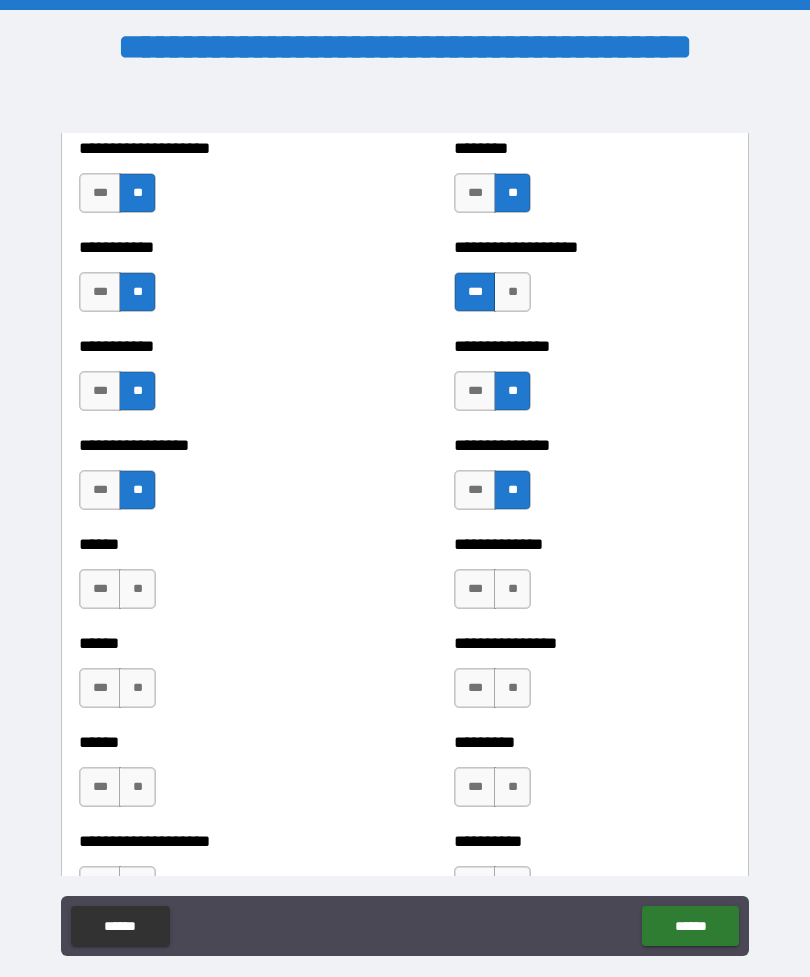 click on "**" at bounding box center (137, 589) 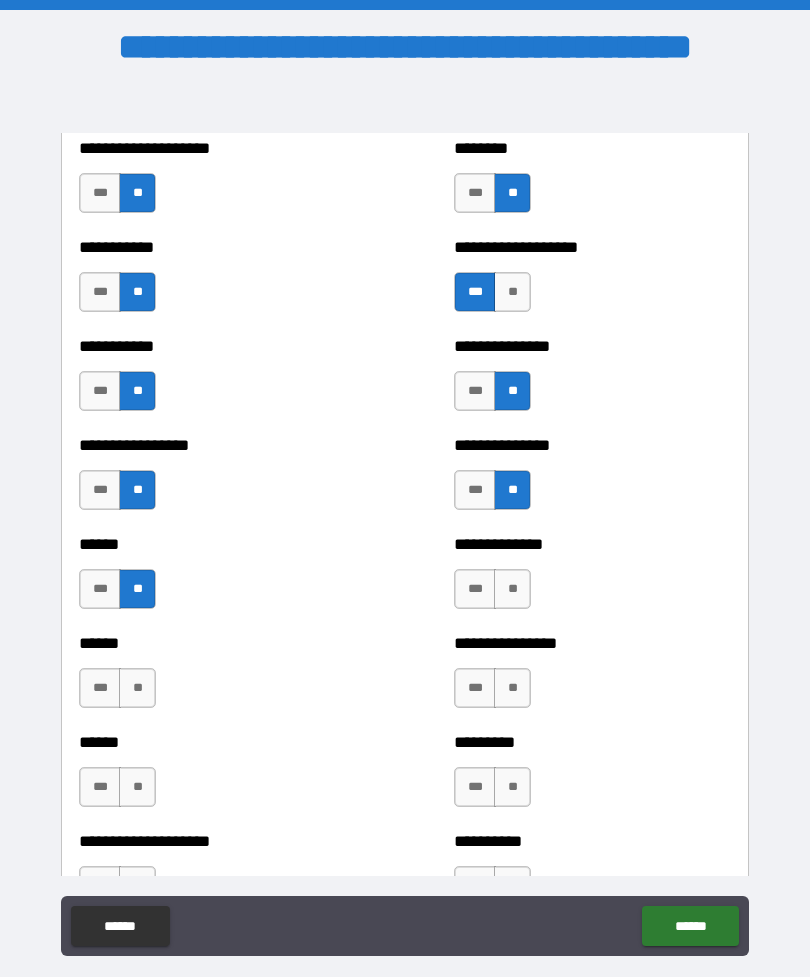 click on "**" at bounding box center (512, 589) 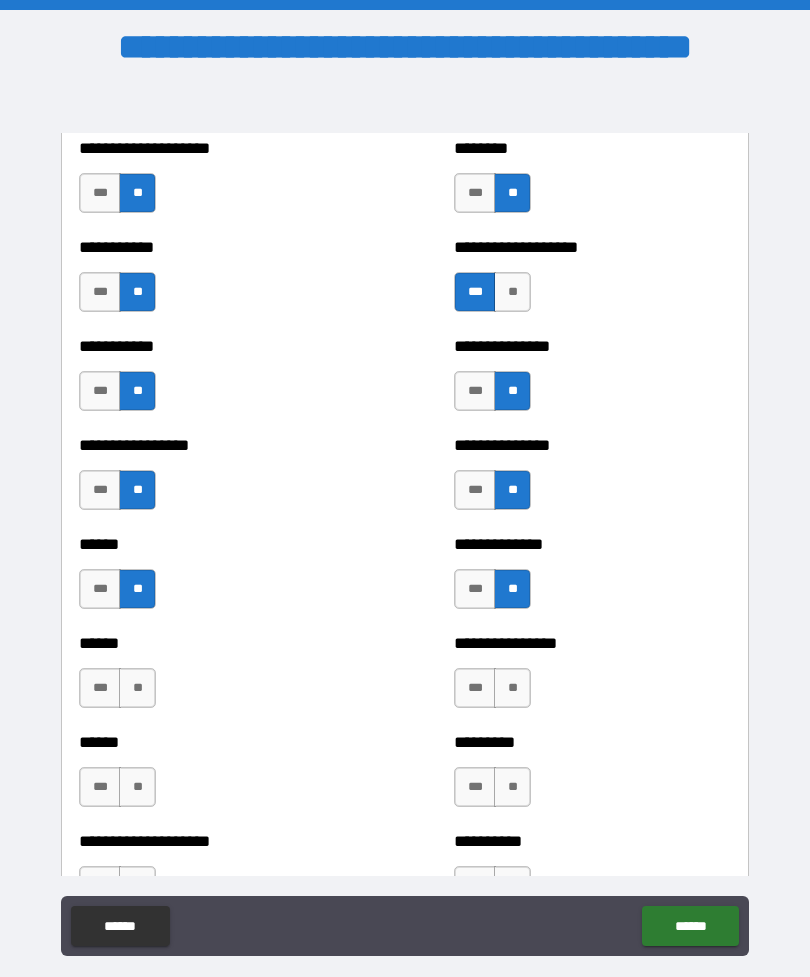 click on "**" at bounding box center [137, 688] 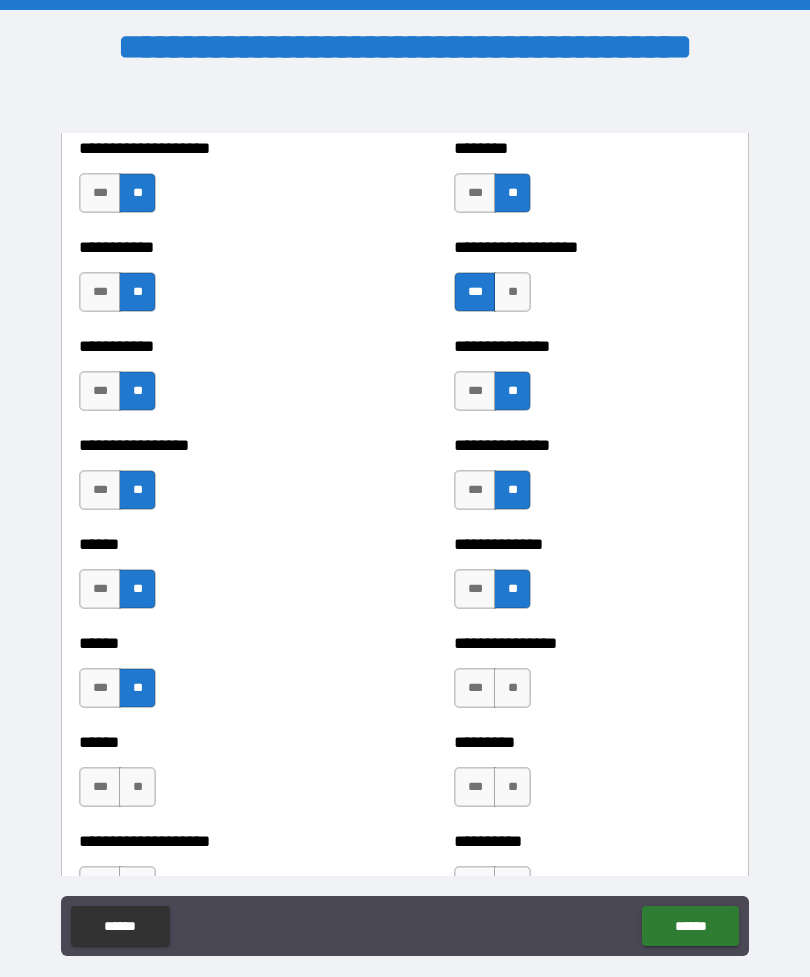 click on "**" at bounding box center [512, 688] 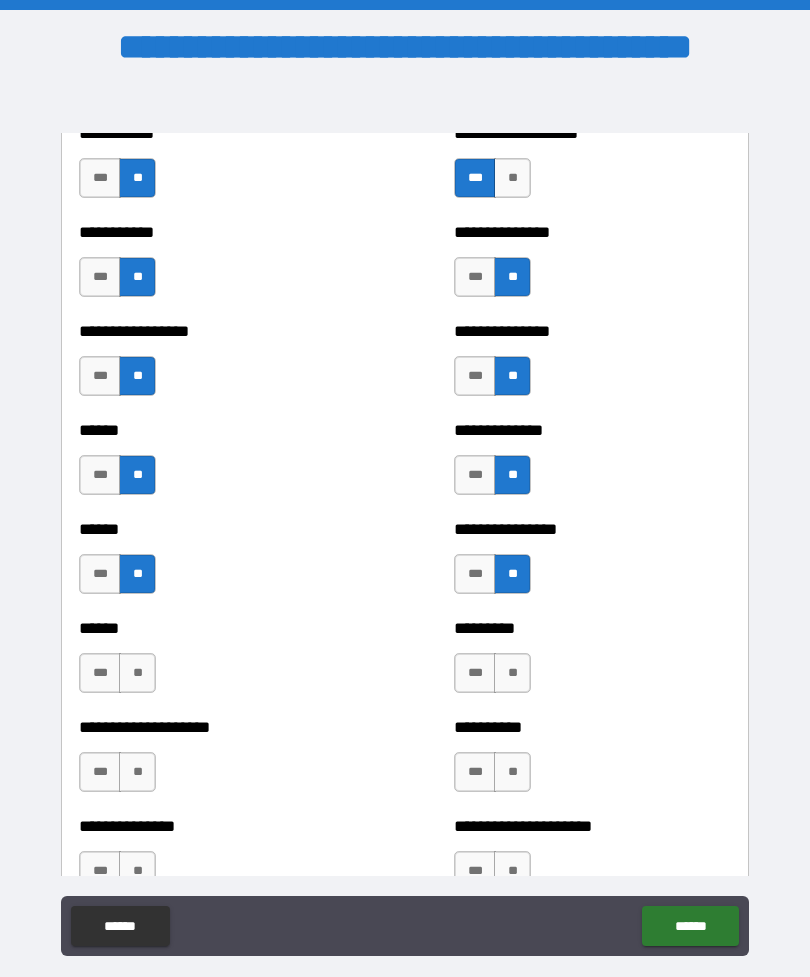 scroll, scrollTop: 2918, scrollLeft: 0, axis: vertical 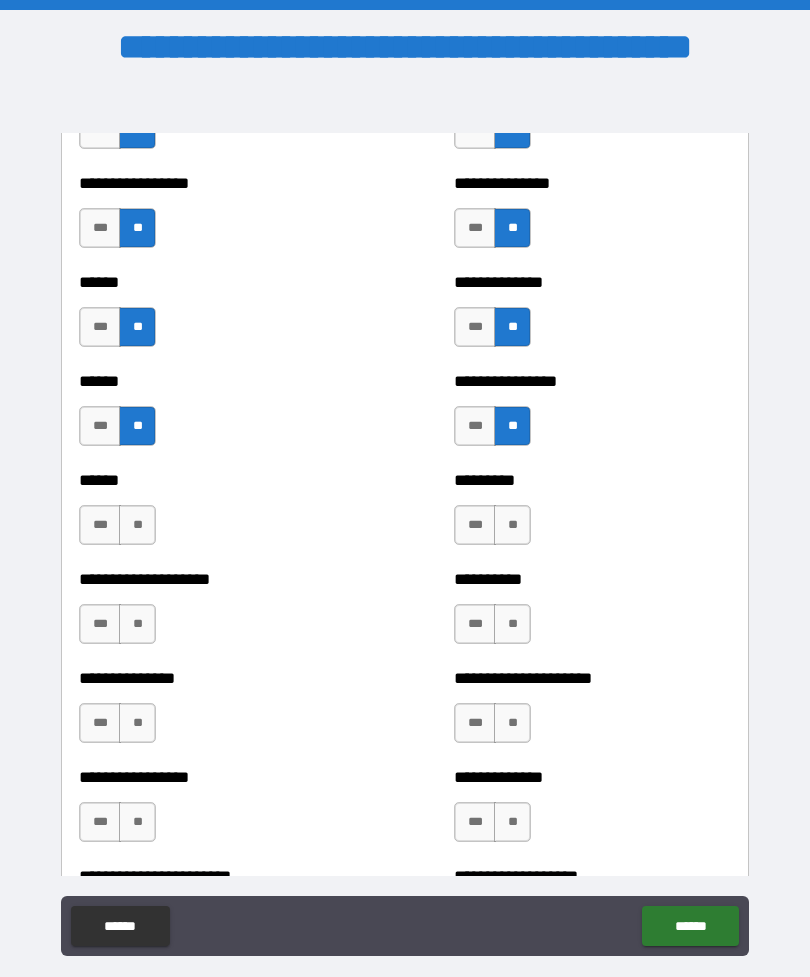click on "**" at bounding box center (137, 525) 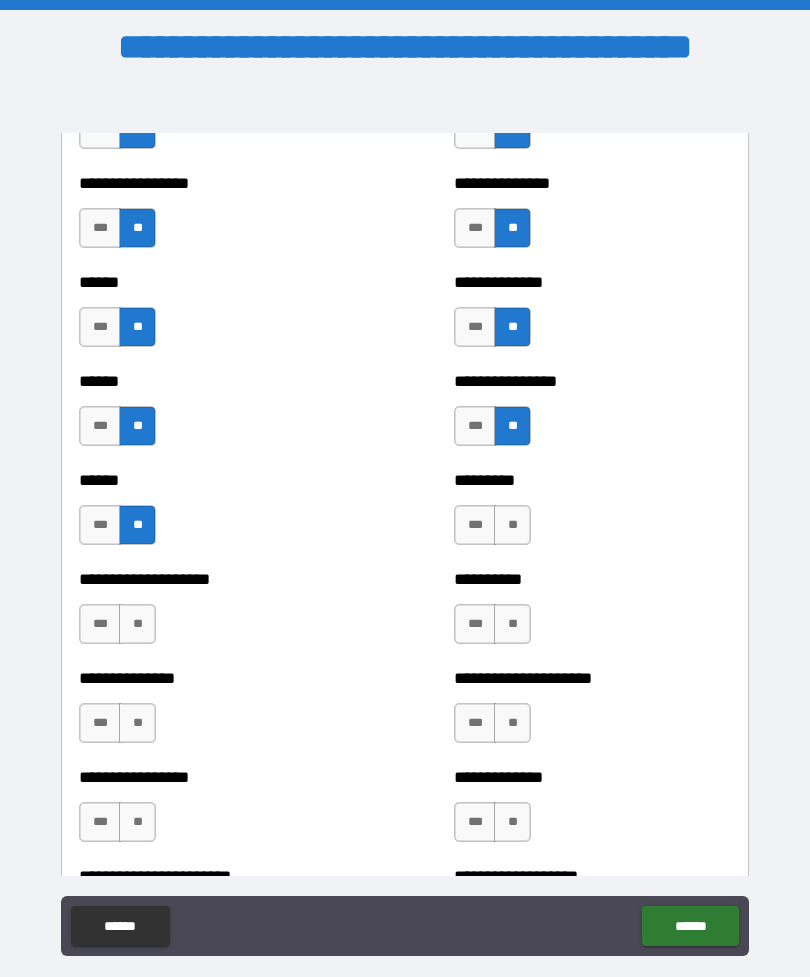 click on "**" at bounding box center (512, 525) 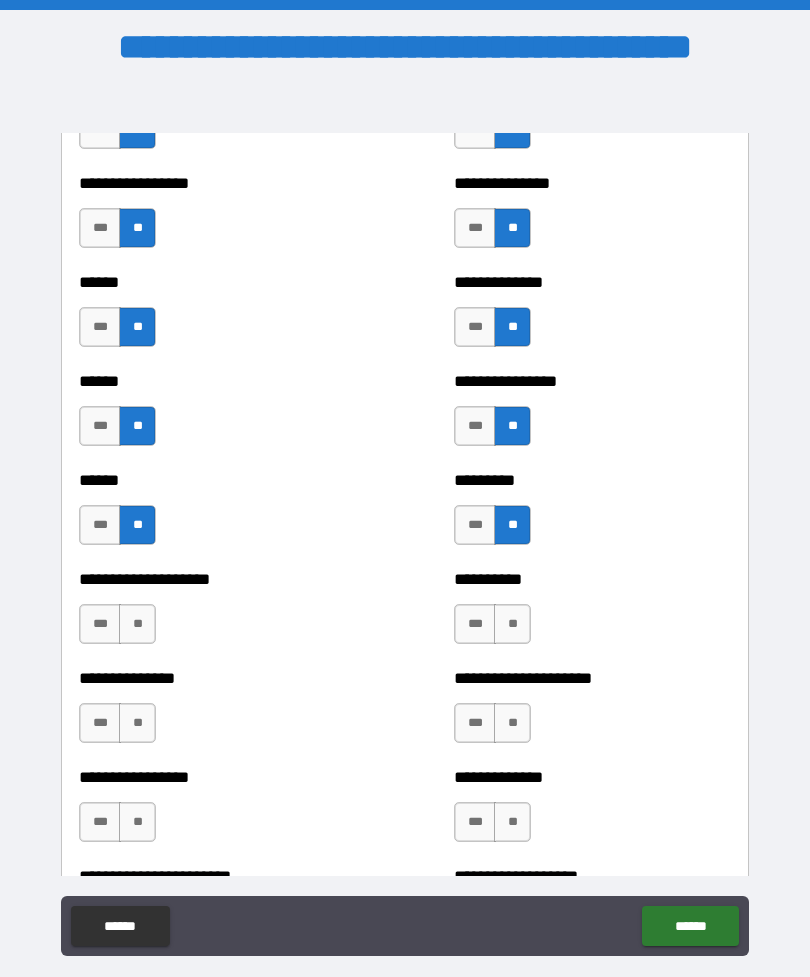 click on "**" at bounding box center [137, 624] 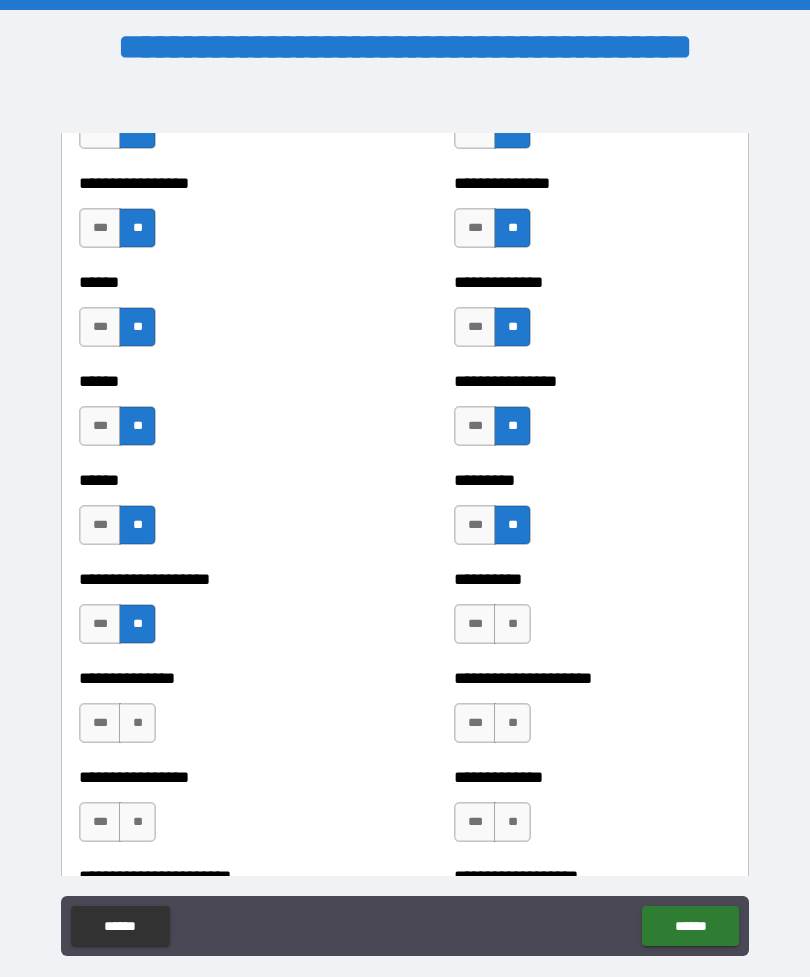click on "**" at bounding box center (512, 624) 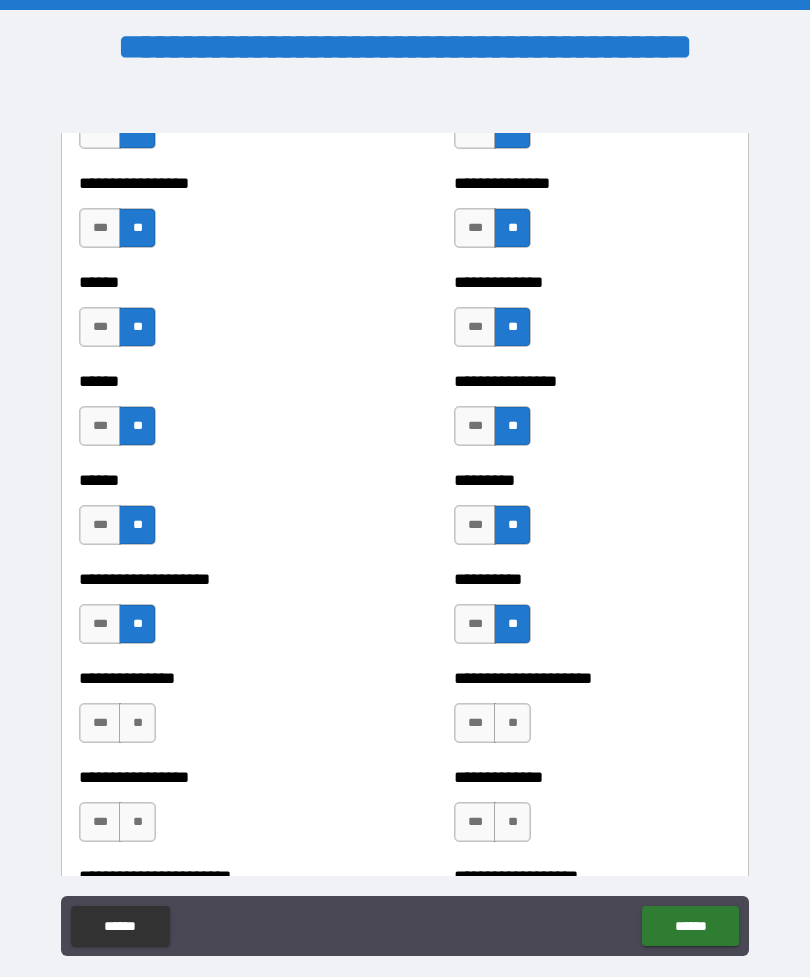 scroll, scrollTop: 3113, scrollLeft: 0, axis: vertical 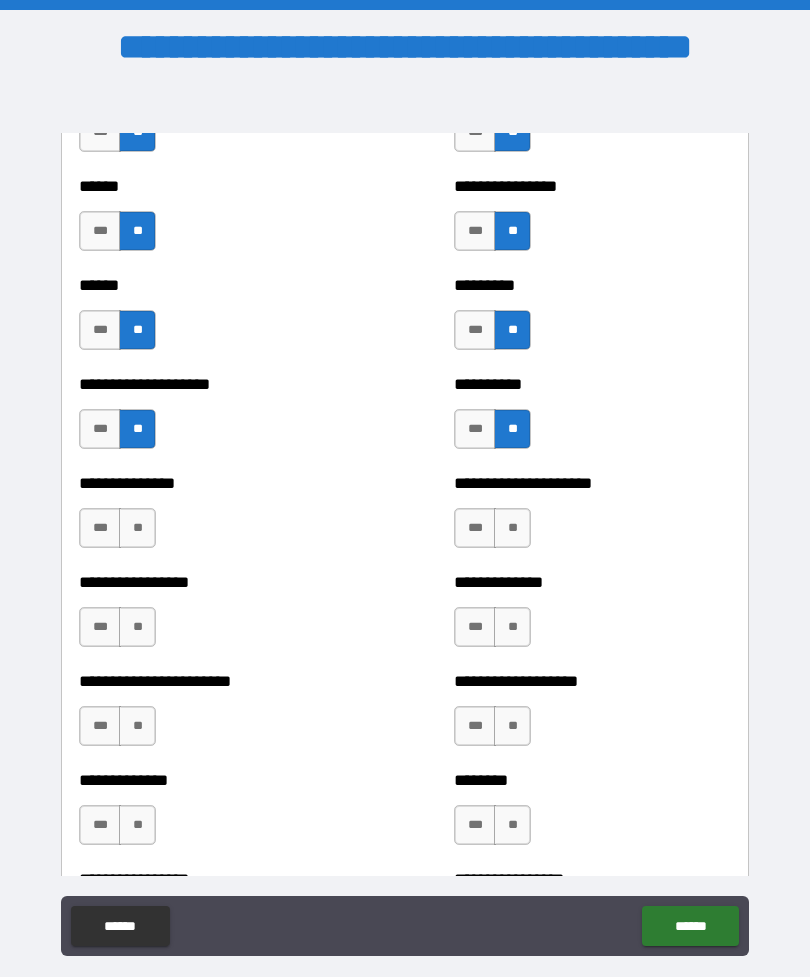 click on "**" at bounding box center (137, 528) 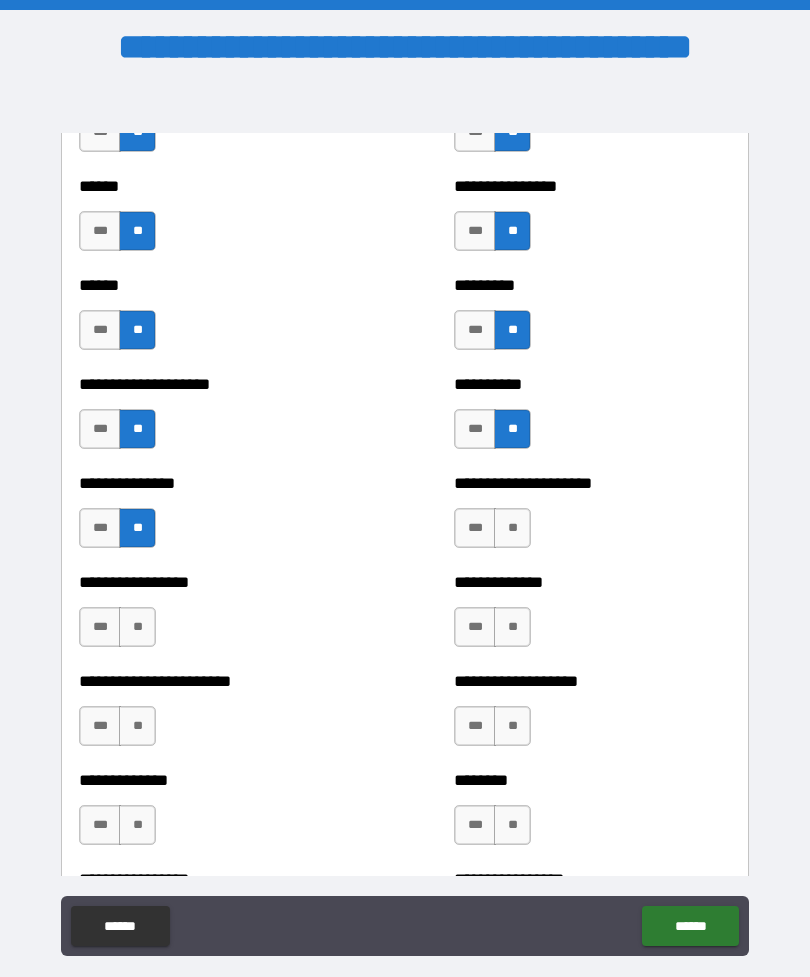 click on "**" at bounding box center [512, 528] 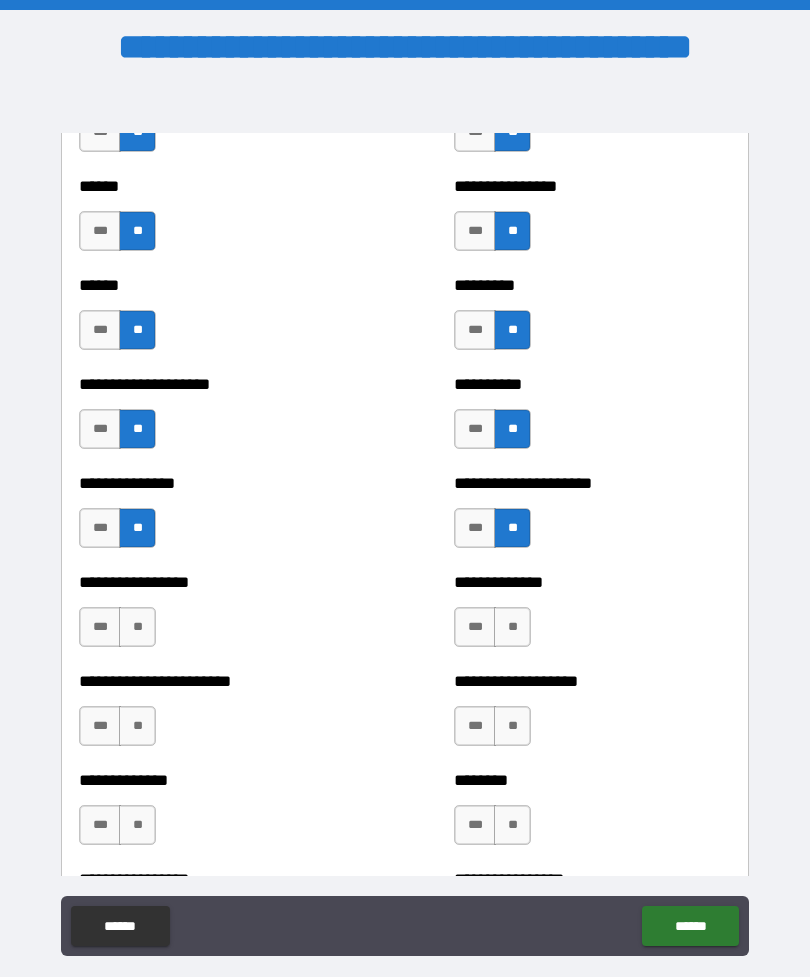 click on "**" at bounding box center [512, 627] 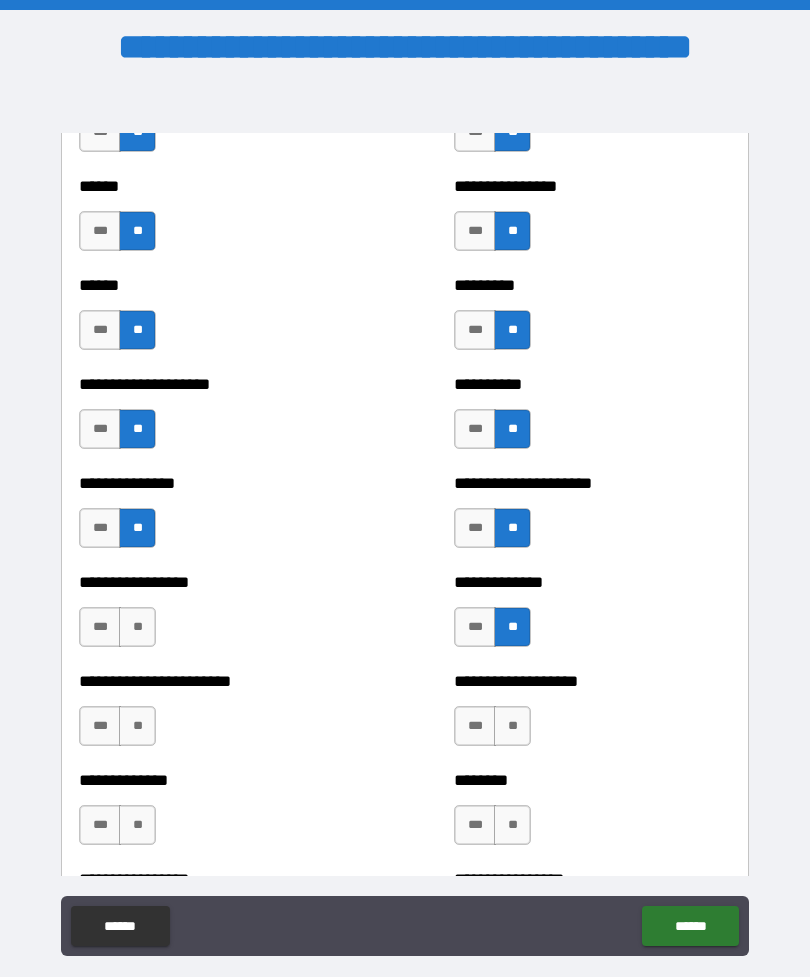 click on "**" at bounding box center [137, 627] 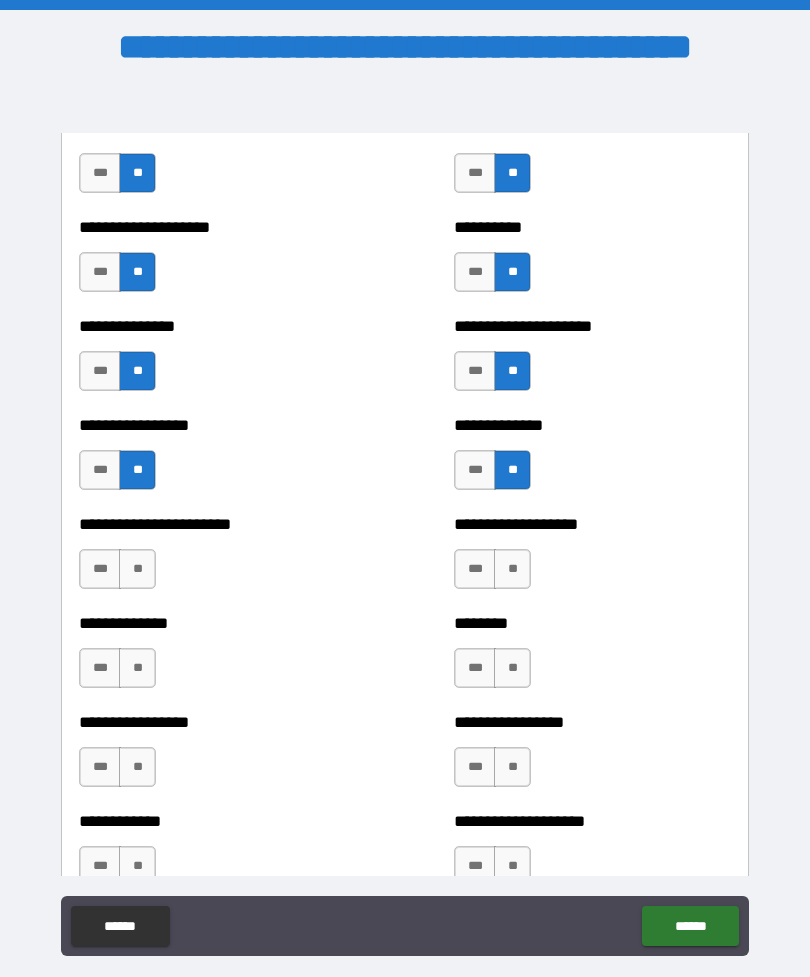 scroll, scrollTop: 3271, scrollLeft: 0, axis: vertical 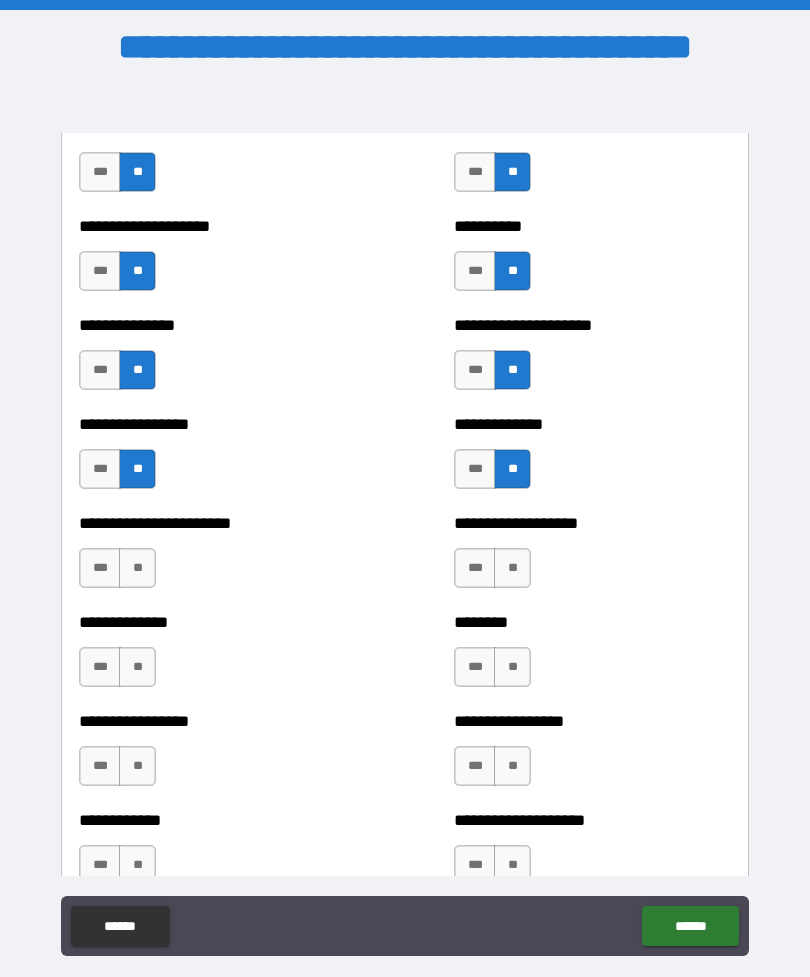 click on "**" at bounding box center (137, 568) 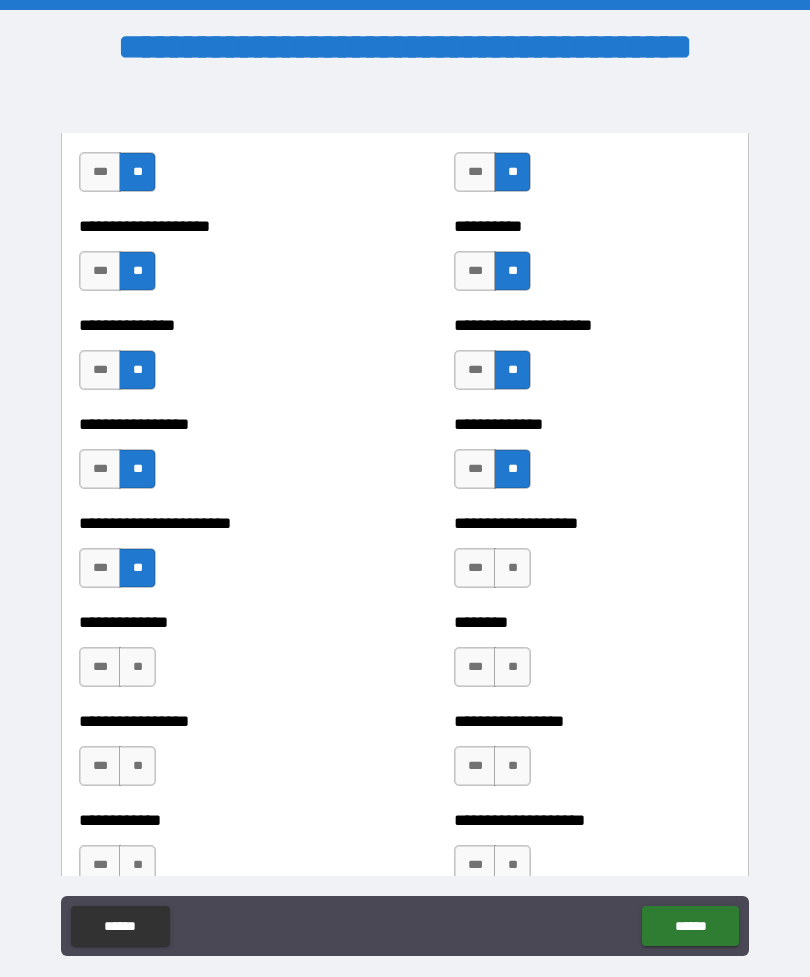 click on "**" at bounding box center (512, 568) 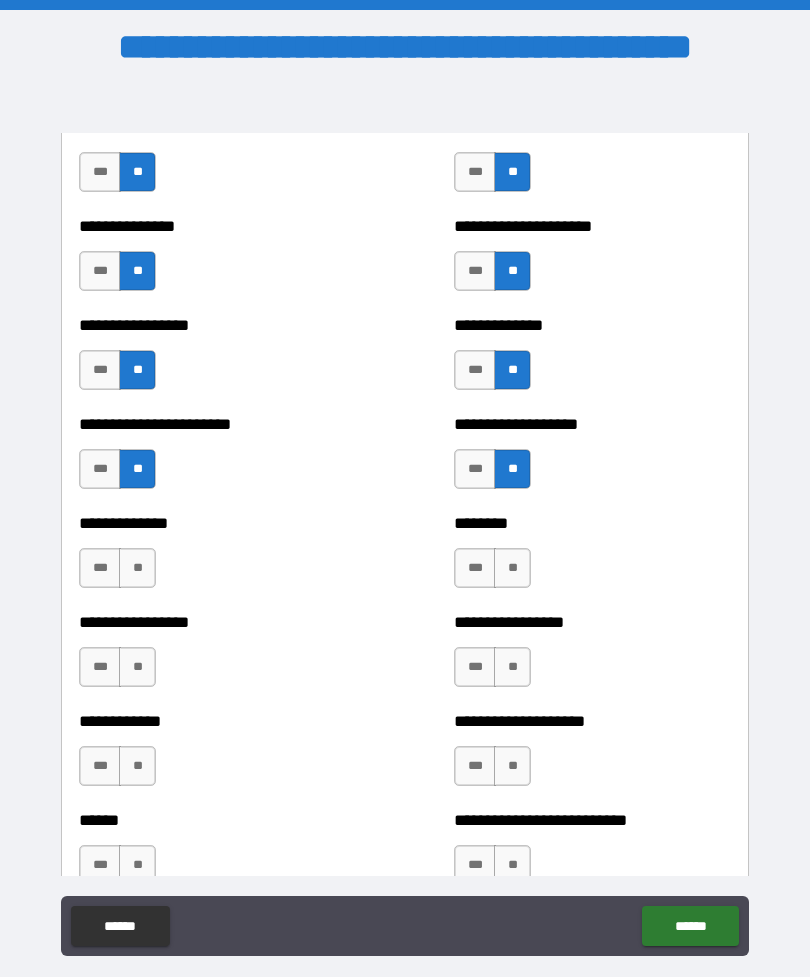scroll, scrollTop: 3397, scrollLeft: 0, axis: vertical 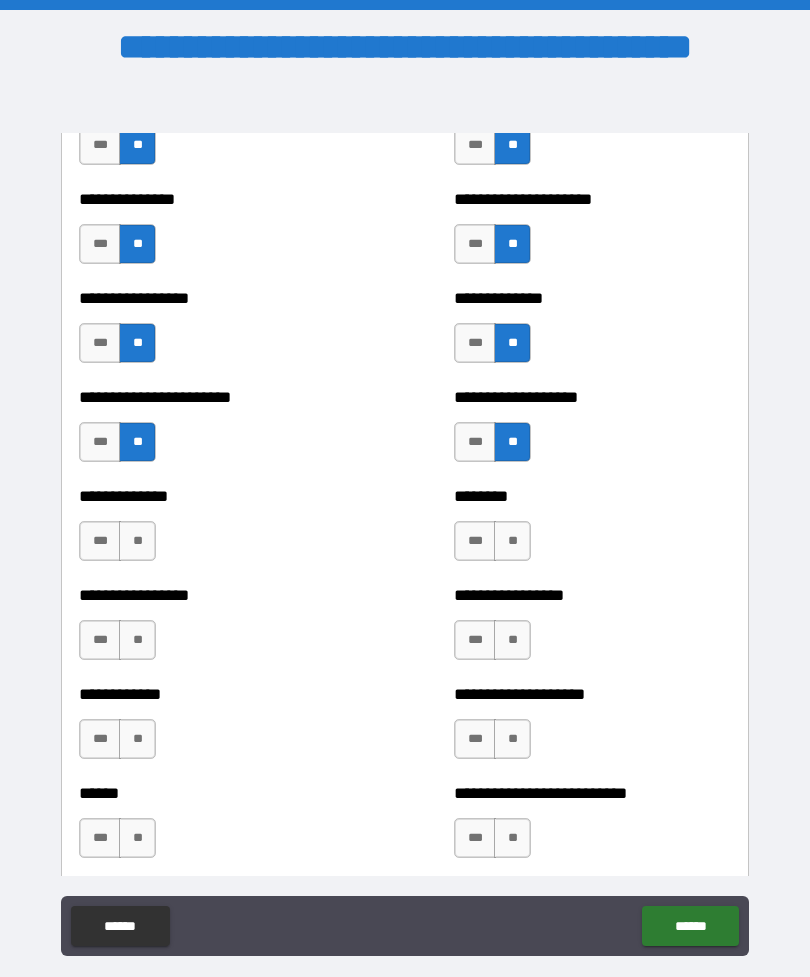 click on "**" at bounding box center (137, 541) 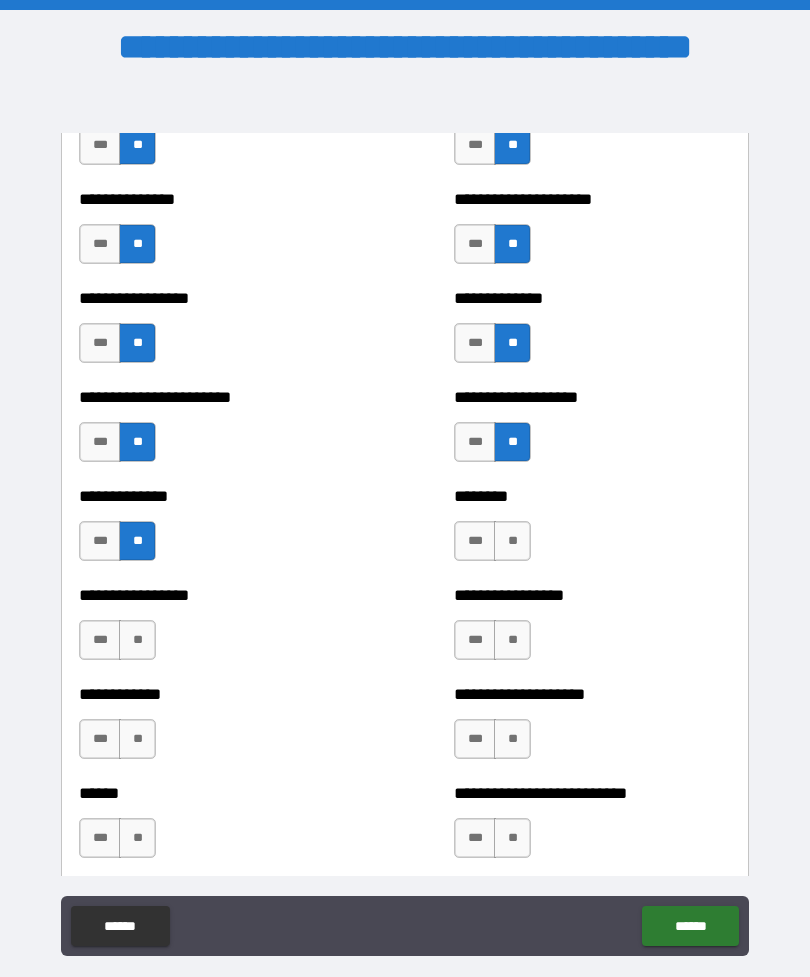 click on "**" at bounding box center (512, 541) 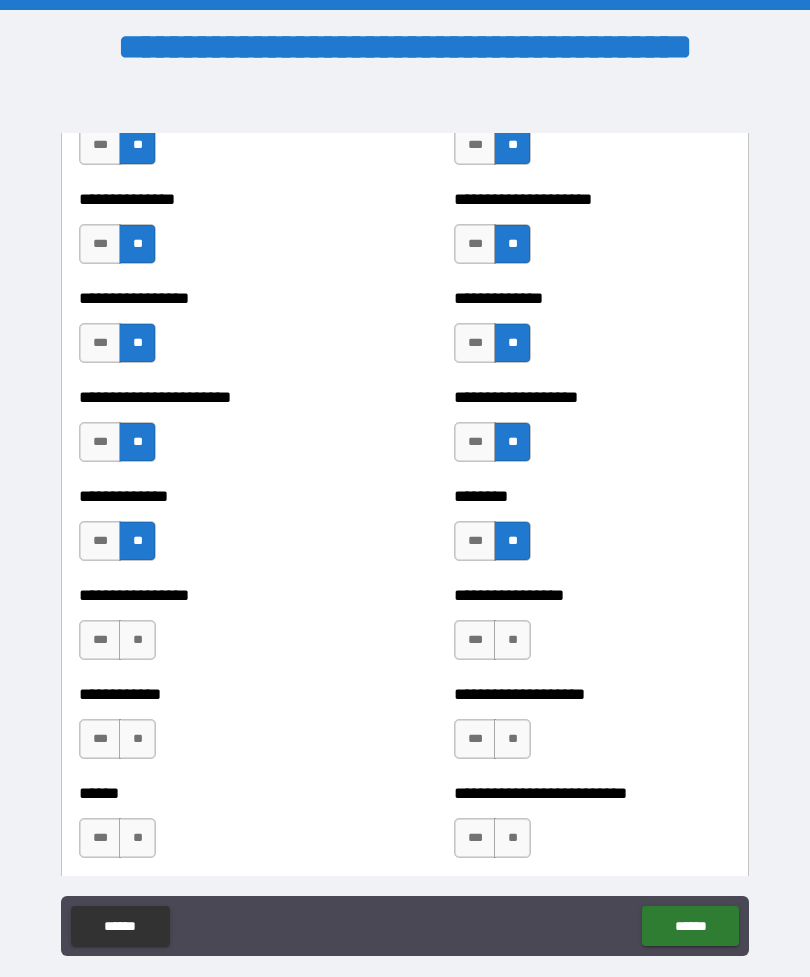 click on "**" at bounding box center (512, 640) 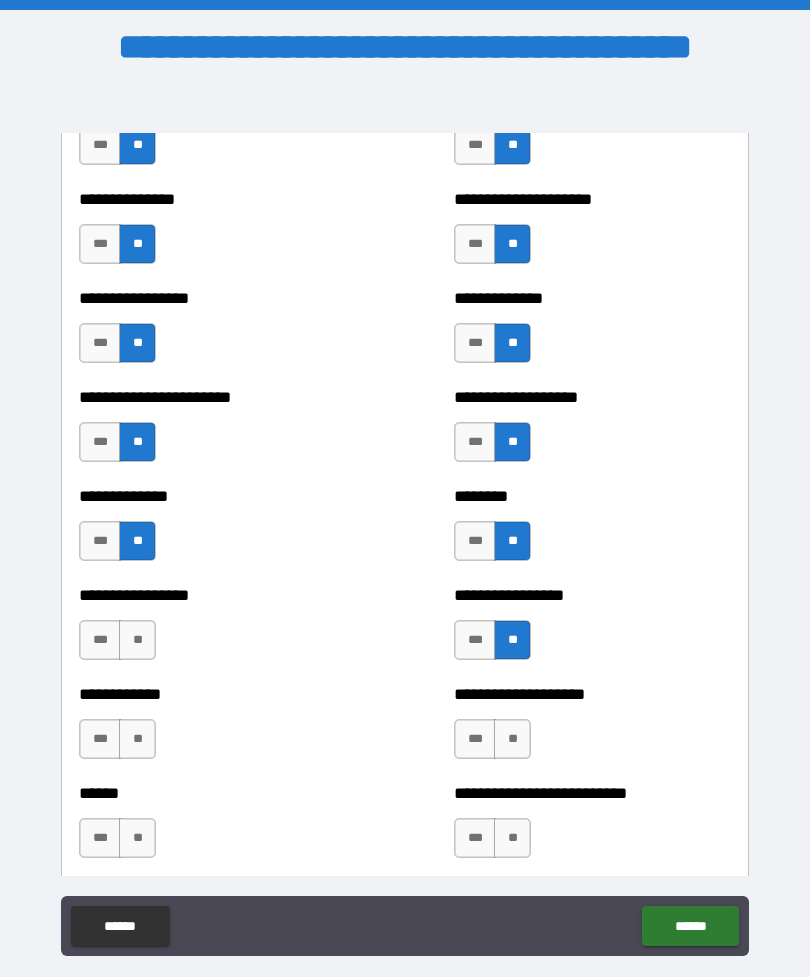 click on "**" at bounding box center [137, 640] 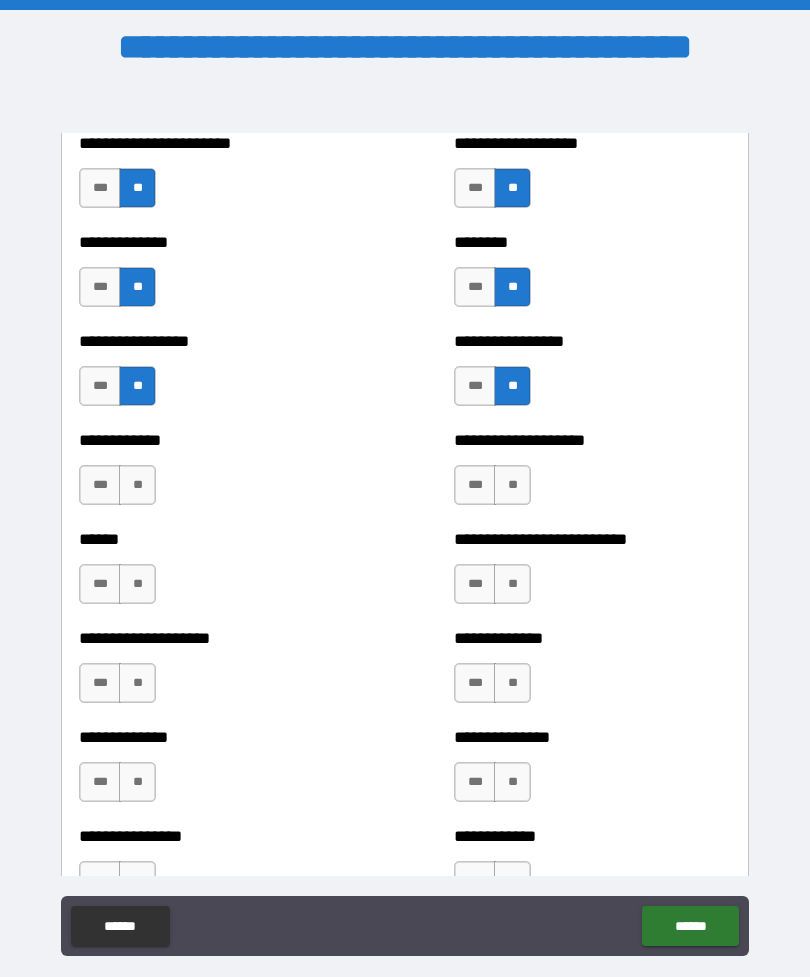 scroll, scrollTop: 3650, scrollLeft: 0, axis: vertical 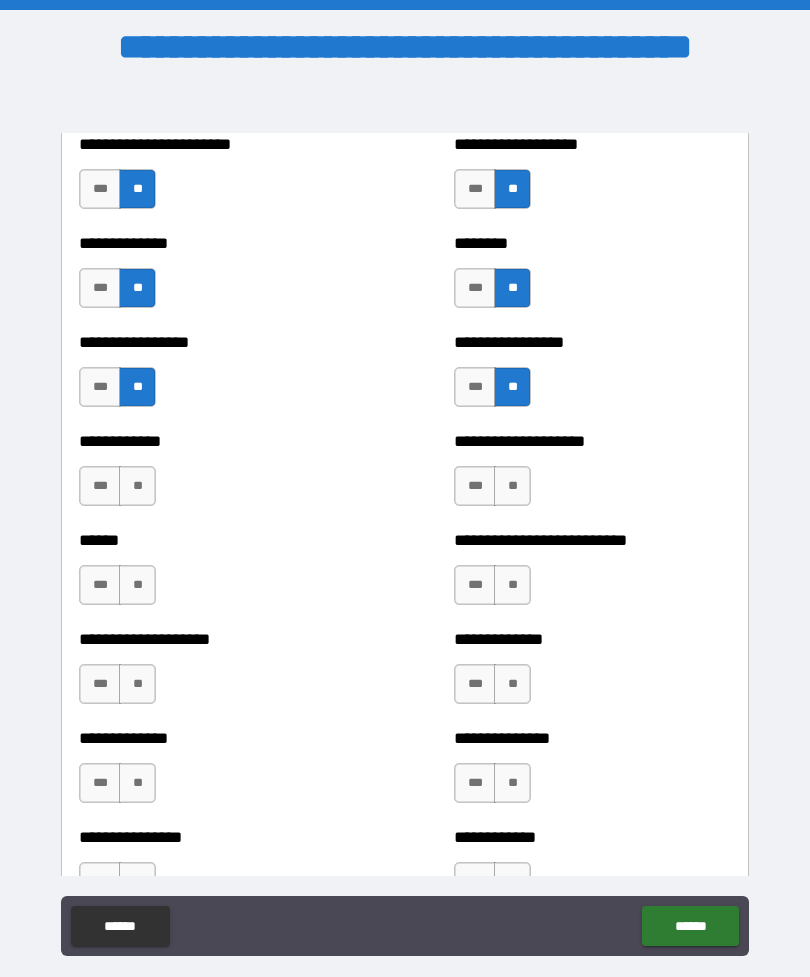 click on "**" at bounding box center (137, 486) 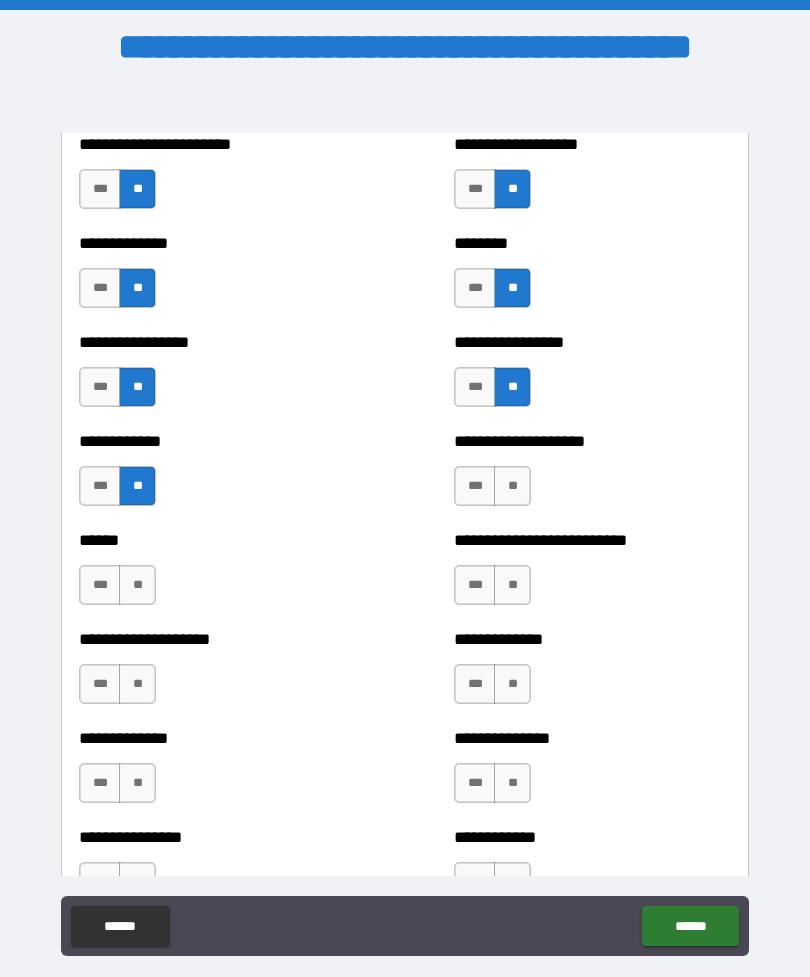 click on "**" at bounding box center (512, 486) 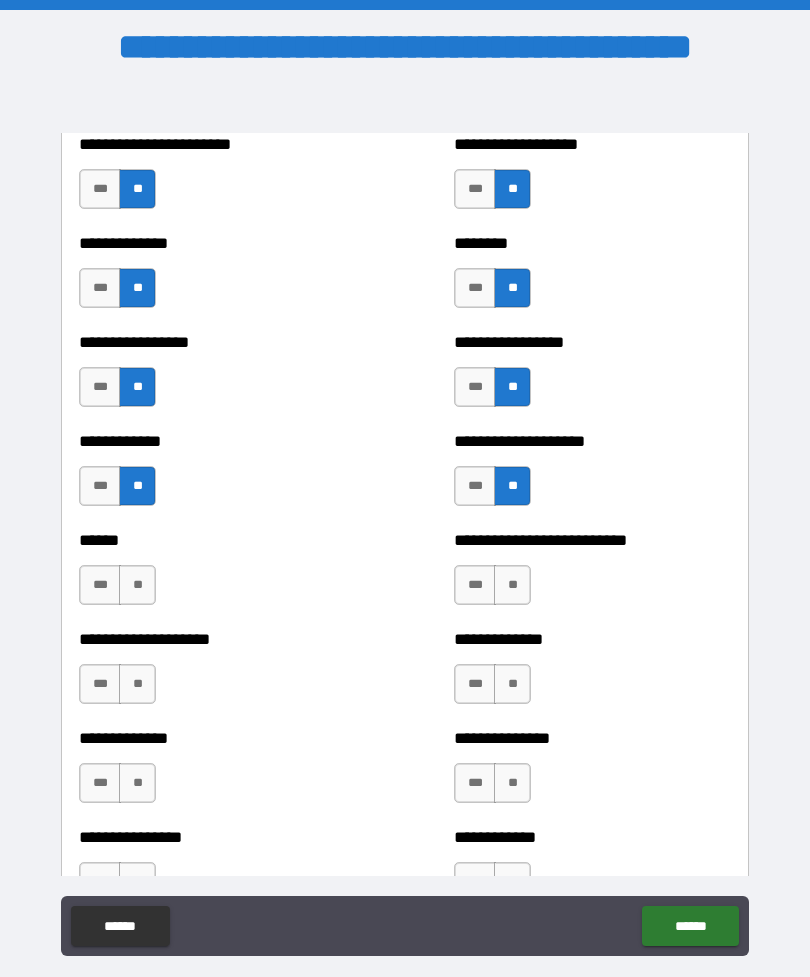 click on "**" at bounding box center [512, 585] 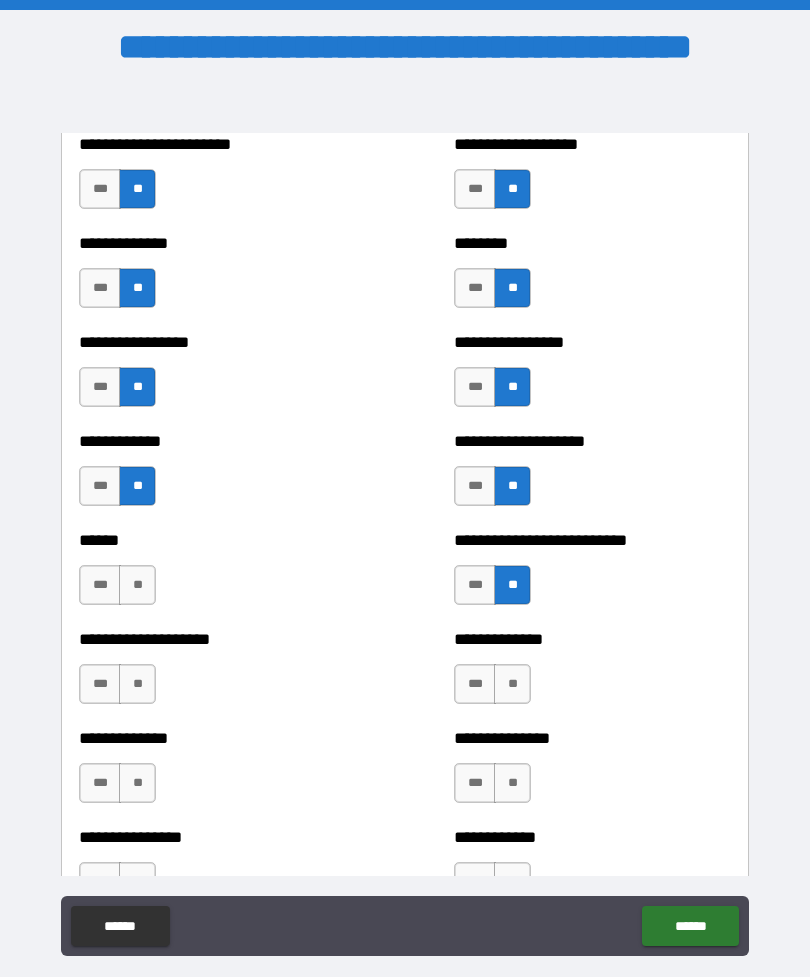 click on "**" at bounding box center [137, 585] 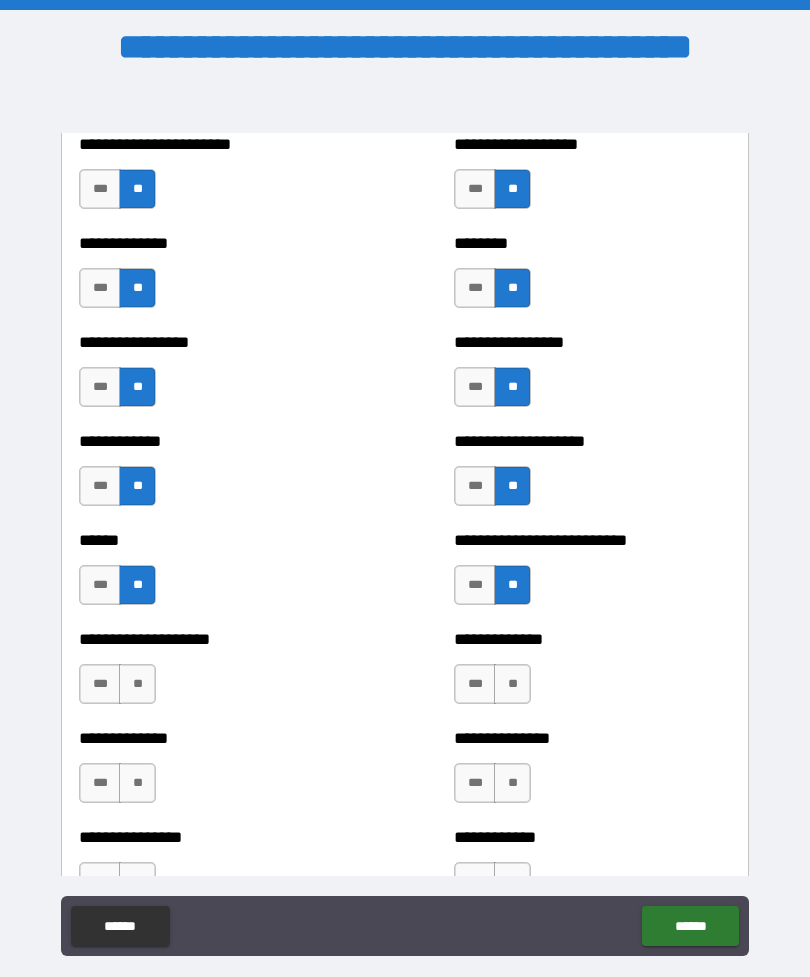 click on "**" at bounding box center [137, 684] 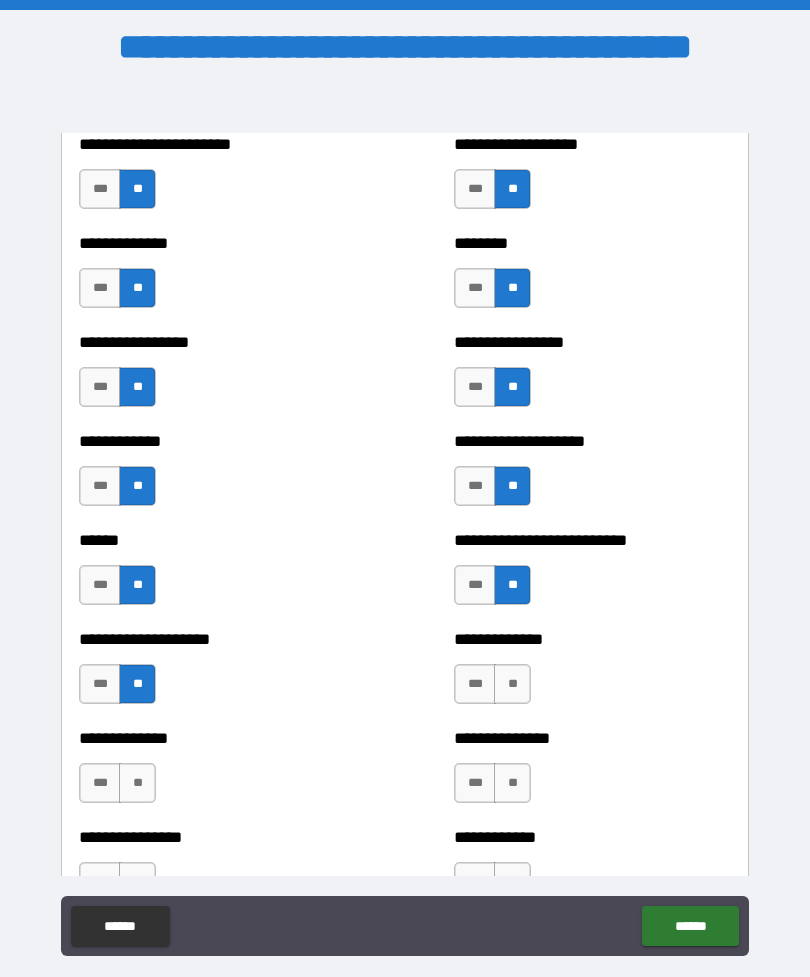 click on "**" at bounding box center [512, 684] 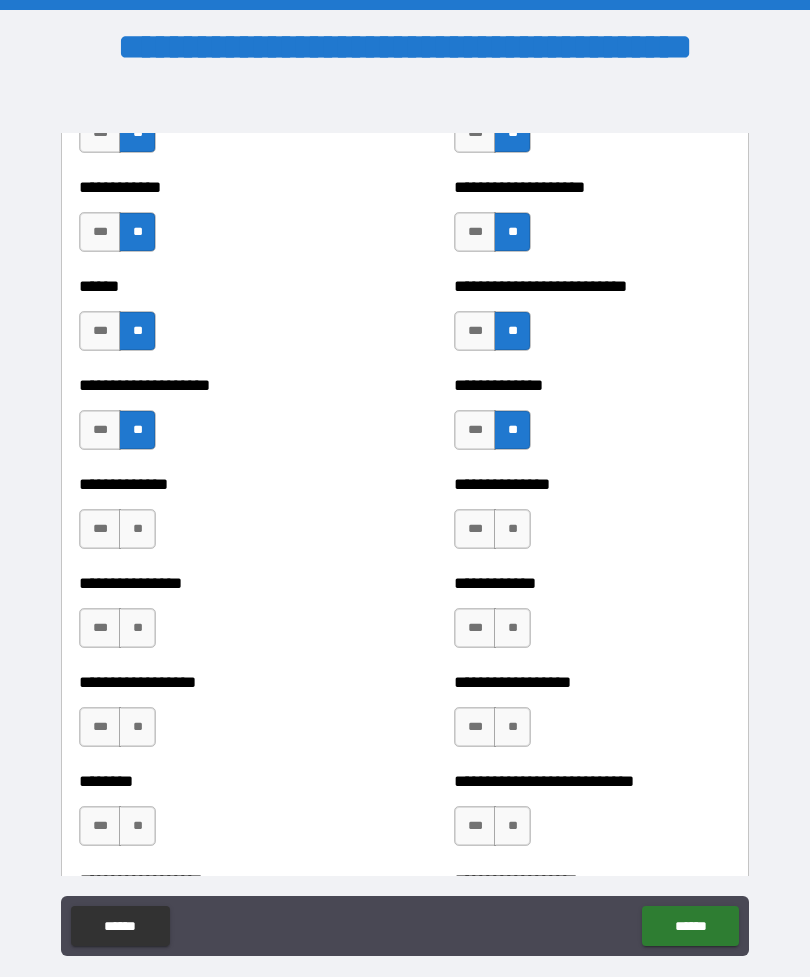 scroll, scrollTop: 3901, scrollLeft: 0, axis: vertical 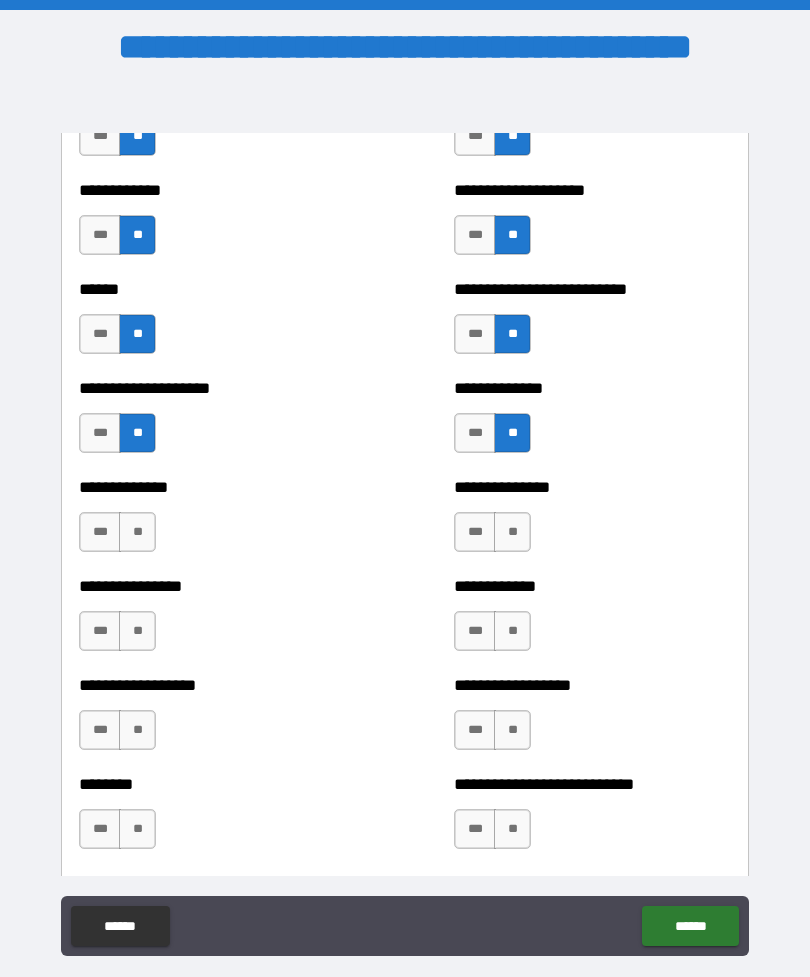 click on "**" at bounding box center (512, 532) 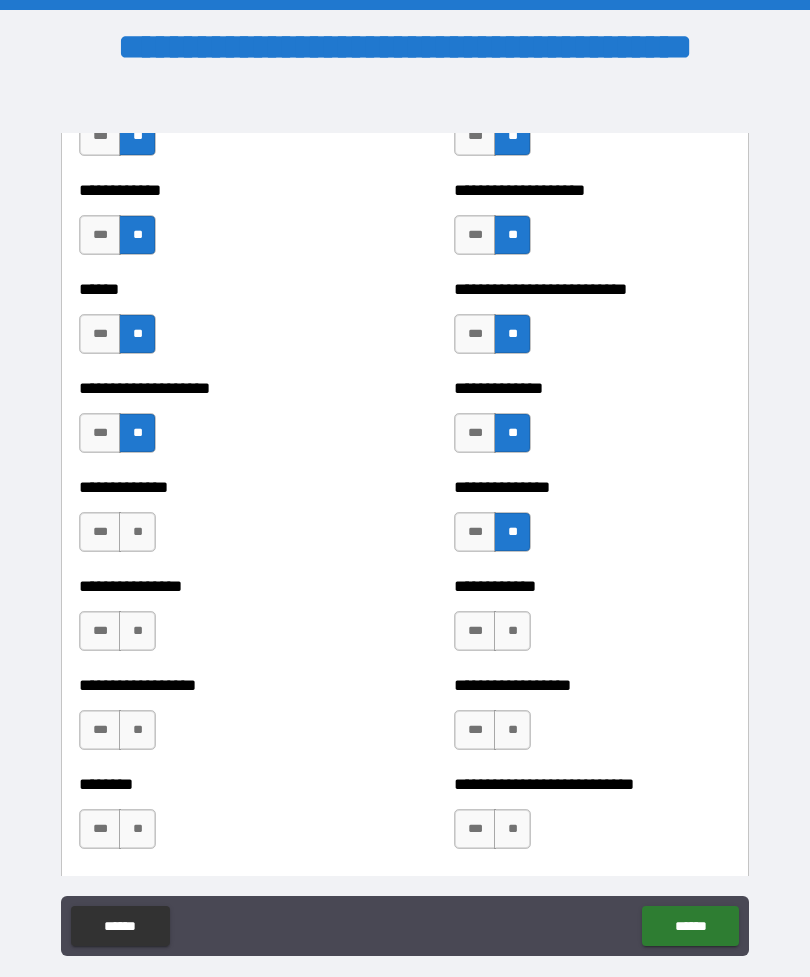 click on "**" at bounding box center [137, 532] 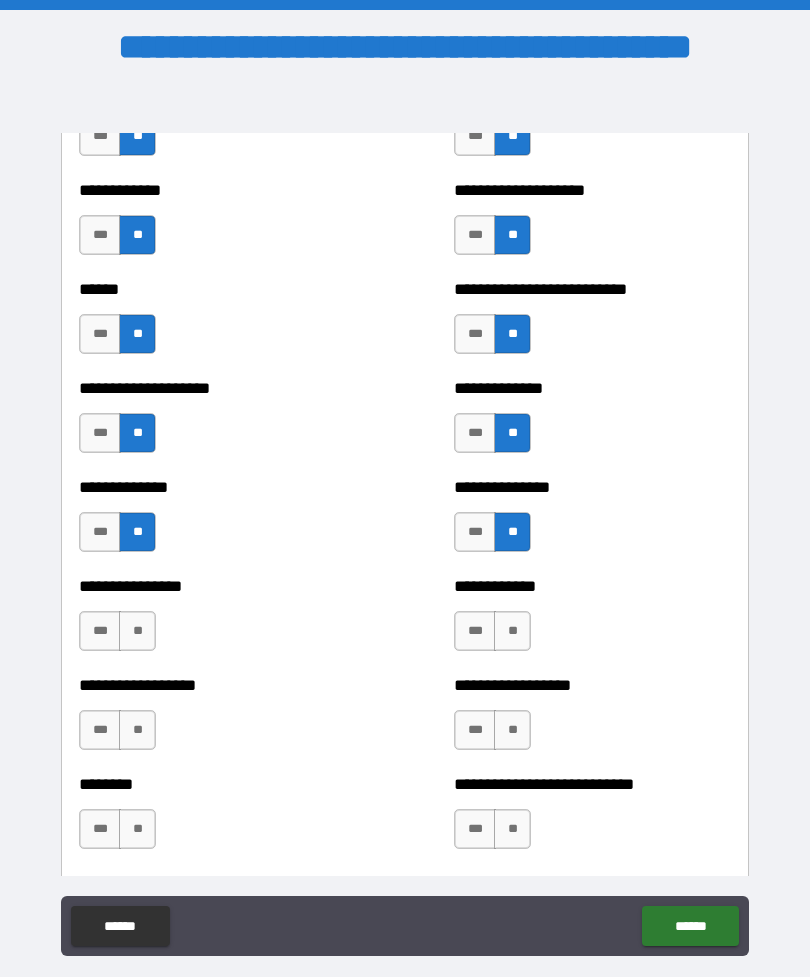 click on "**" at bounding box center [137, 631] 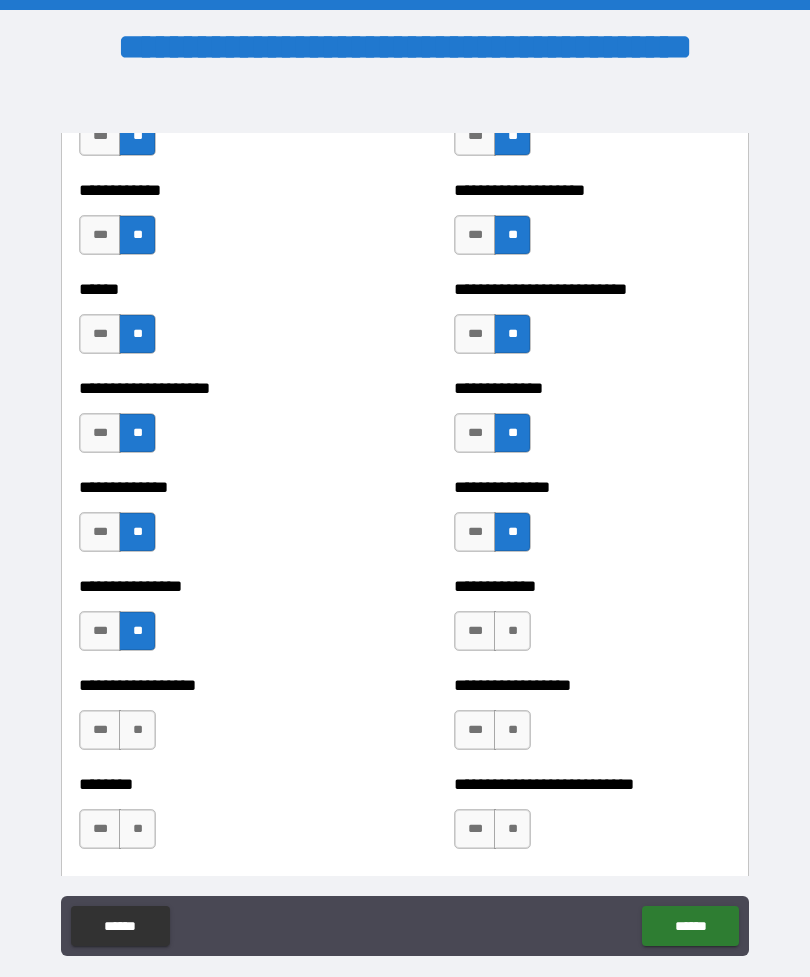 click on "**" at bounding box center (512, 631) 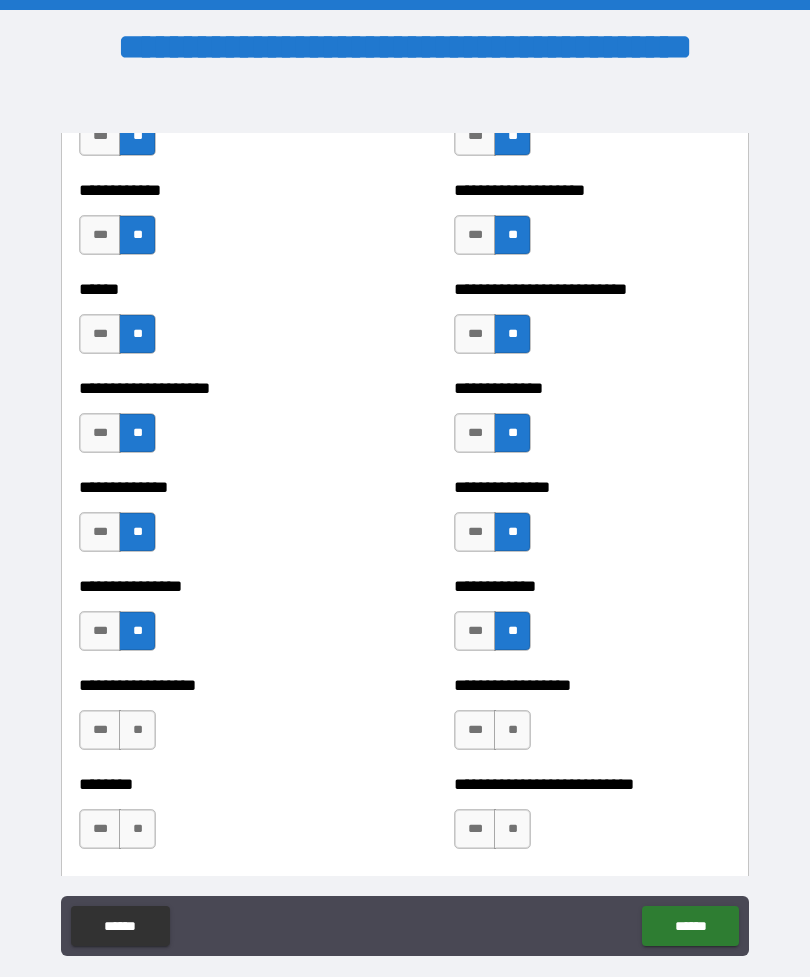 click on "**" at bounding box center (512, 730) 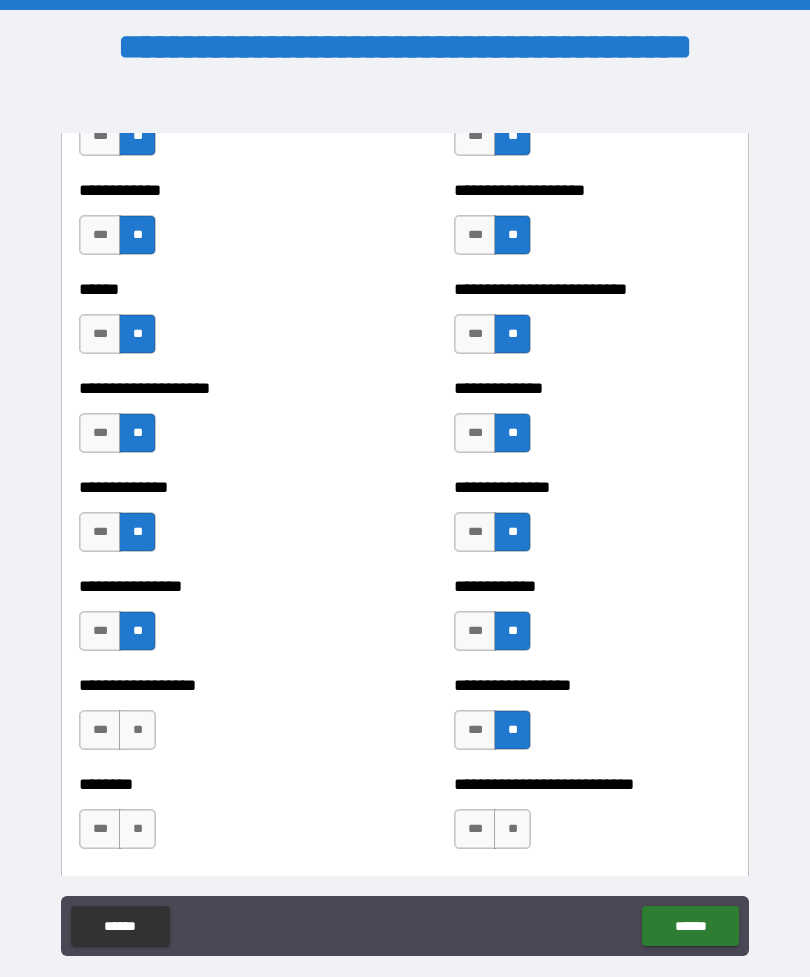 scroll, scrollTop: 4083, scrollLeft: 0, axis: vertical 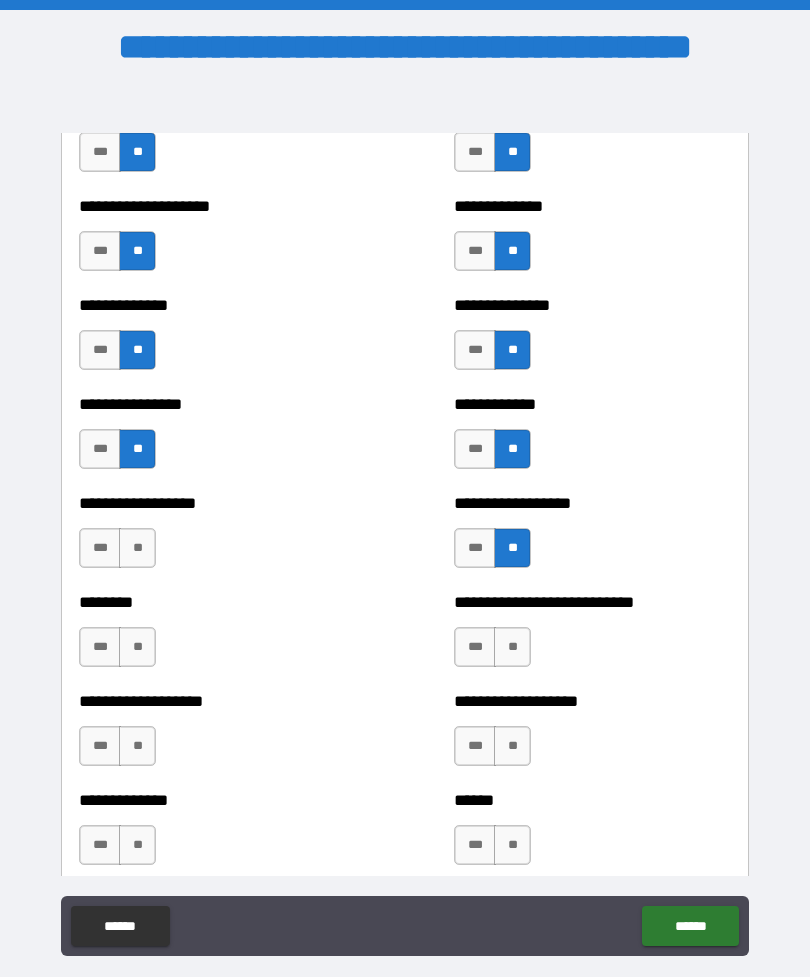 click on "**" at bounding box center [137, 548] 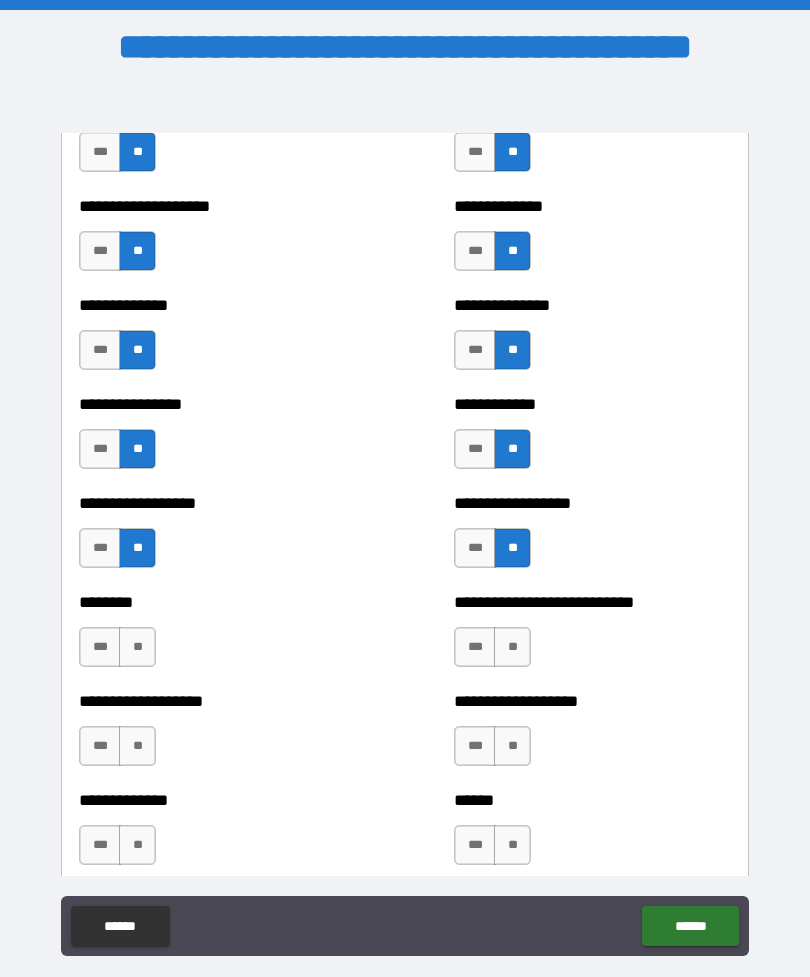 click on "**" at bounding box center (137, 647) 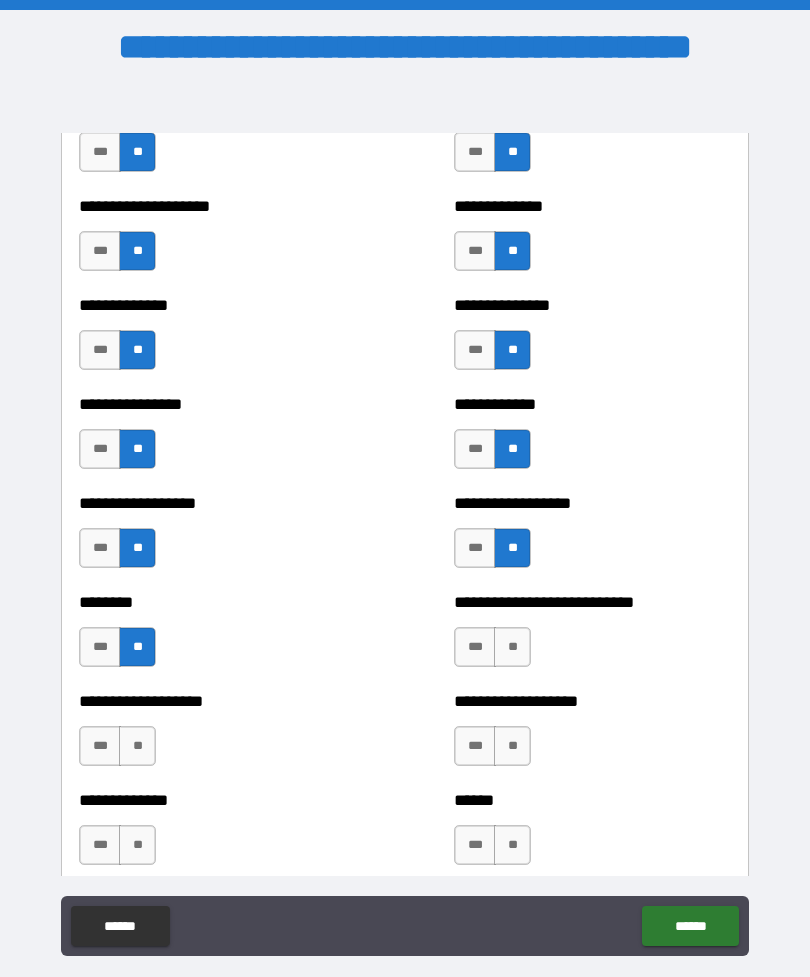 click on "**" at bounding box center (512, 647) 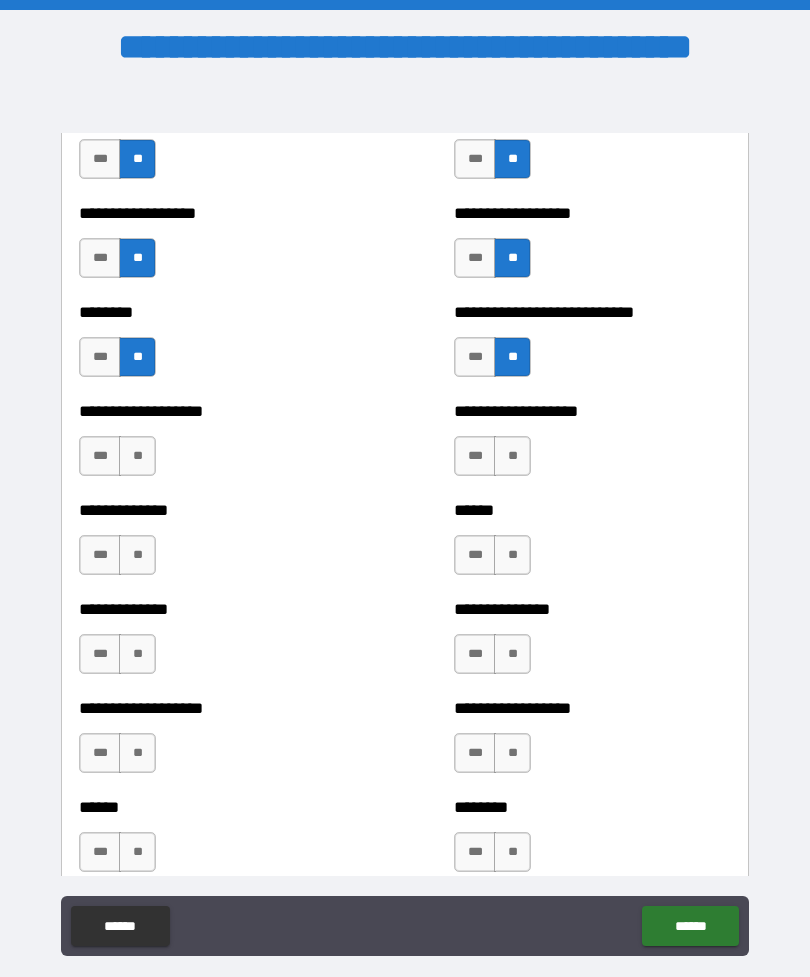 scroll, scrollTop: 4387, scrollLeft: 0, axis: vertical 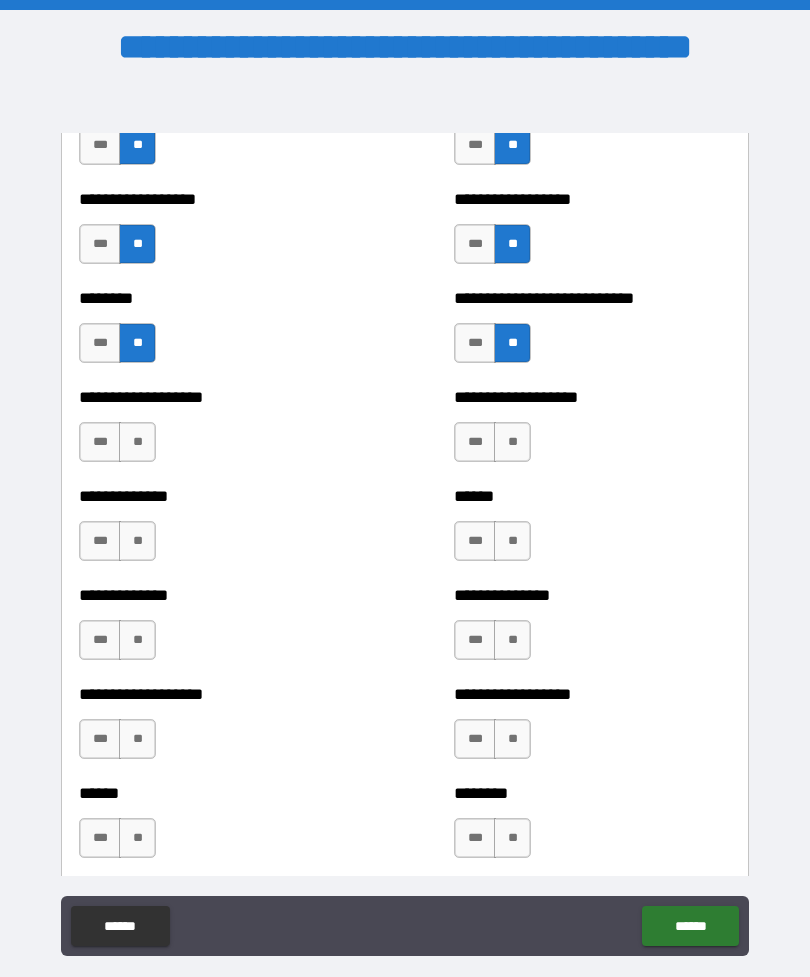 click on "**" at bounding box center (512, 442) 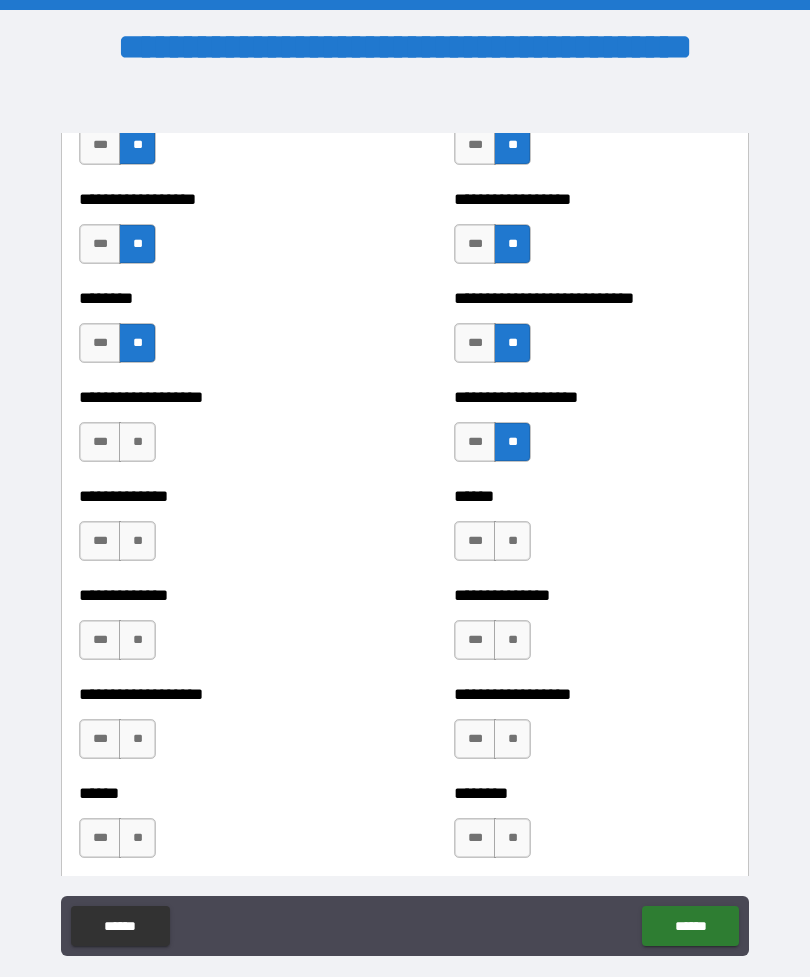 click on "**" at bounding box center (137, 442) 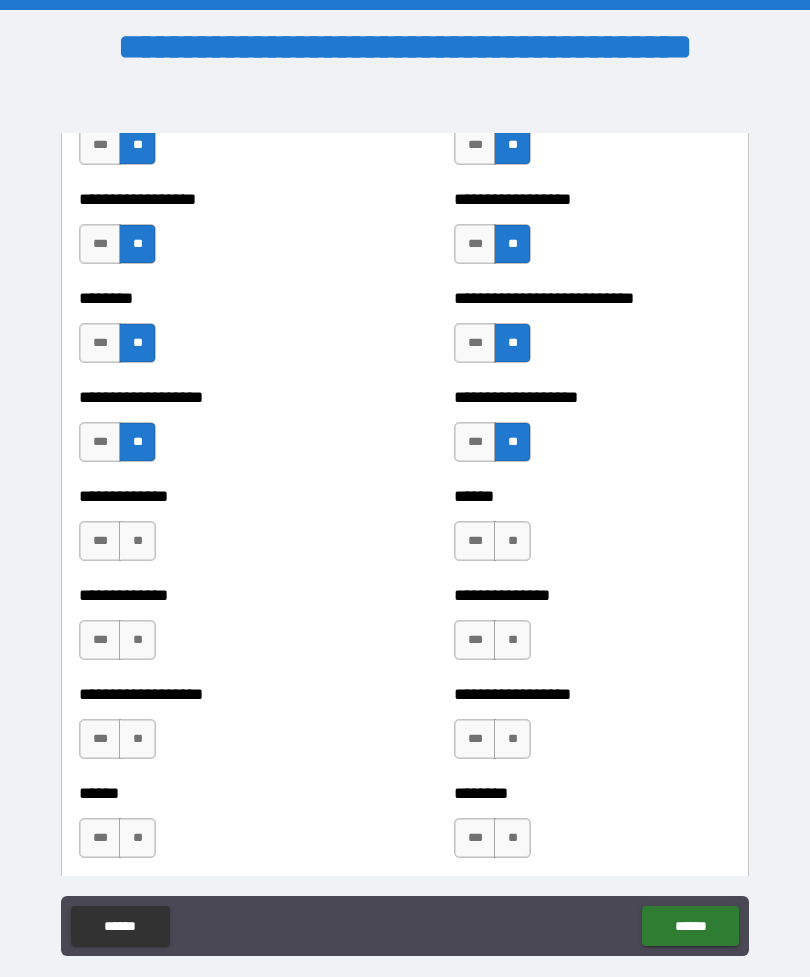 click on "**" at bounding box center (137, 541) 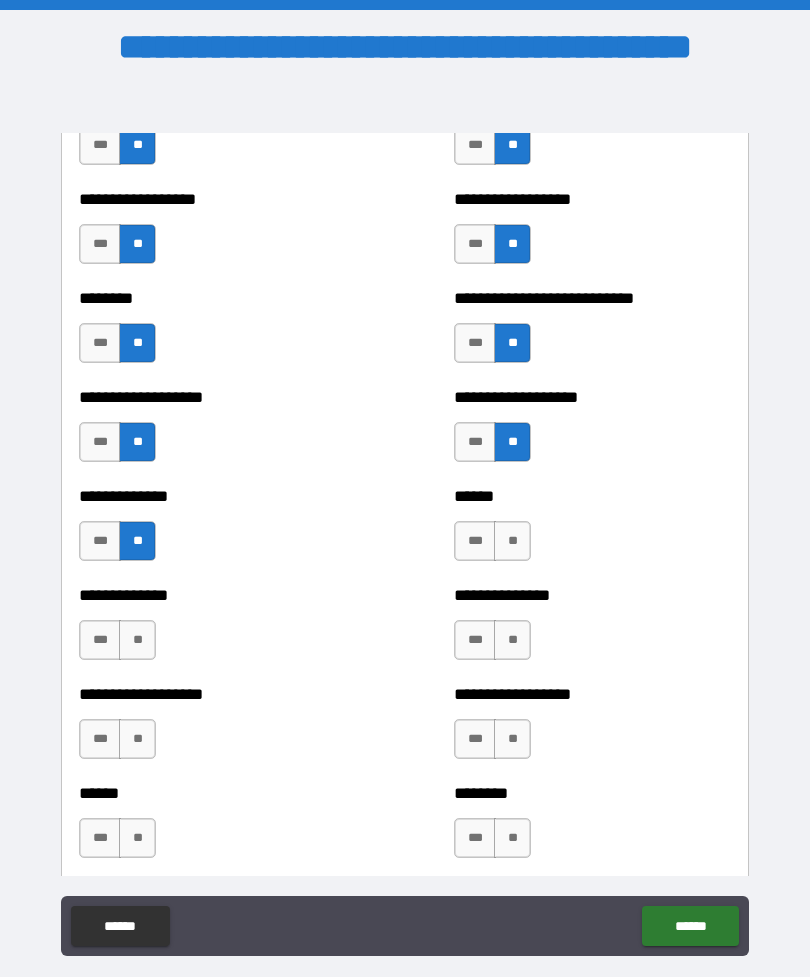 click on "**" at bounding box center (512, 541) 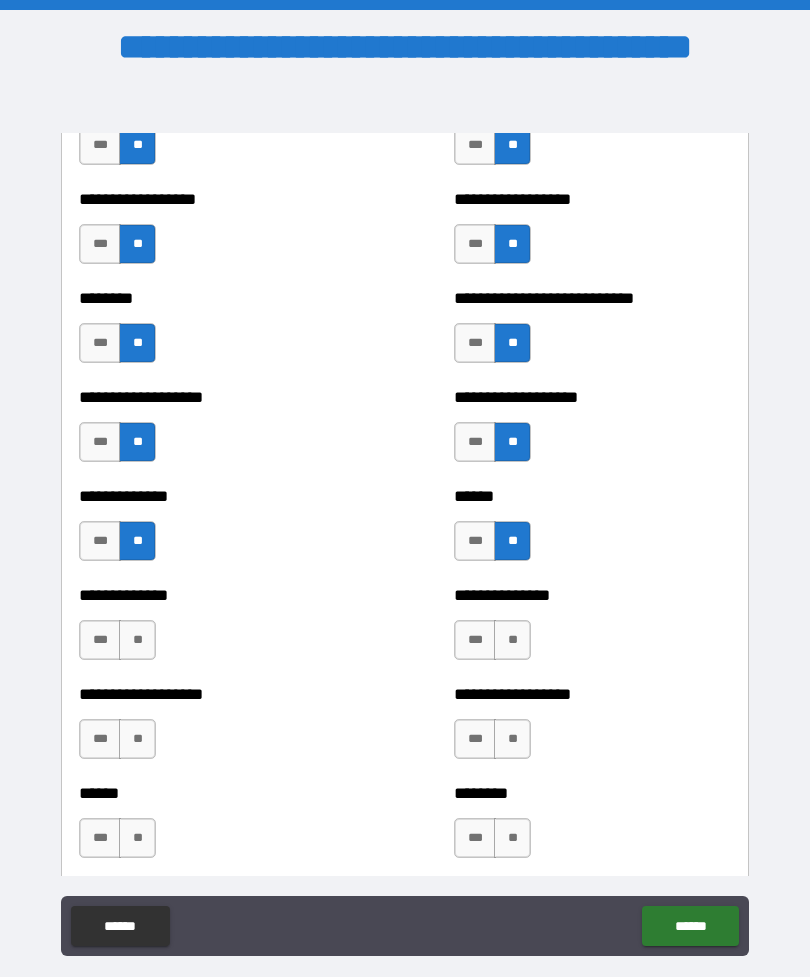 click on "**" at bounding box center (512, 640) 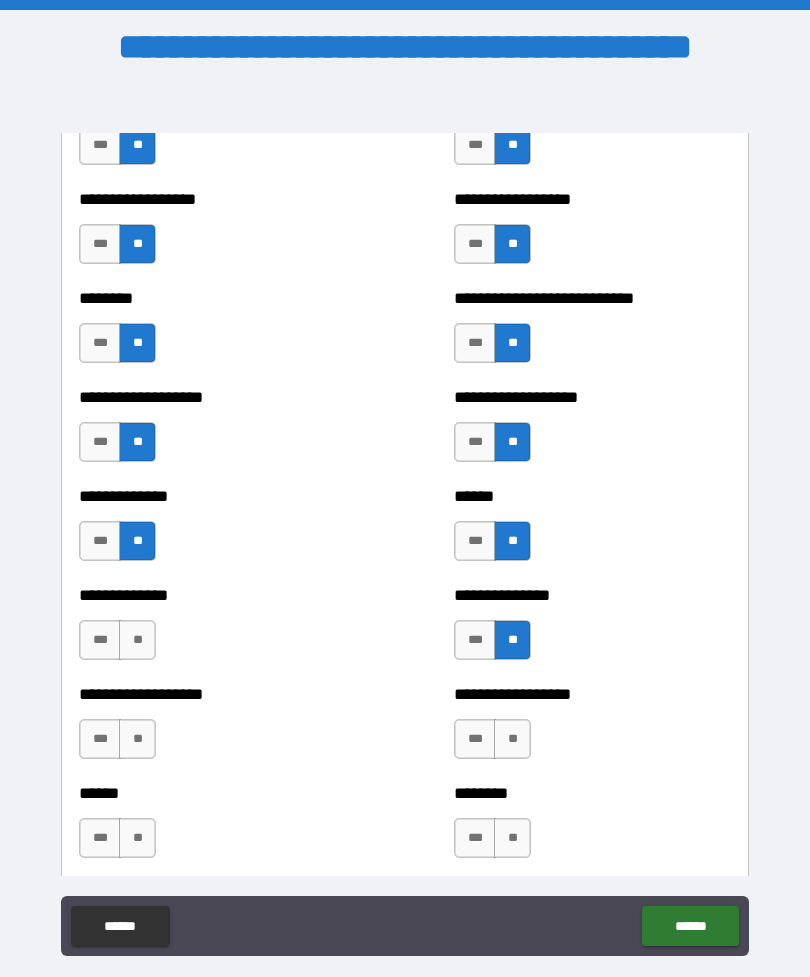click on "**" at bounding box center [137, 640] 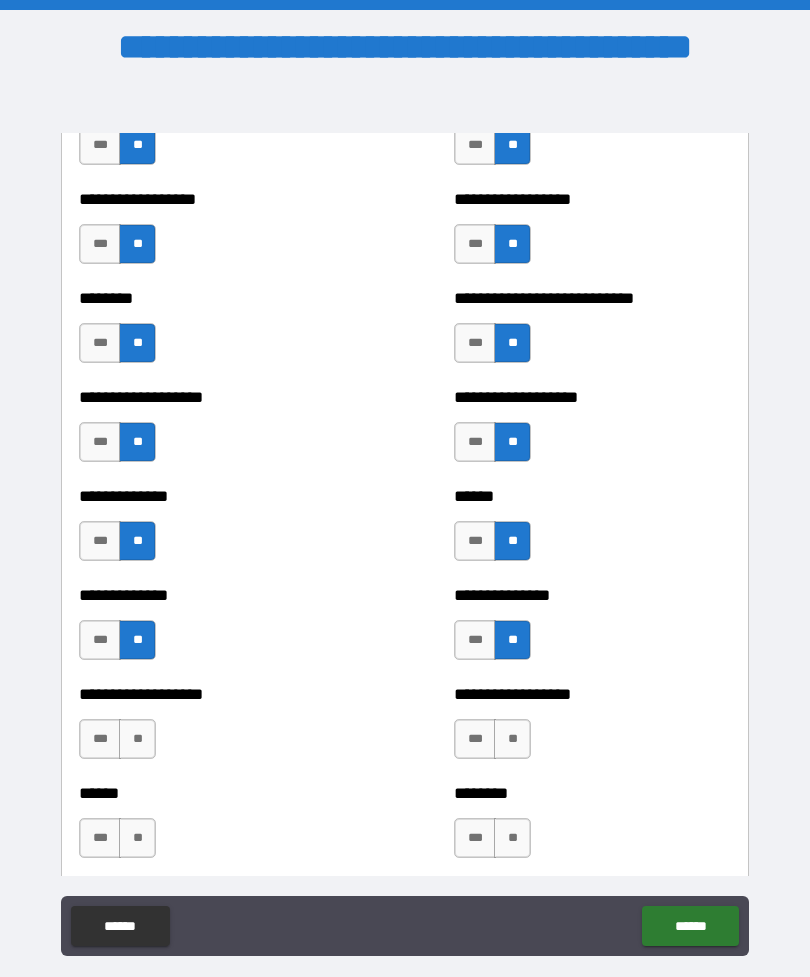 click on "**" at bounding box center [137, 739] 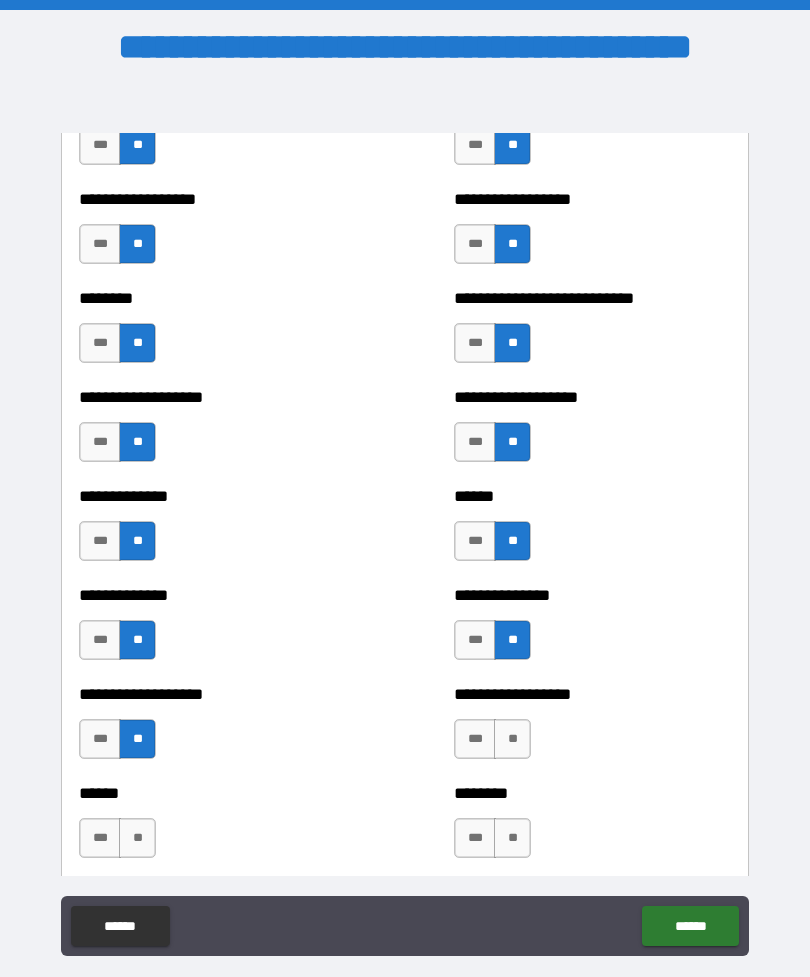 click on "**" at bounding box center (512, 739) 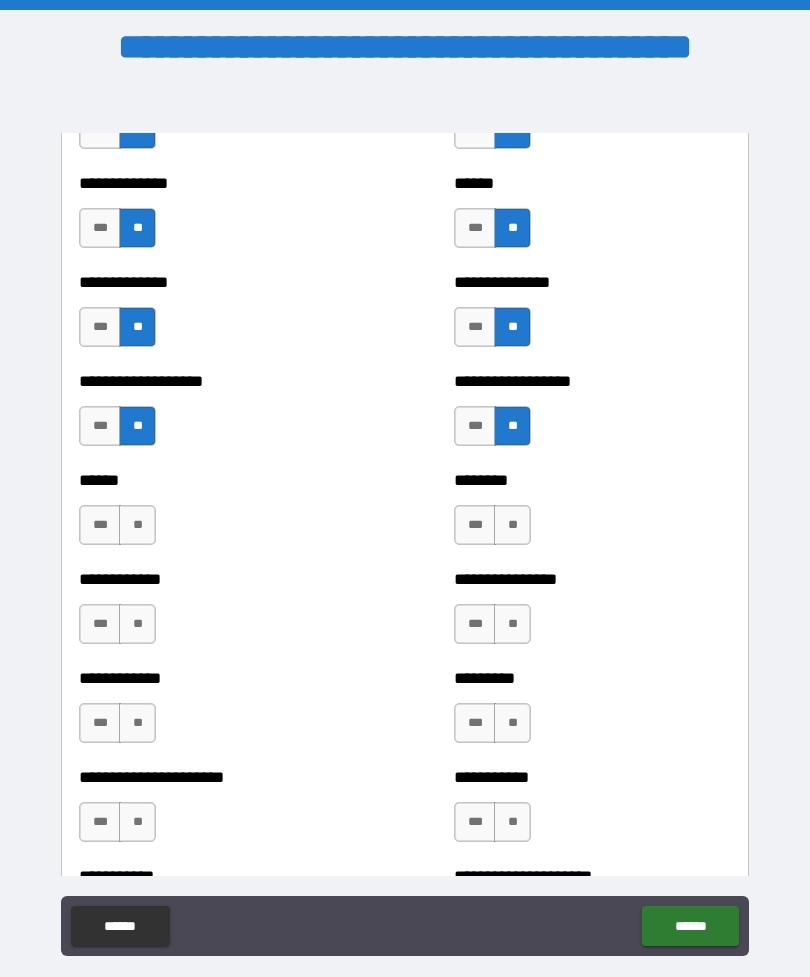 scroll, scrollTop: 4699, scrollLeft: 0, axis: vertical 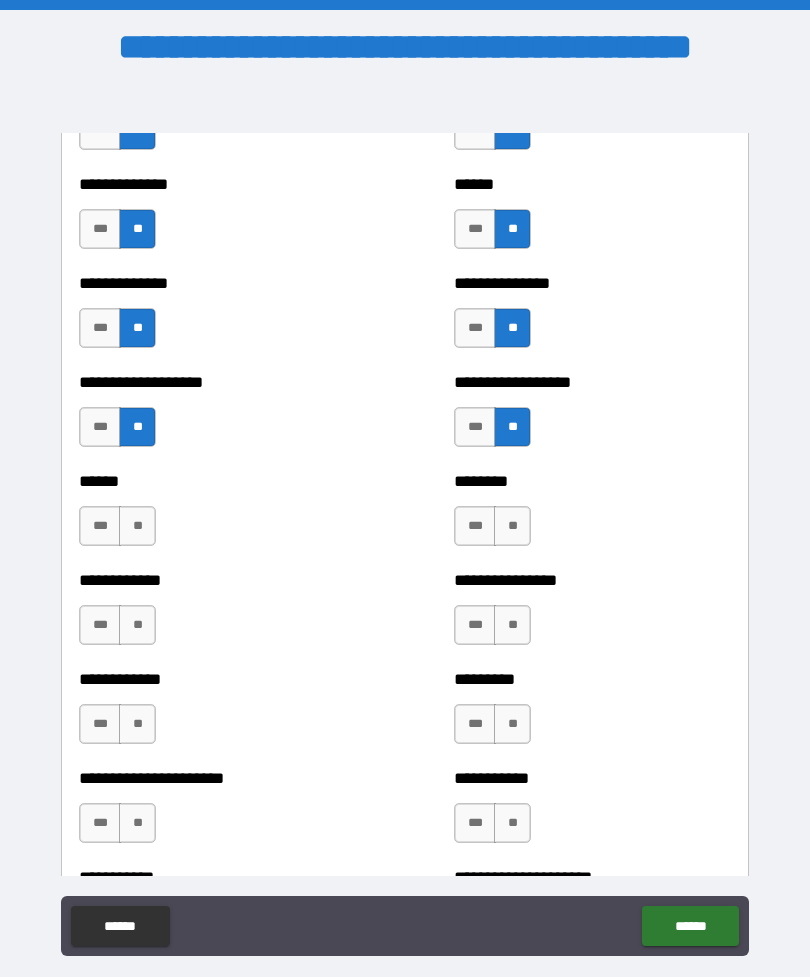 click on "**" at bounding box center (512, 526) 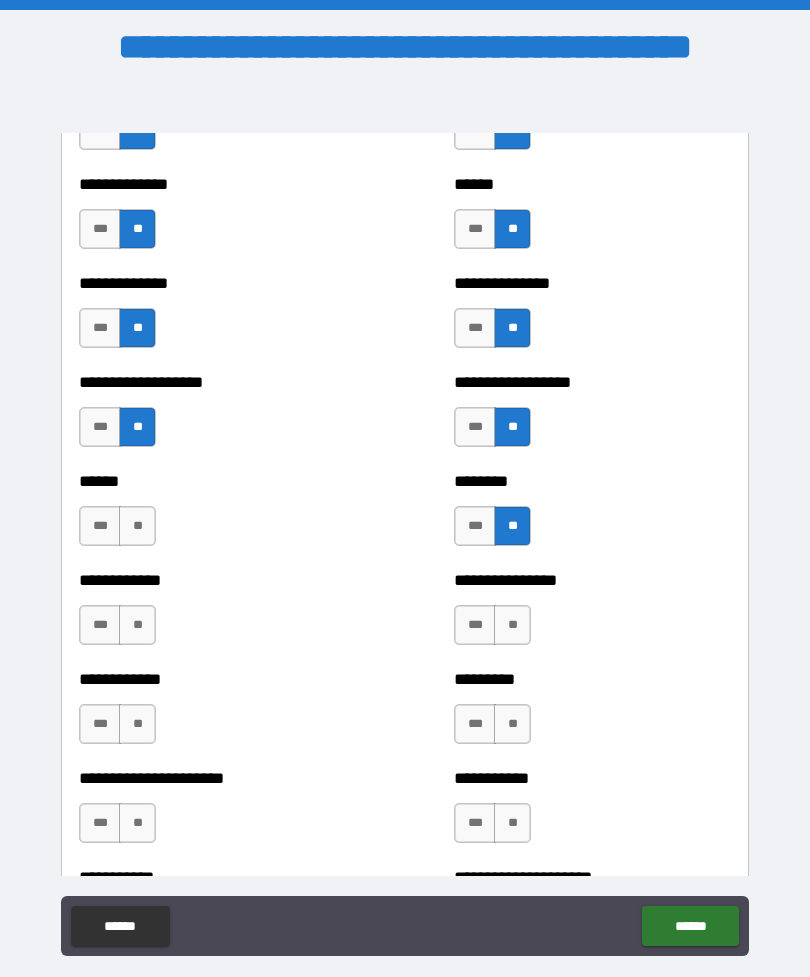 click on "**" at bounding box center (137, 526) 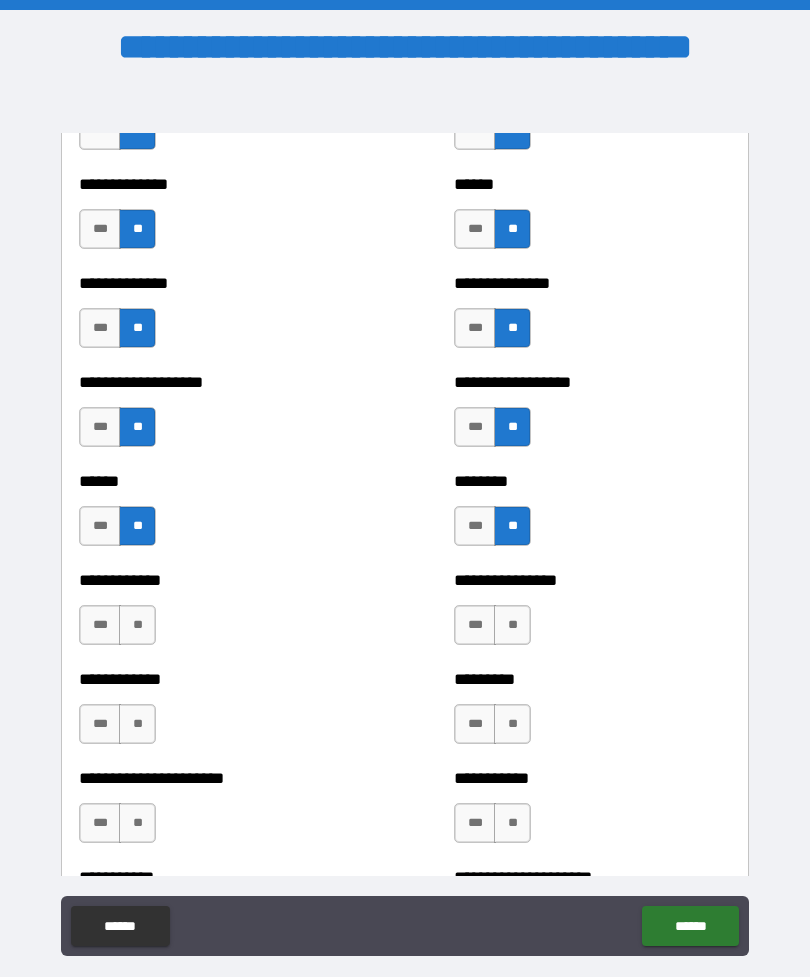 click on "**********" at bounding box center [217, 615] 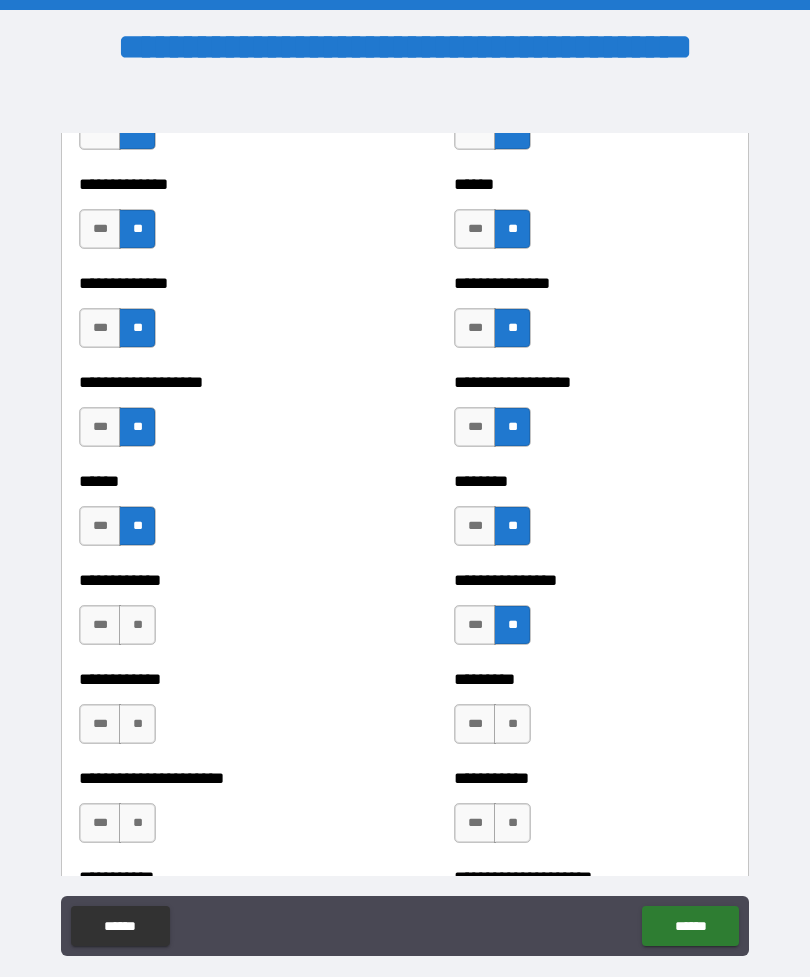 click on "**" at bounding box center (137, 625) 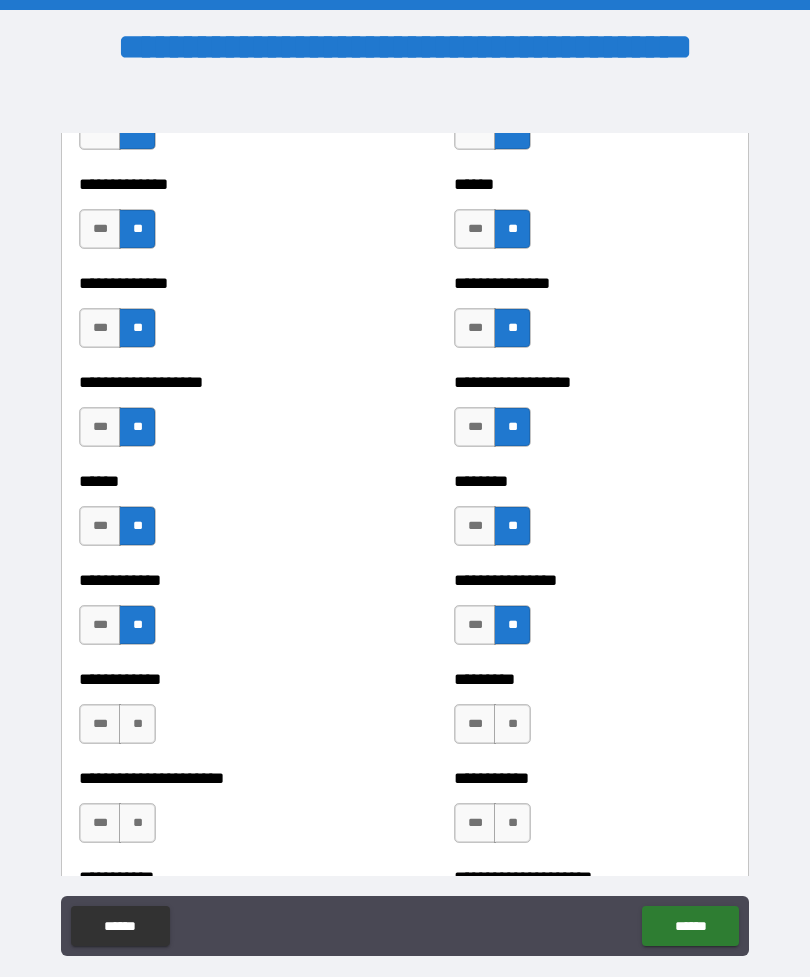 click on "**" at bounding box center [137, 724] 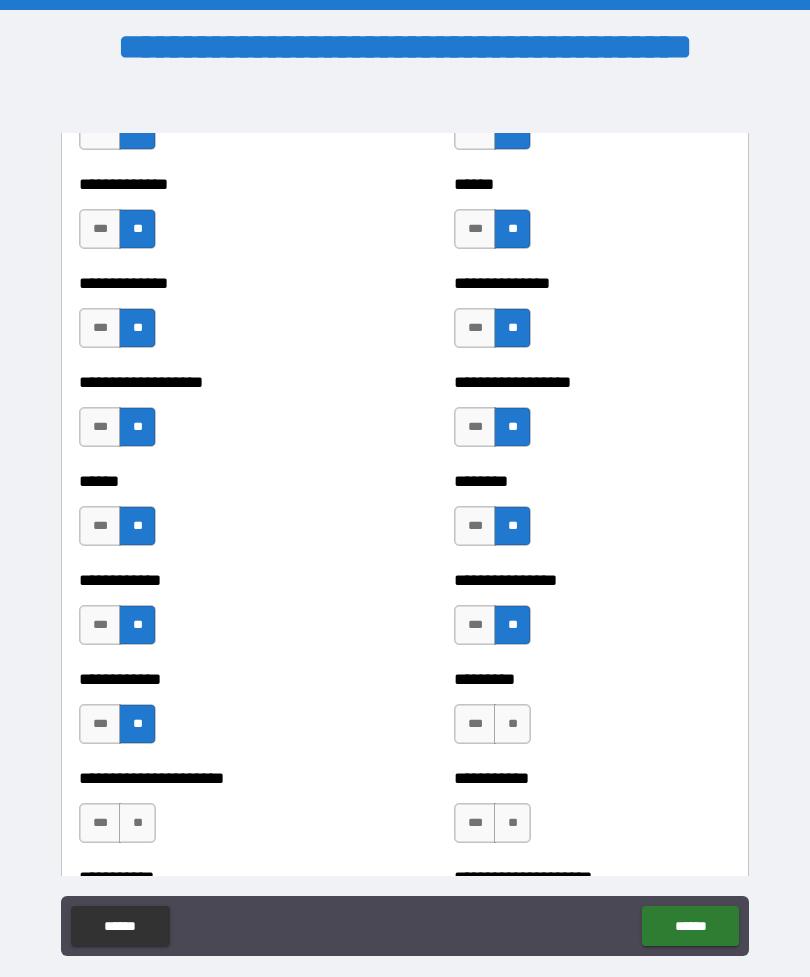 click on "**" at bounding box center [512, 724] 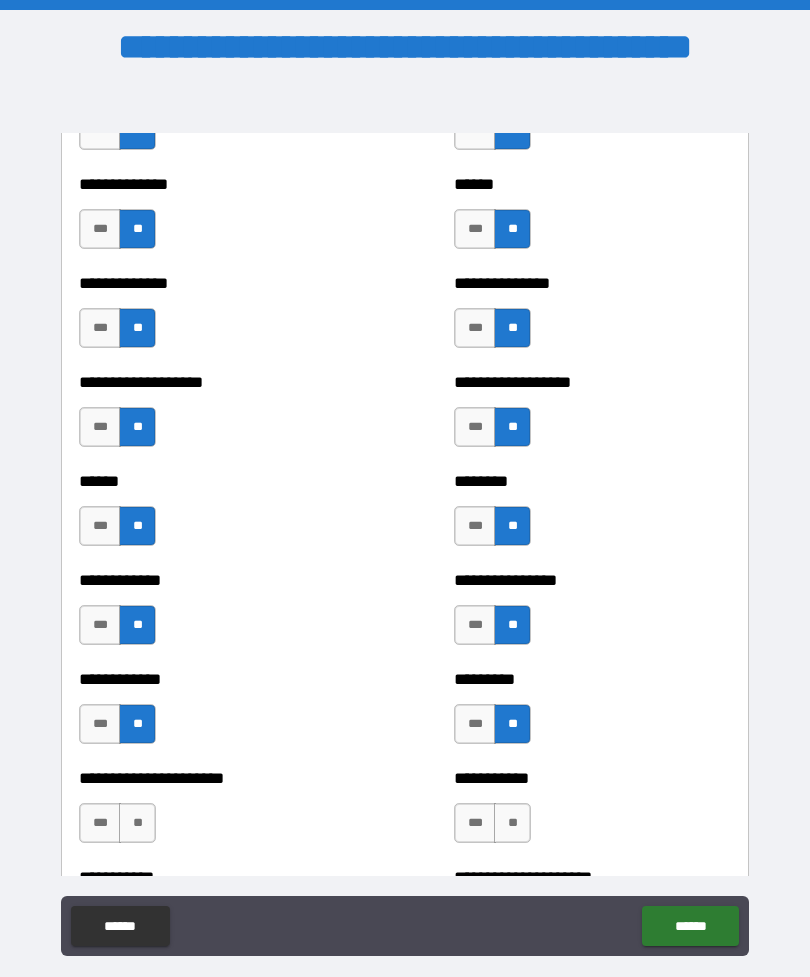 click on "**" at bounding box center [512, 823] 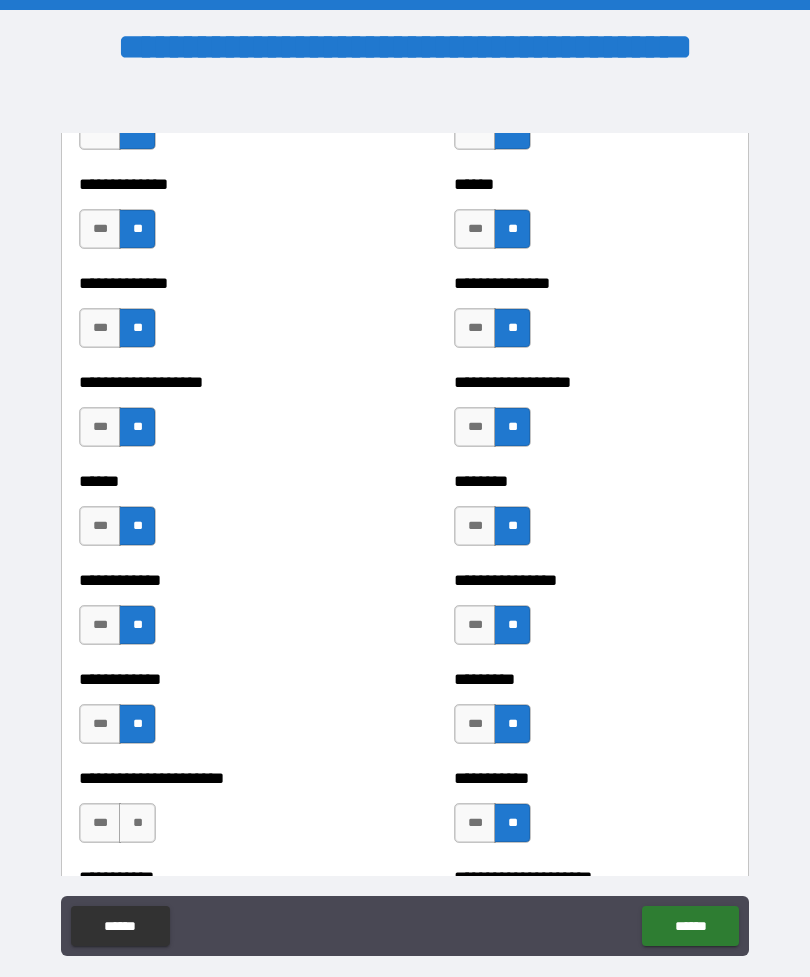 click on "**" at bounding box center (137, 823) 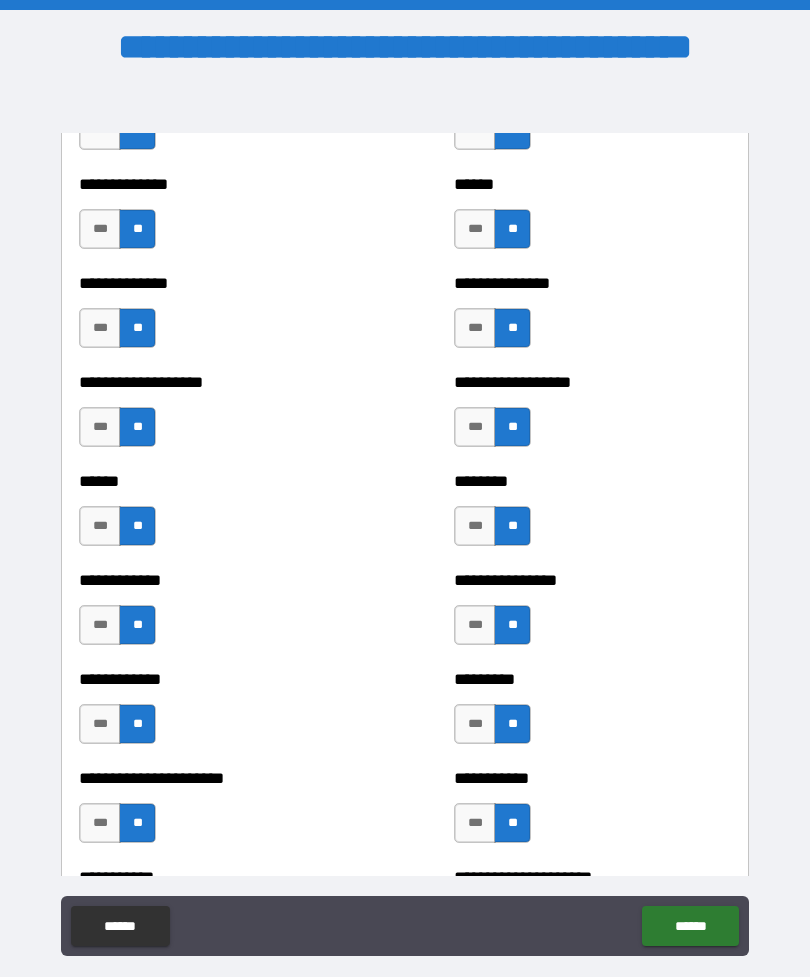 scroll, scrollTop: 5008, scrollLeft: 0, axis: vertical 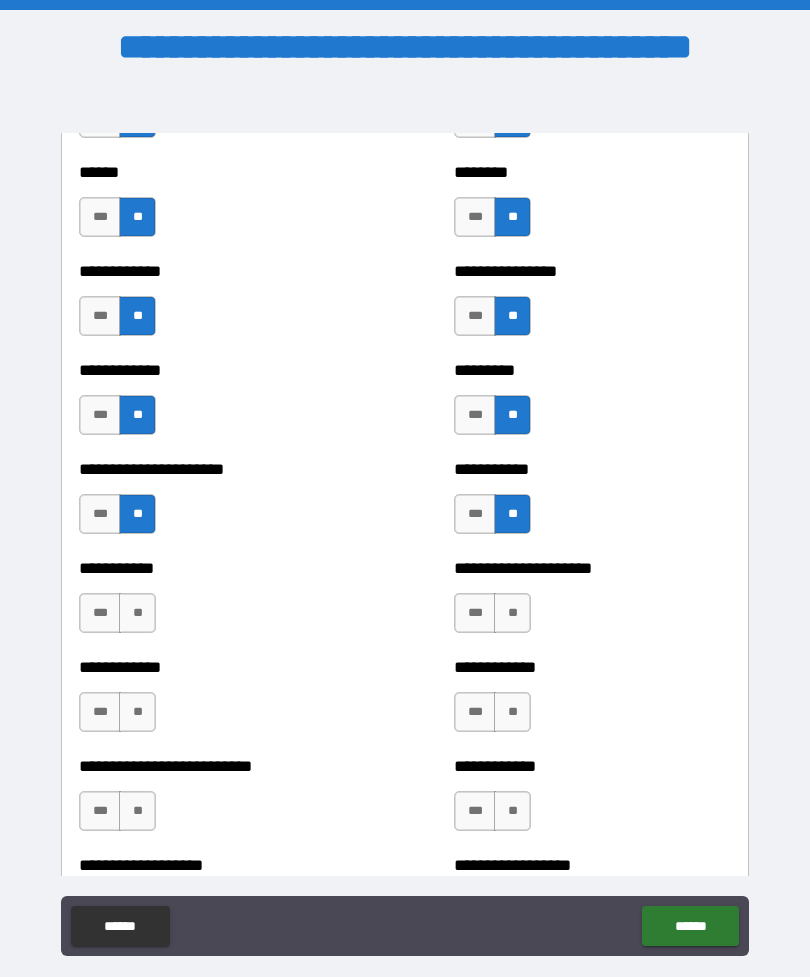 click on "**" at bounding box center (137, 613) 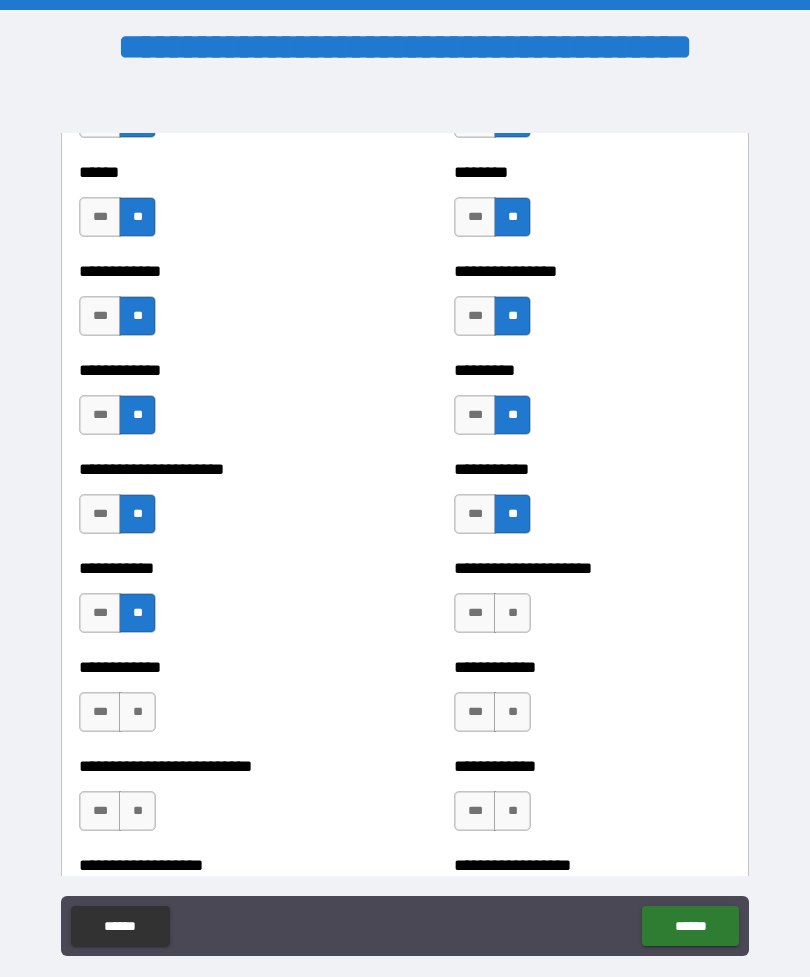 click on "**" at bounding box center (512, 613) 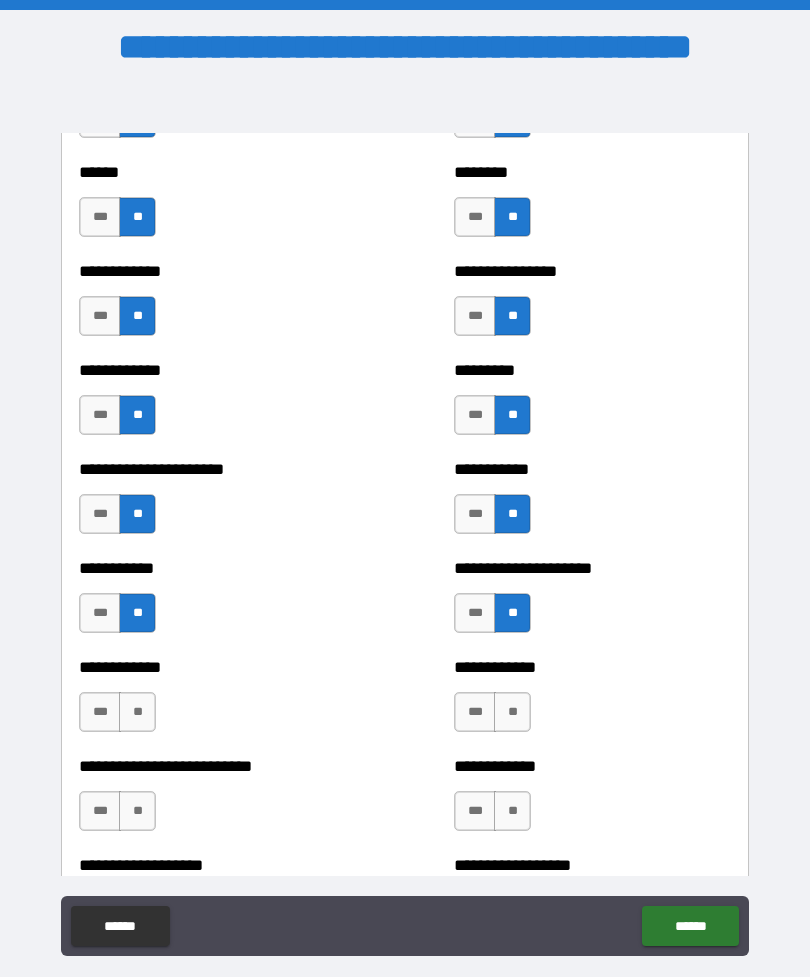 click on "**" at bounding box center [512, 712] 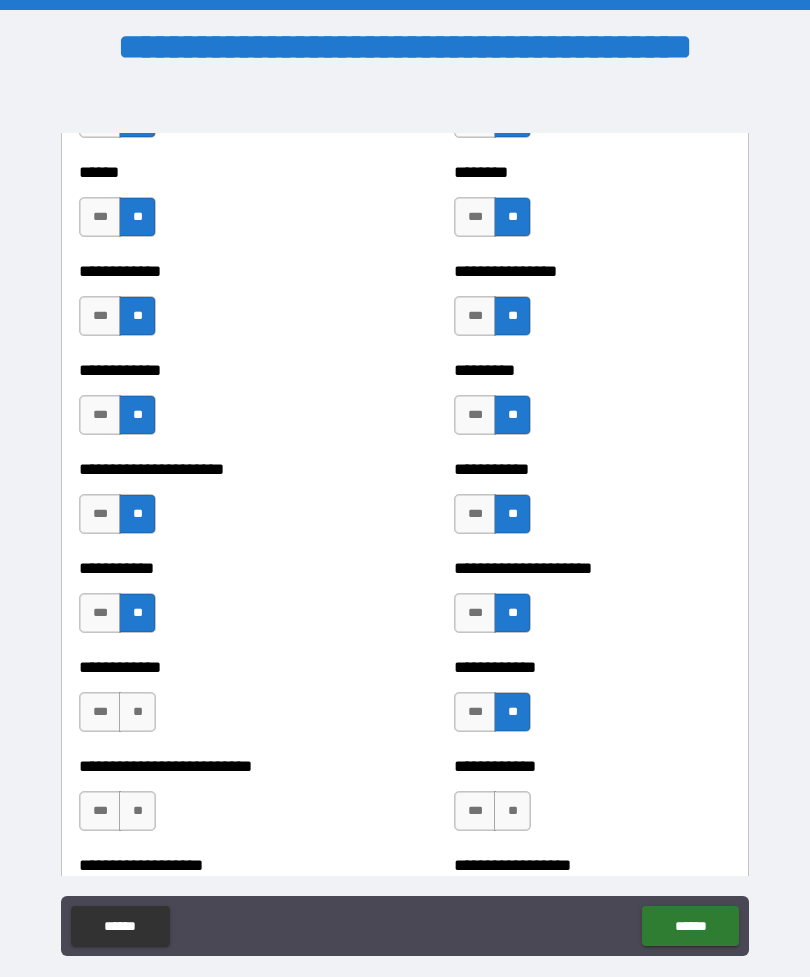 click on "**" at bounding box center [137, 712] 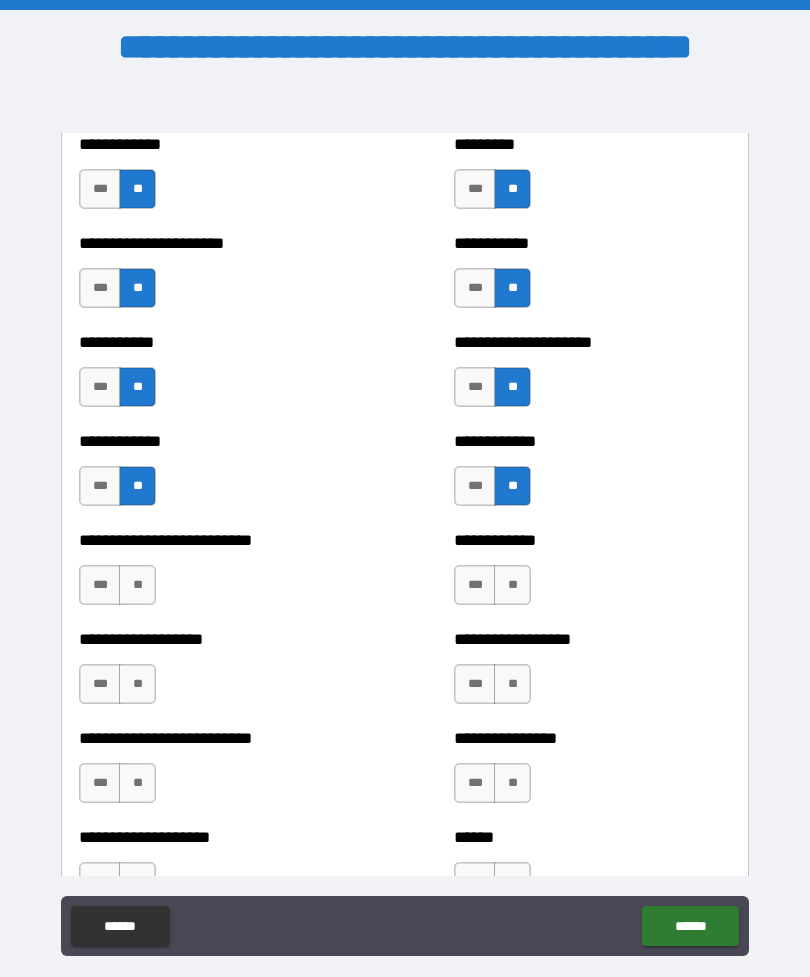 scroll, scrollTop: 5229, scrollLeft: 0, axis: vertical 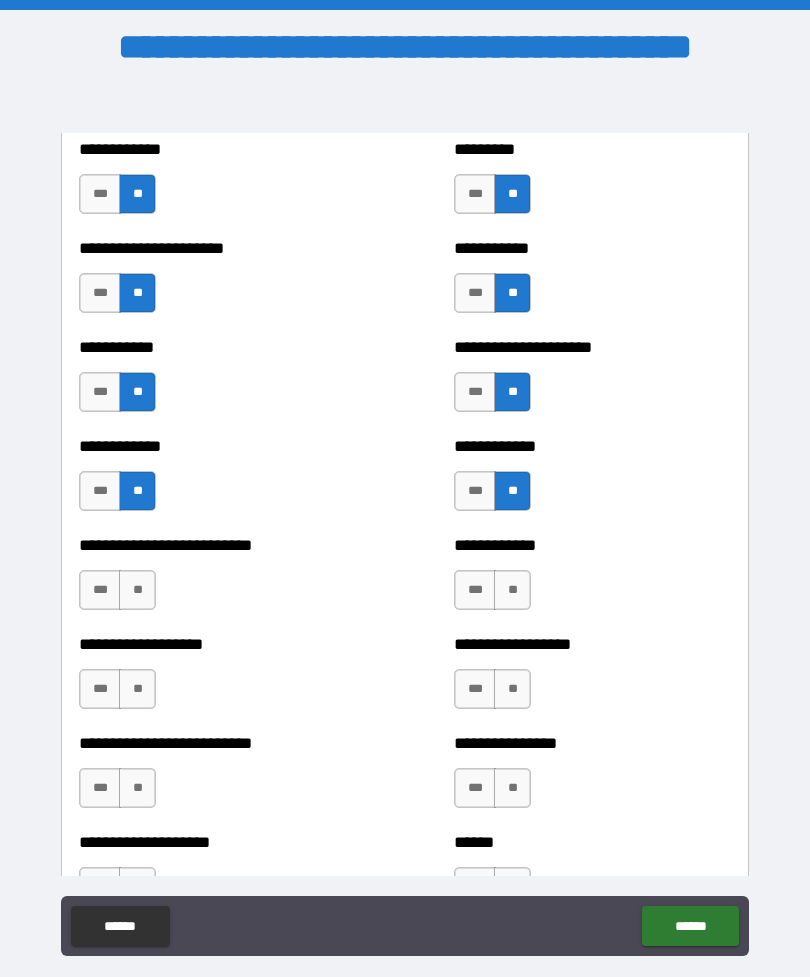 click on "**" at bounding box center (137, 590) 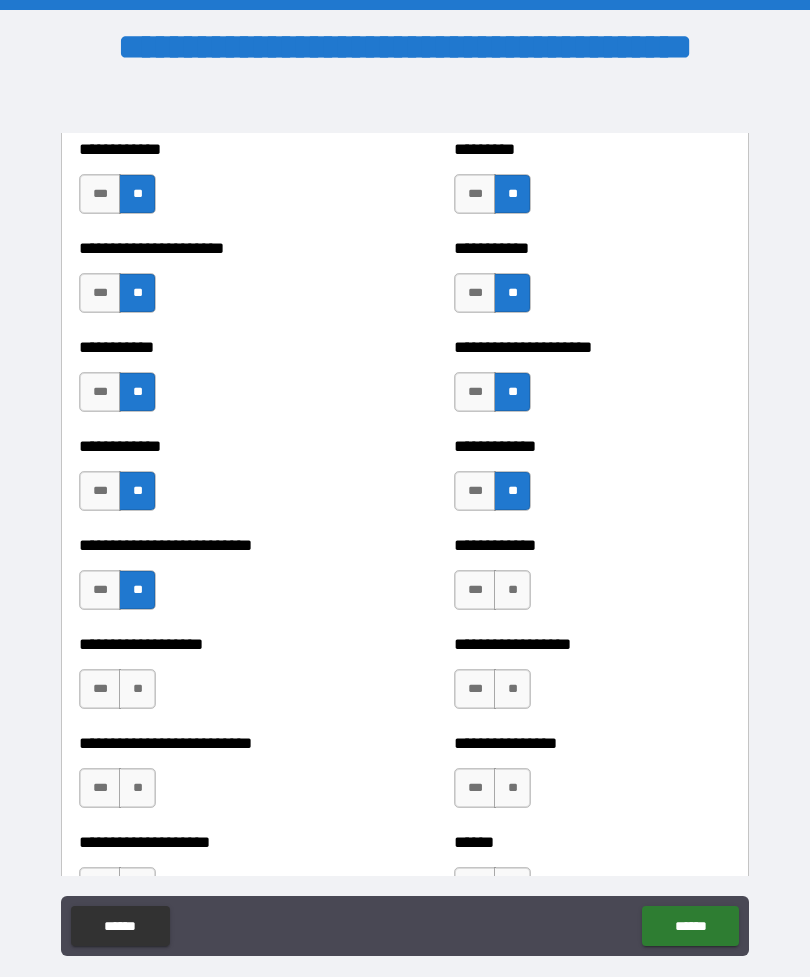 click on "**" at bounding box center (512, 590) 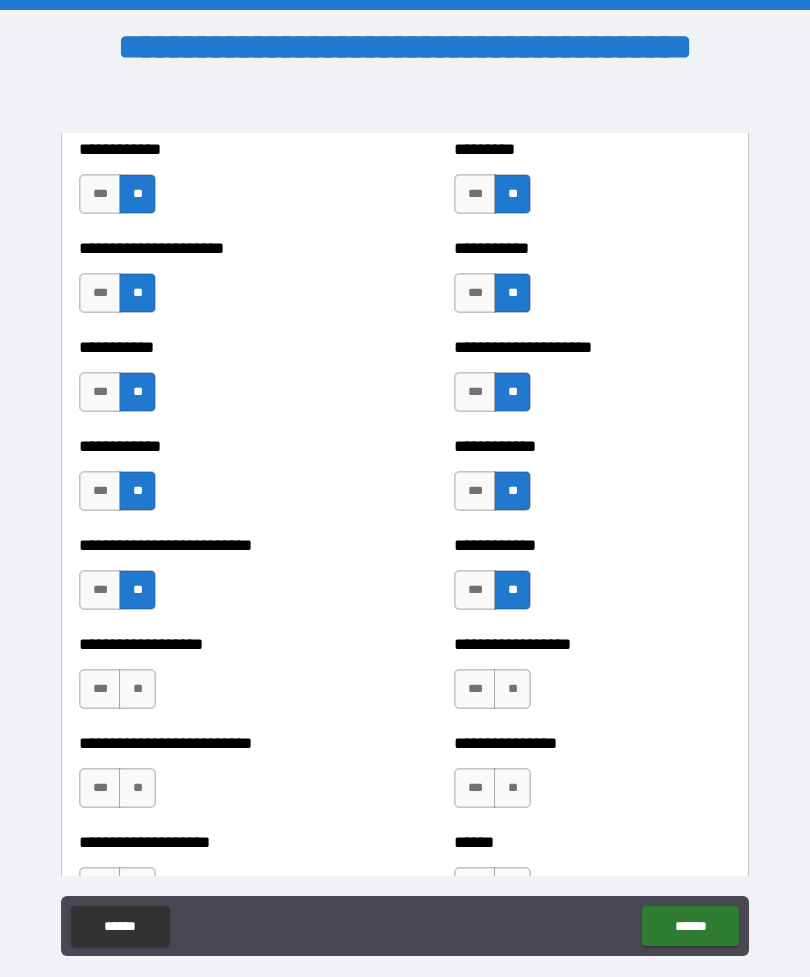 click on "***" at bounding box center [475, 590] 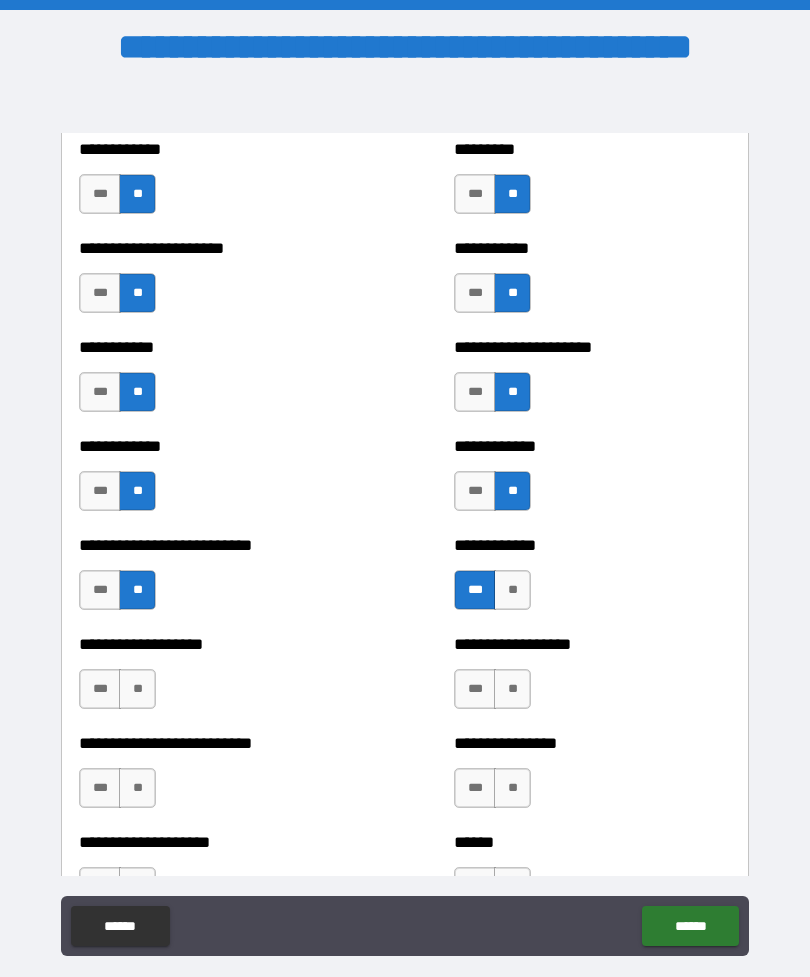 click on "**" at bounding box center (512, 689) 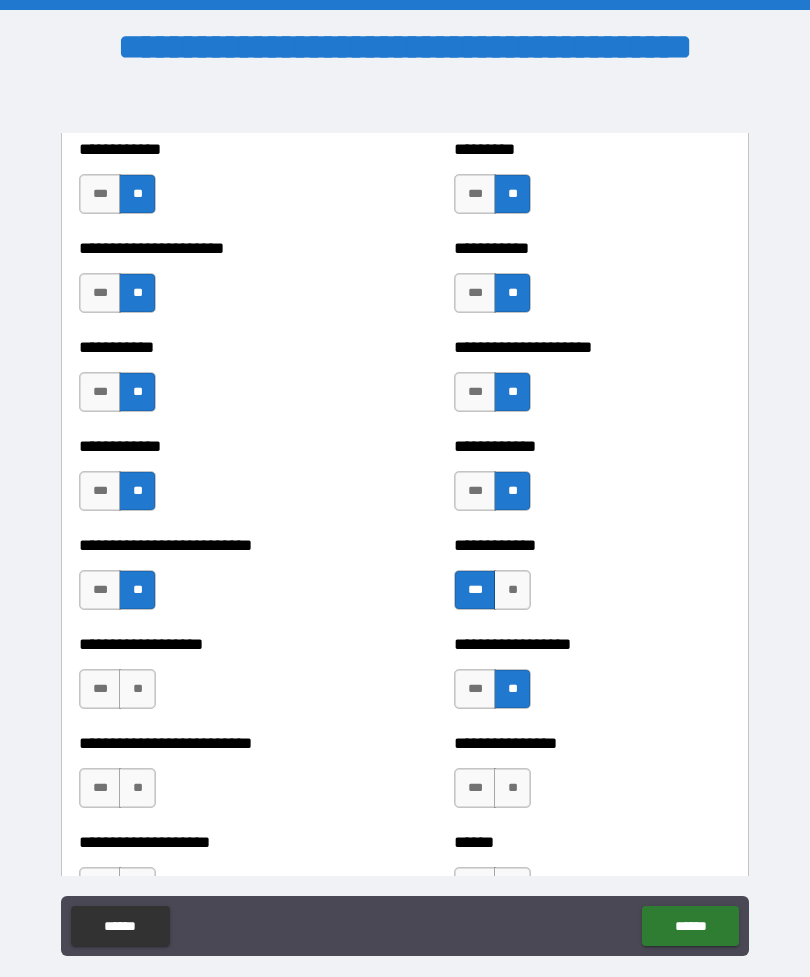 click on "**" at bounding box center (137, 689) 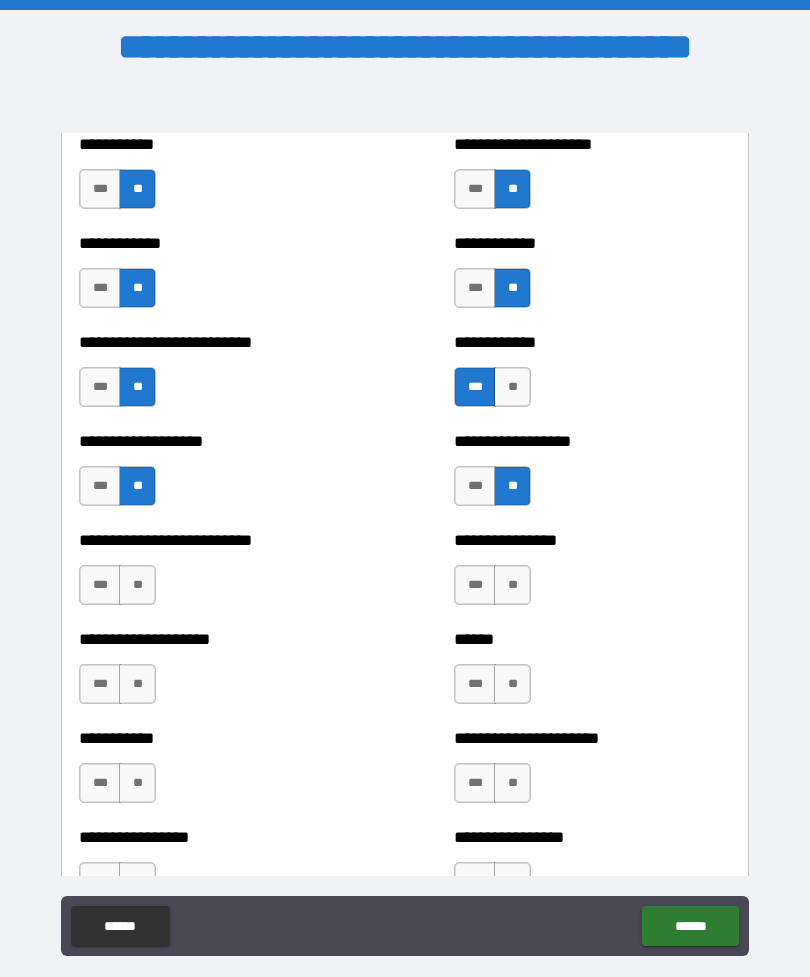 scroll, scrollTop: 5430, scrollLeft: 0, axis: vertical 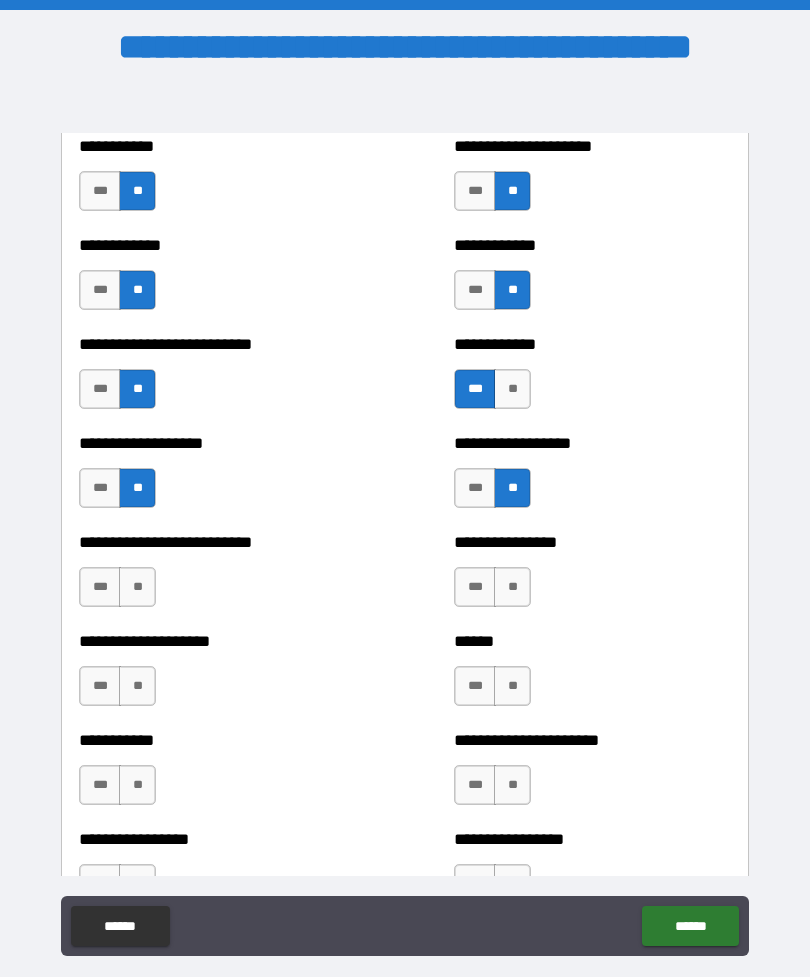click on "**" at bounding box center (137, 587) 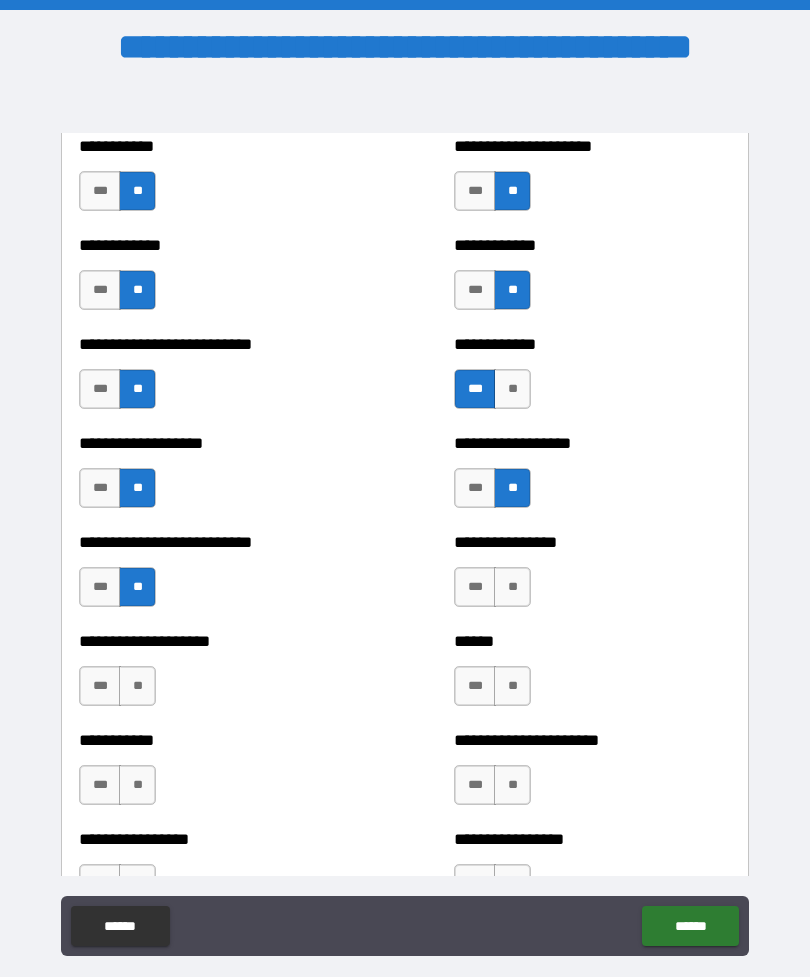 click on "**" at bounding box center (512, 587) 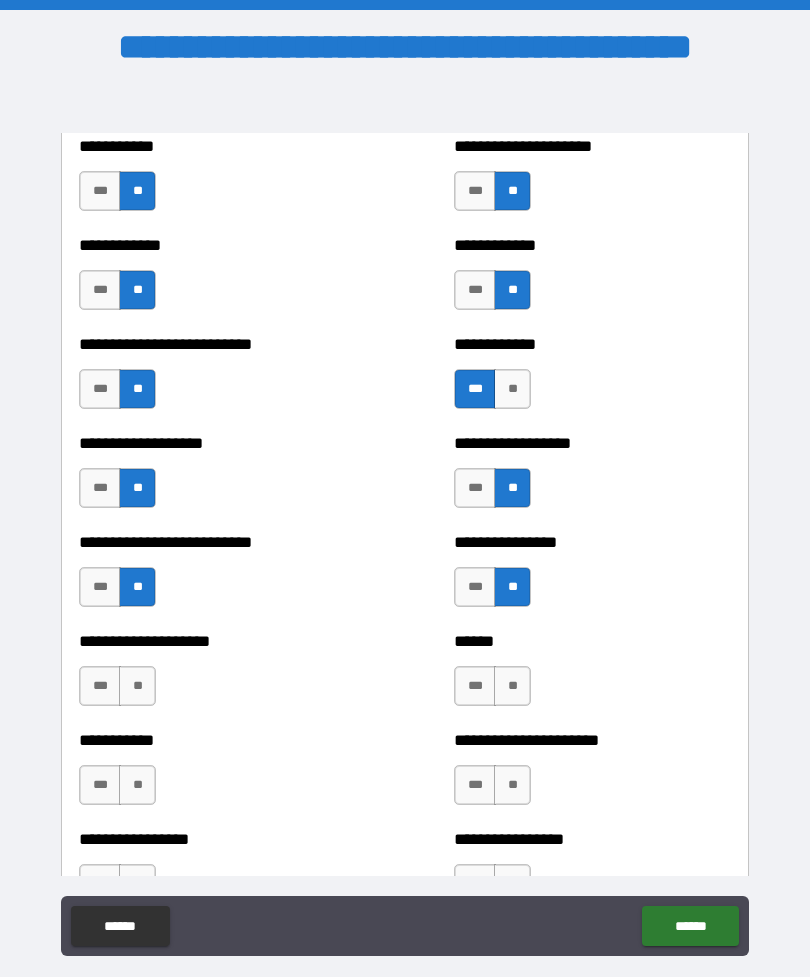 click on "**" at bounding box center [137, 686] 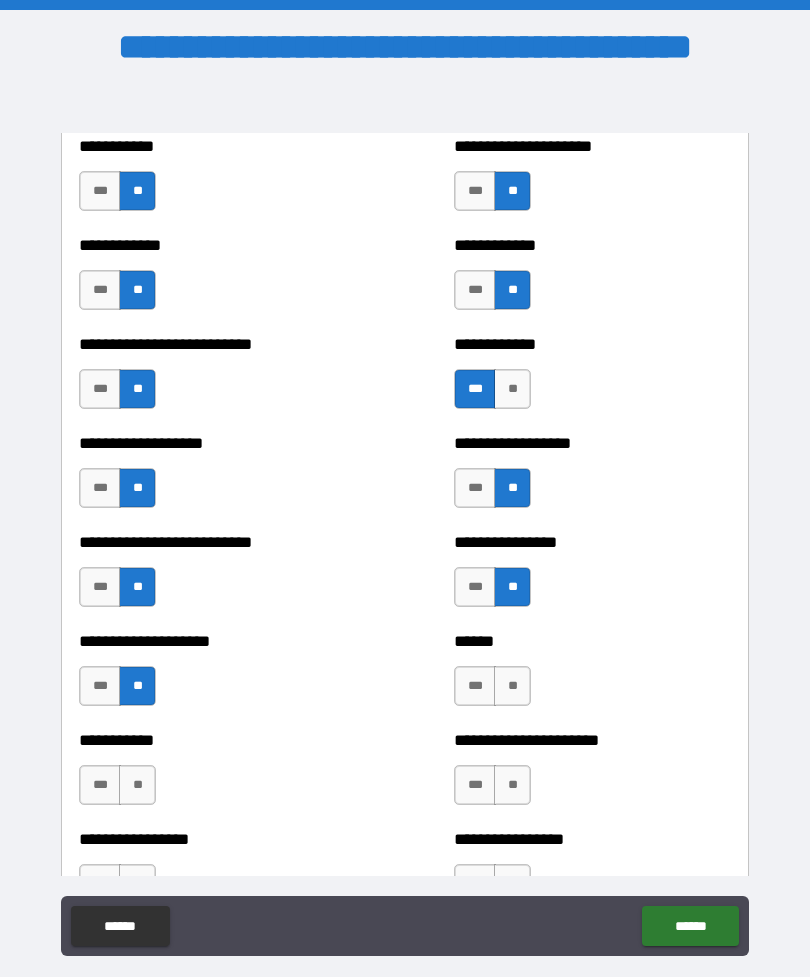 click on "**" at bounding box center [512, 686] 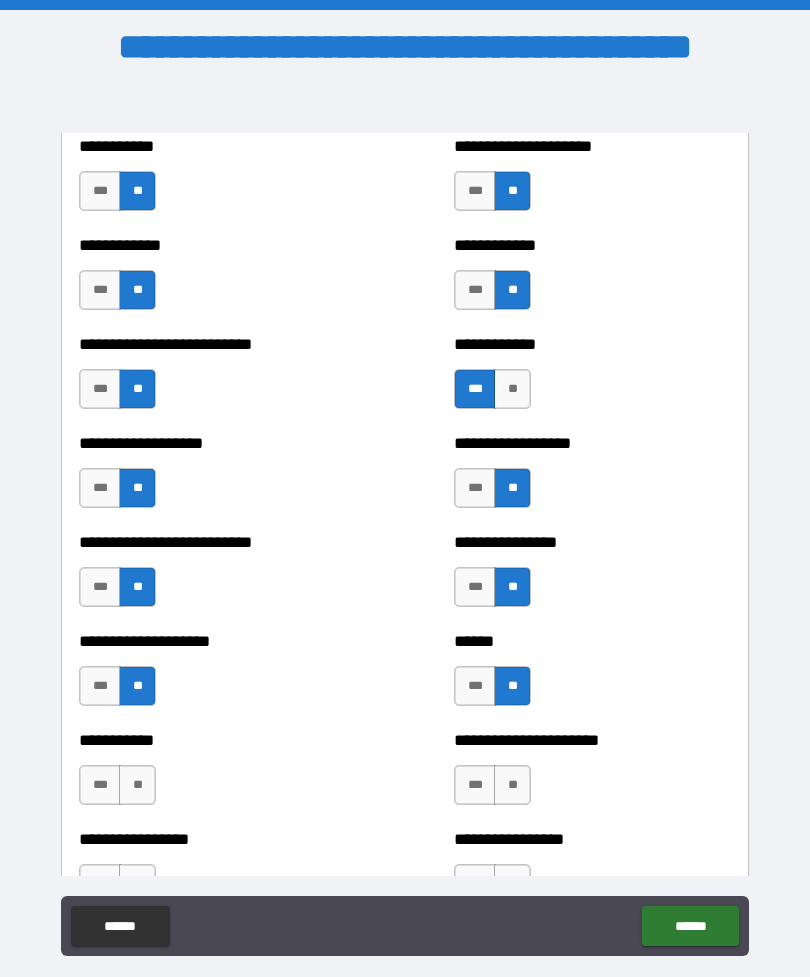 click on "**" at bounding box center (512, 785) 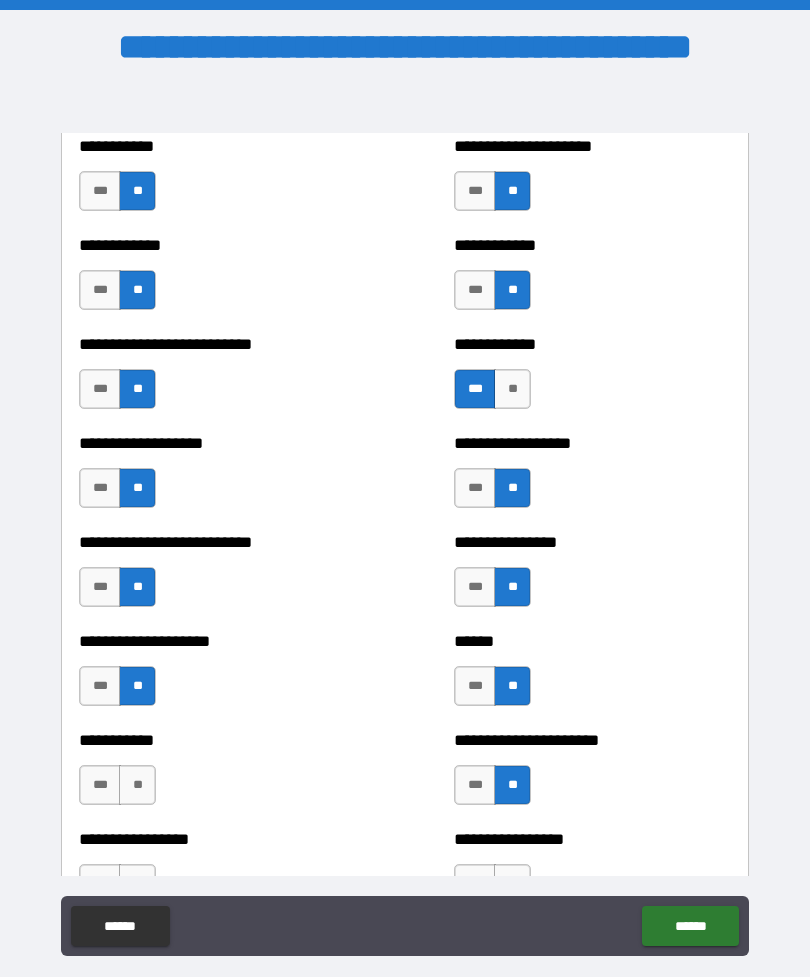 click on "**" at bounding box center [137, 785] 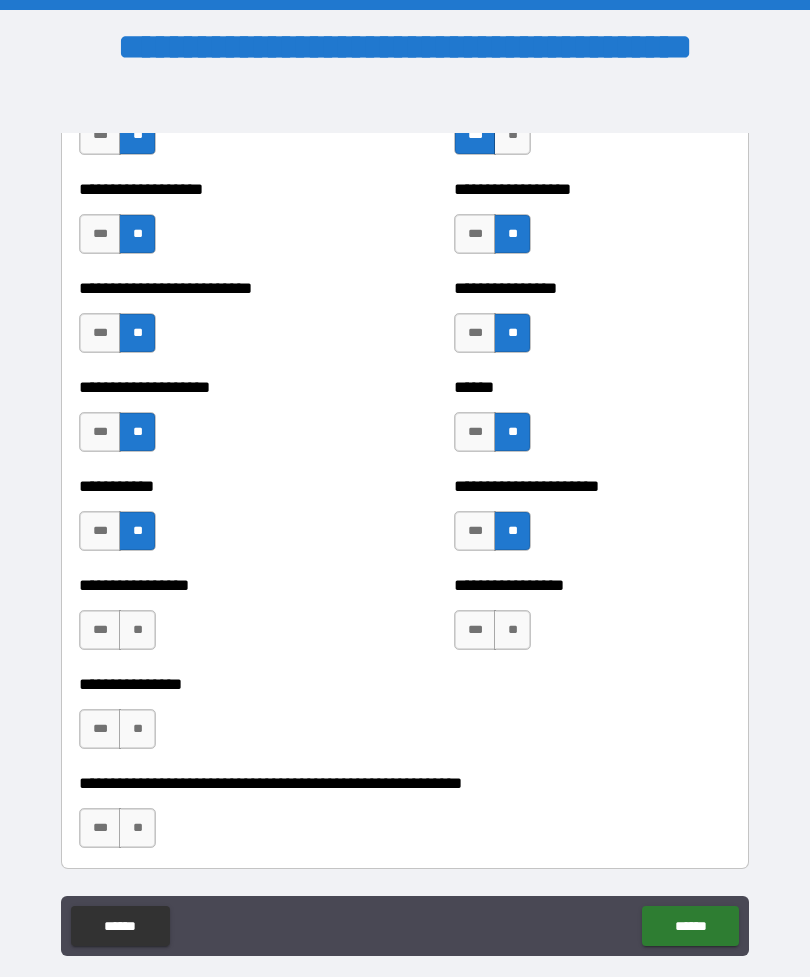 scroll, scrollTop: 5687, scrollLeft: 0, axis: vertical 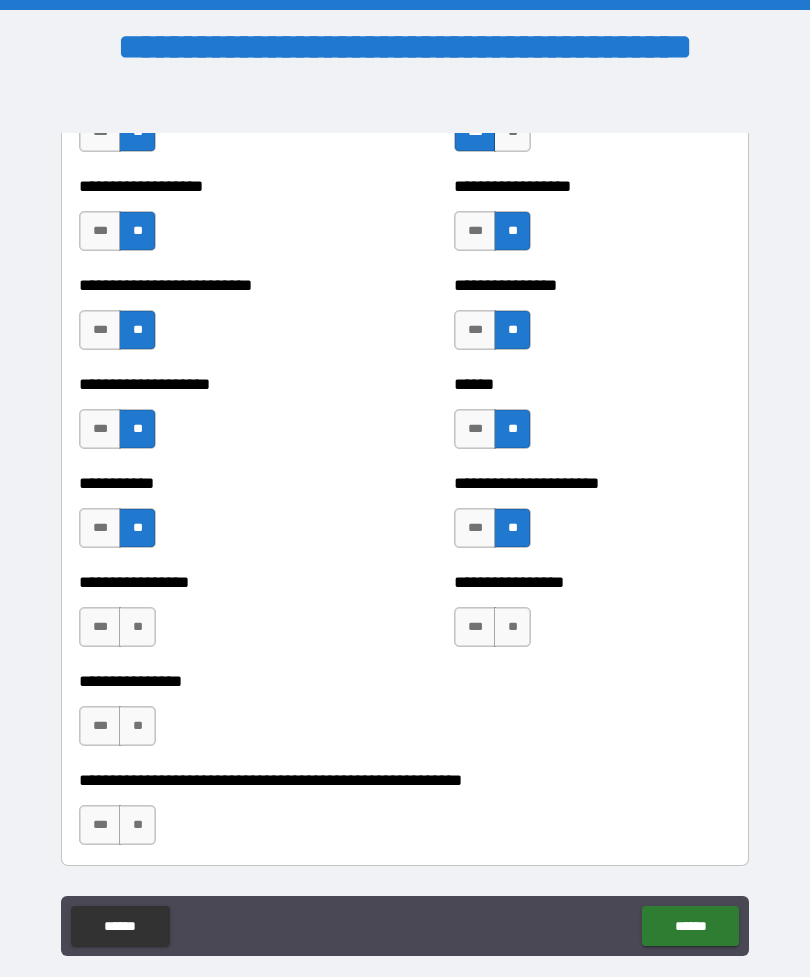 click on "**" at bounding box center (512, 627) 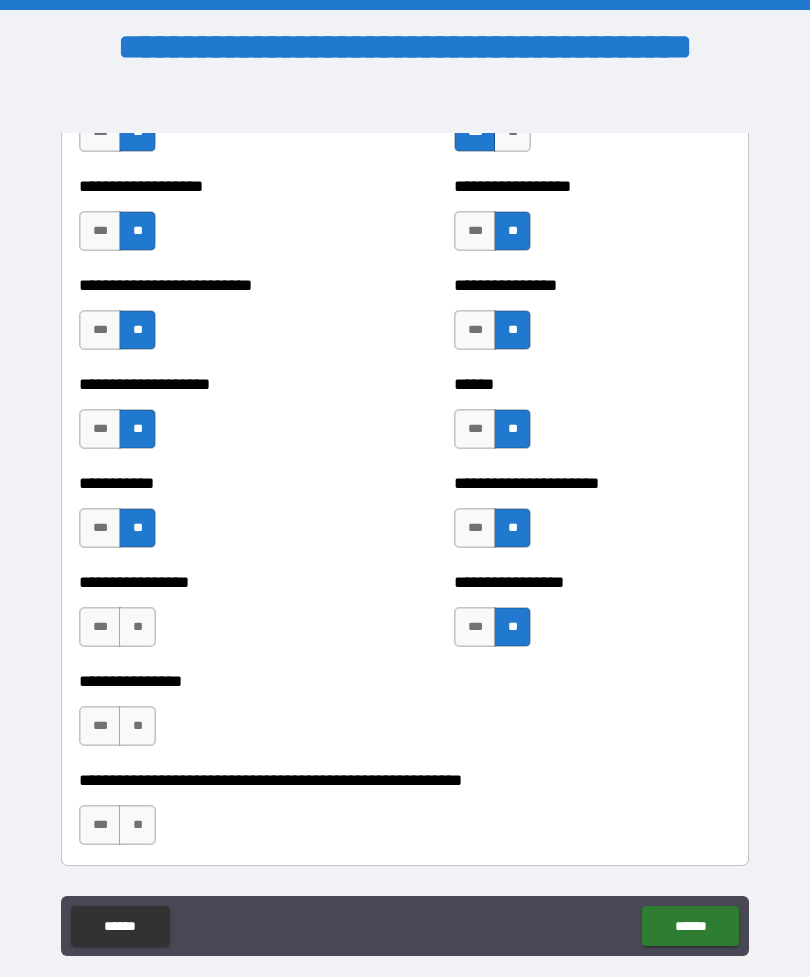 click on "**" at bounding box center (137, 627) 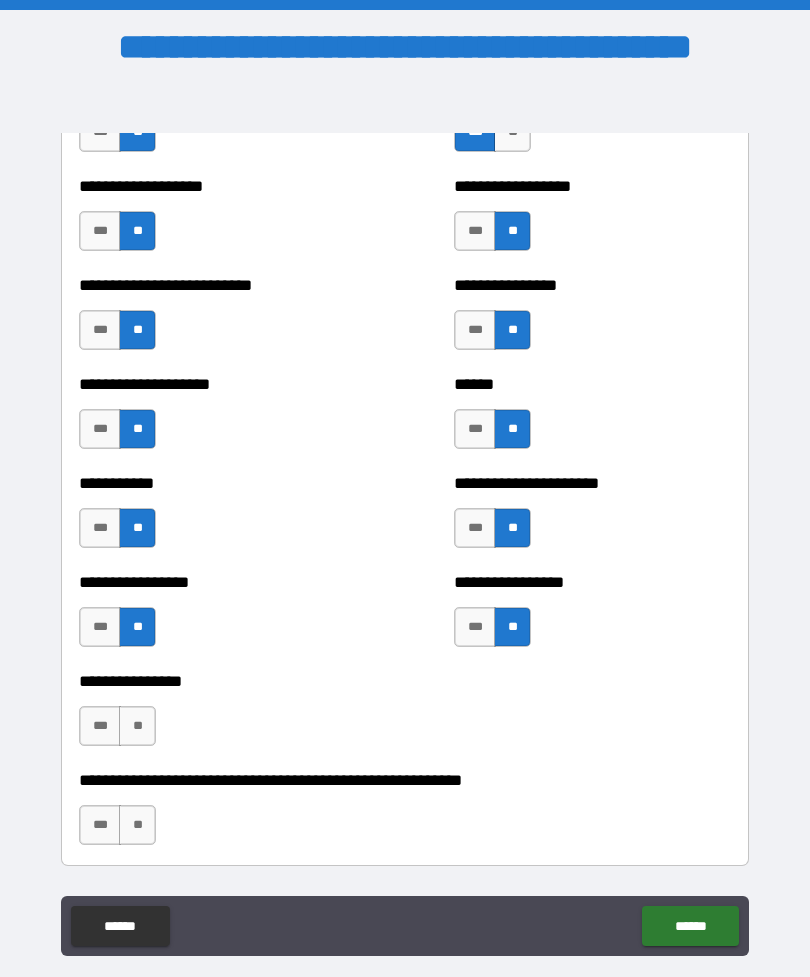 click on "**" at bounding box center [137, 726] 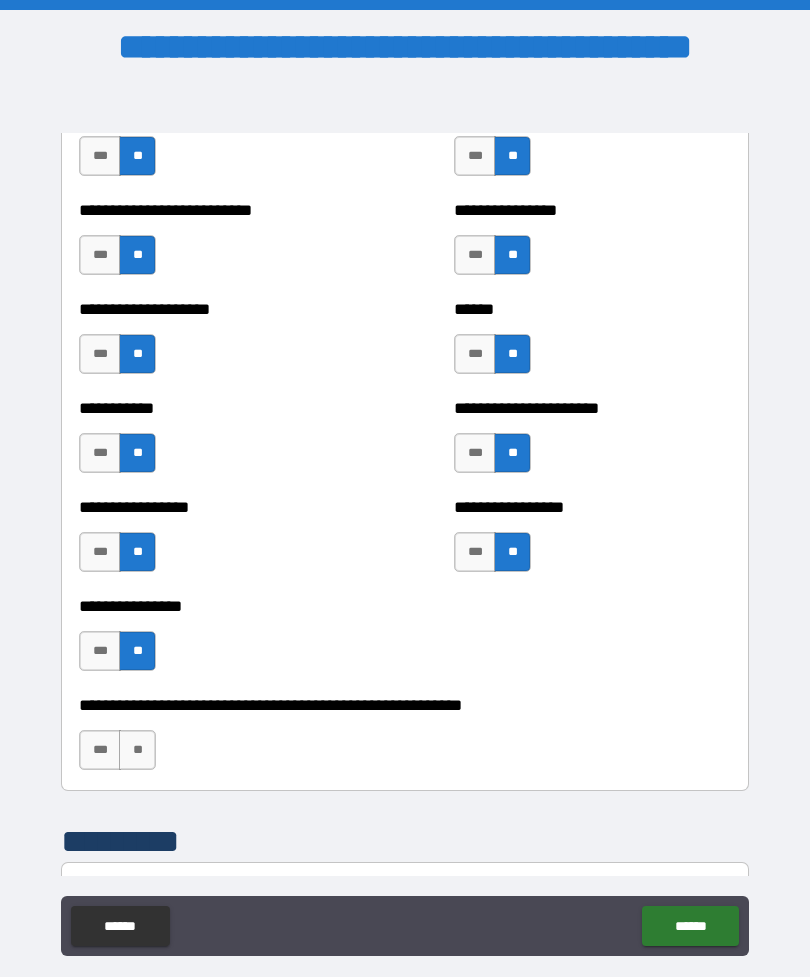 click on "***" at bounding box center [100, 651] 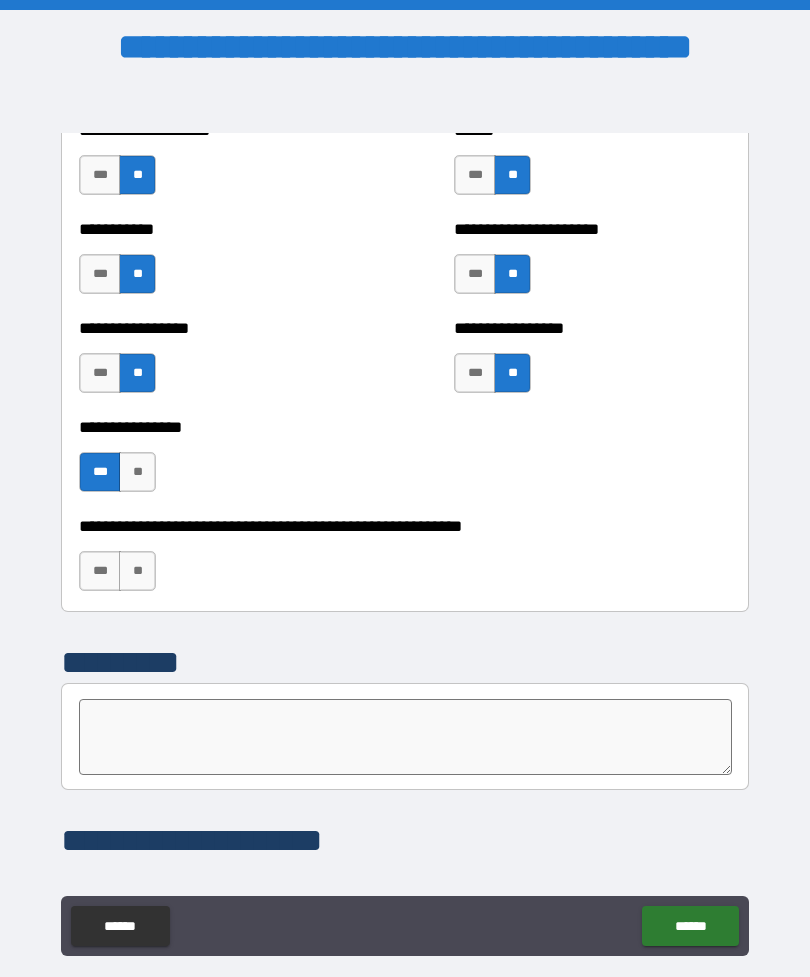 click on "**" at bounding box center [137, 571] 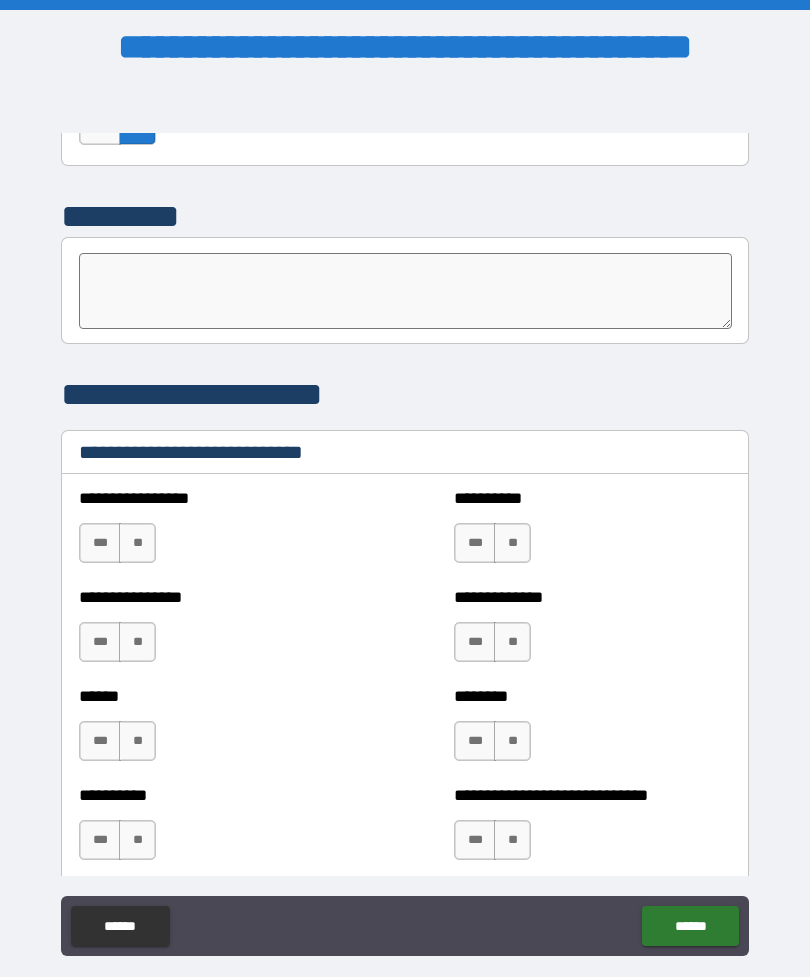 scroll, scrollTop: 6398, scrollLeft: 0, axis: vertical 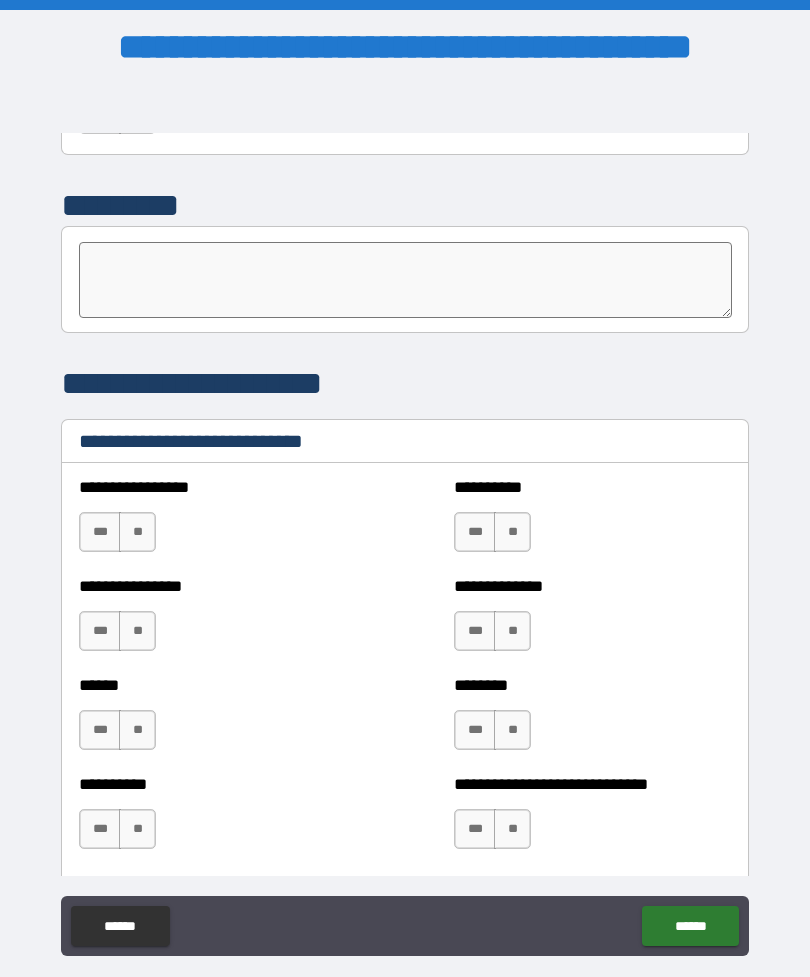 click on "**" at bounding box center [137, 532] 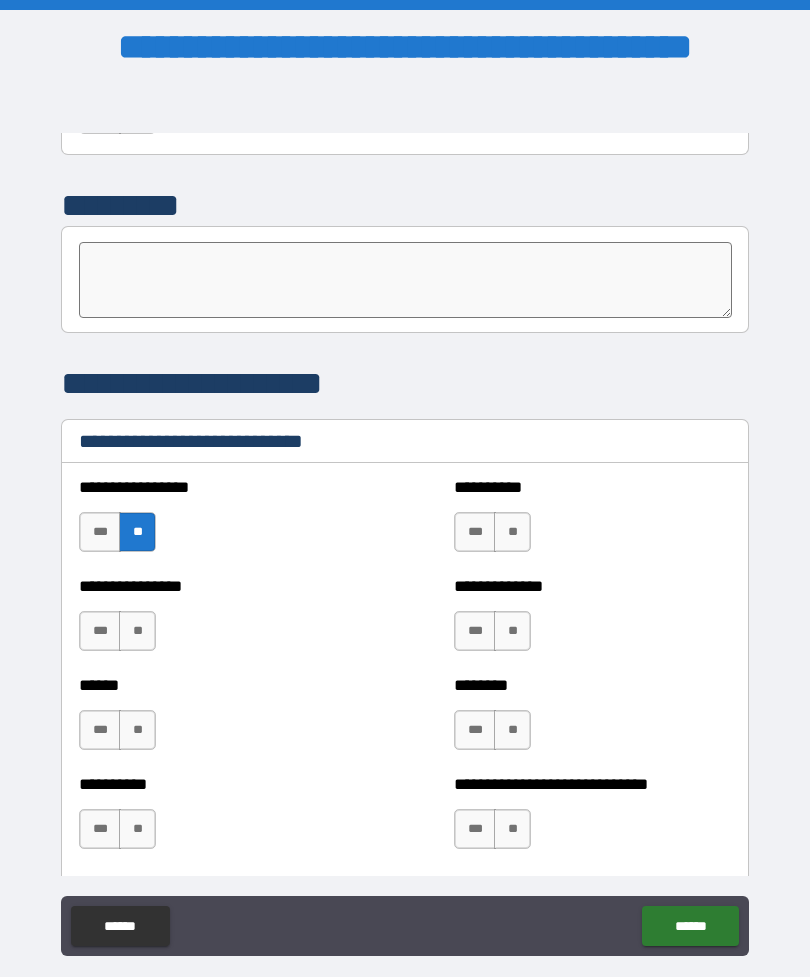 click on "**" at bounding box center (512, 532) 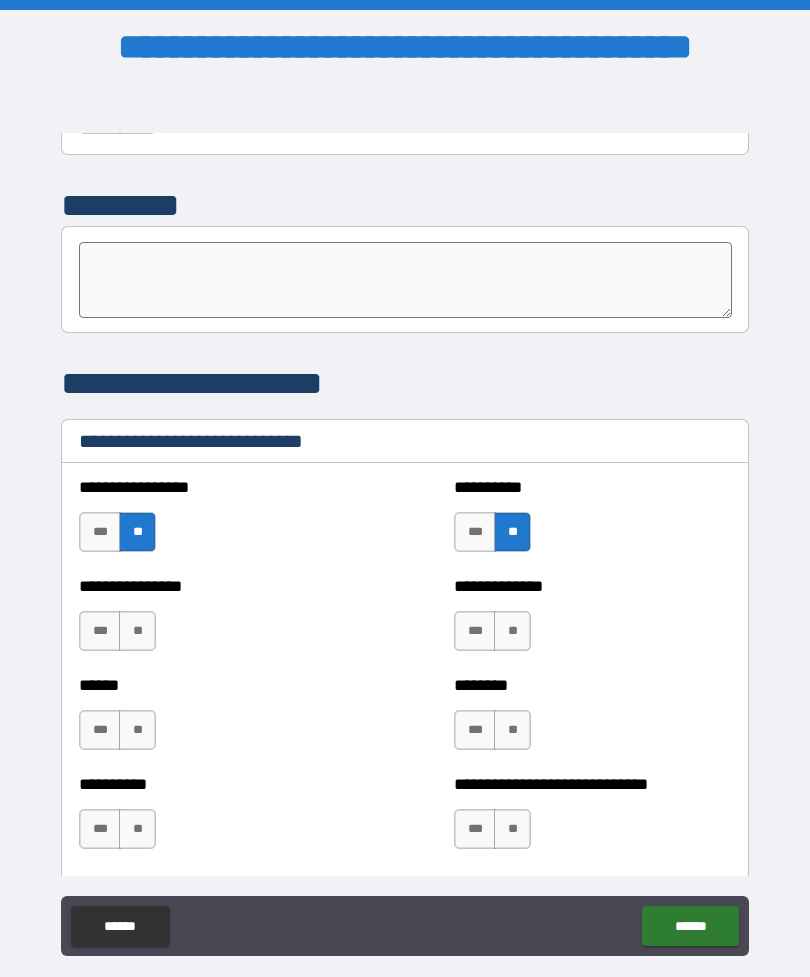 click on "**" at bounding box center (137, 631) 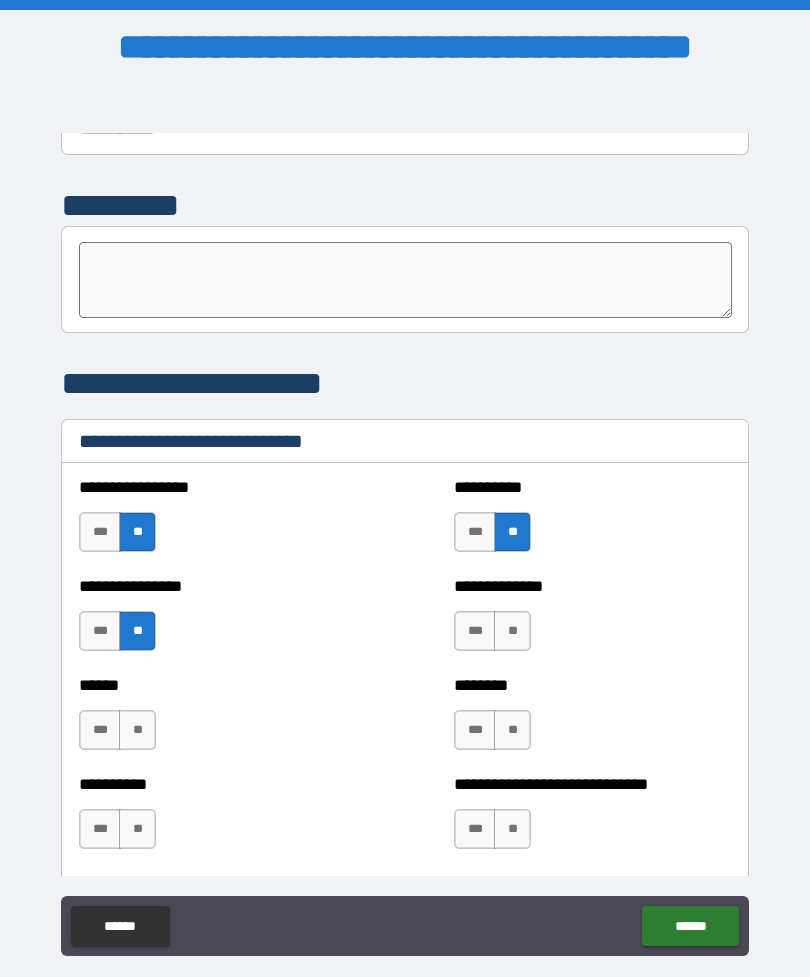 click on "**" at bounding box center [512, 631] 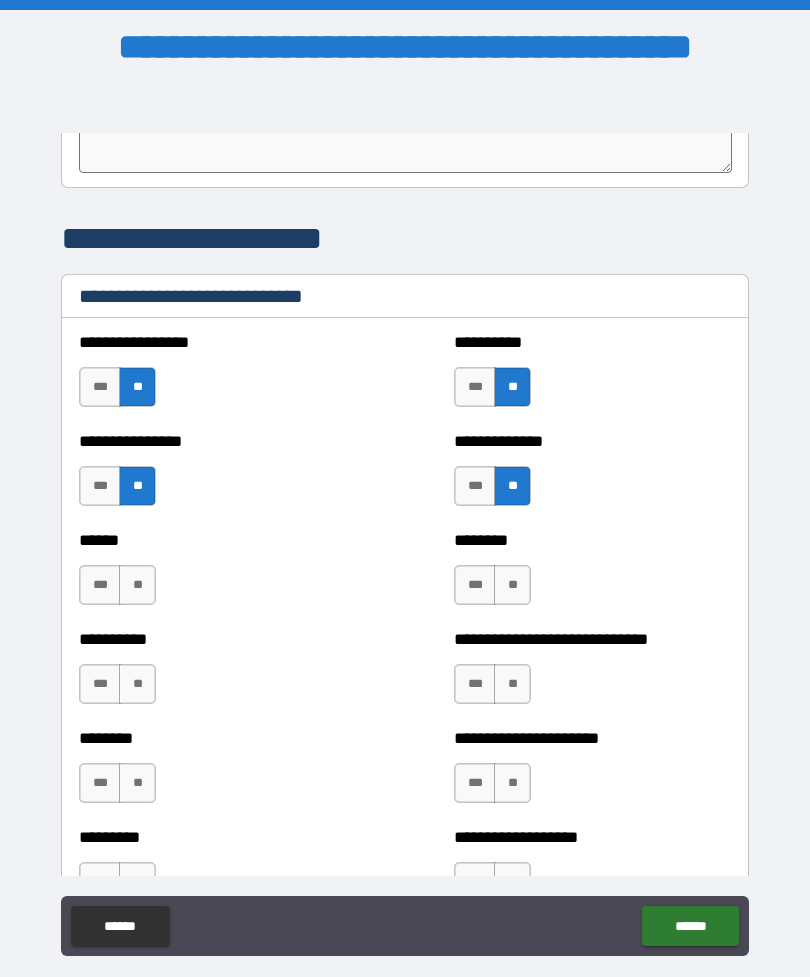 scroll, scrollTop: 6542, scrollLeft: 0, axis: vertical 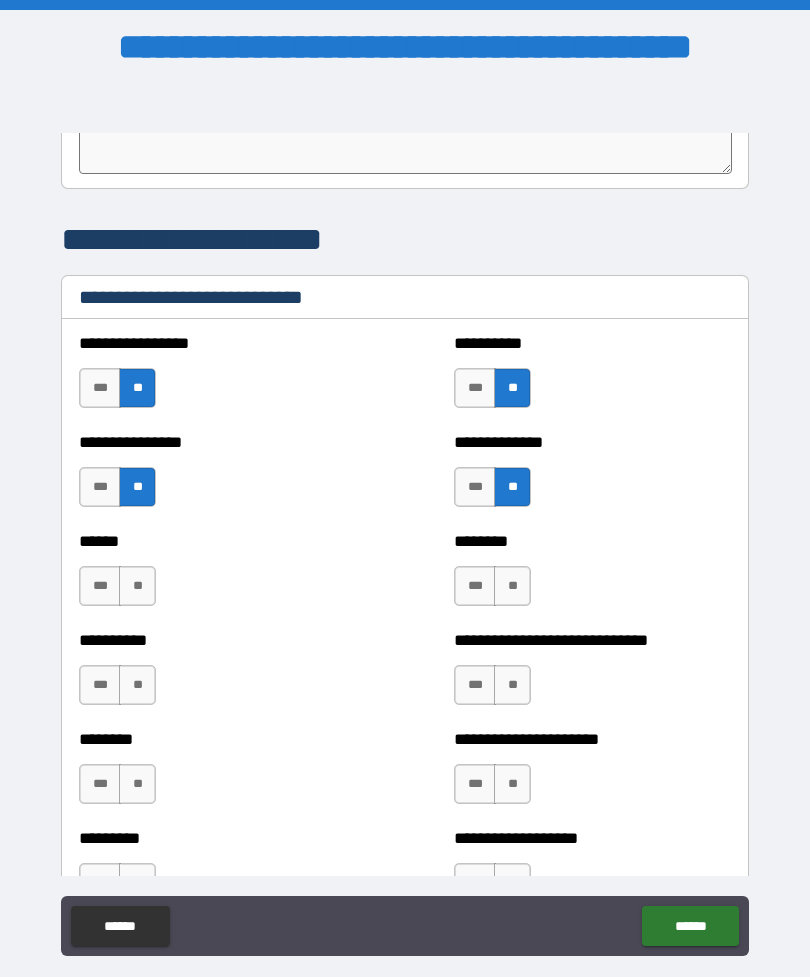 click on "***" at bounding box center (100, 487) 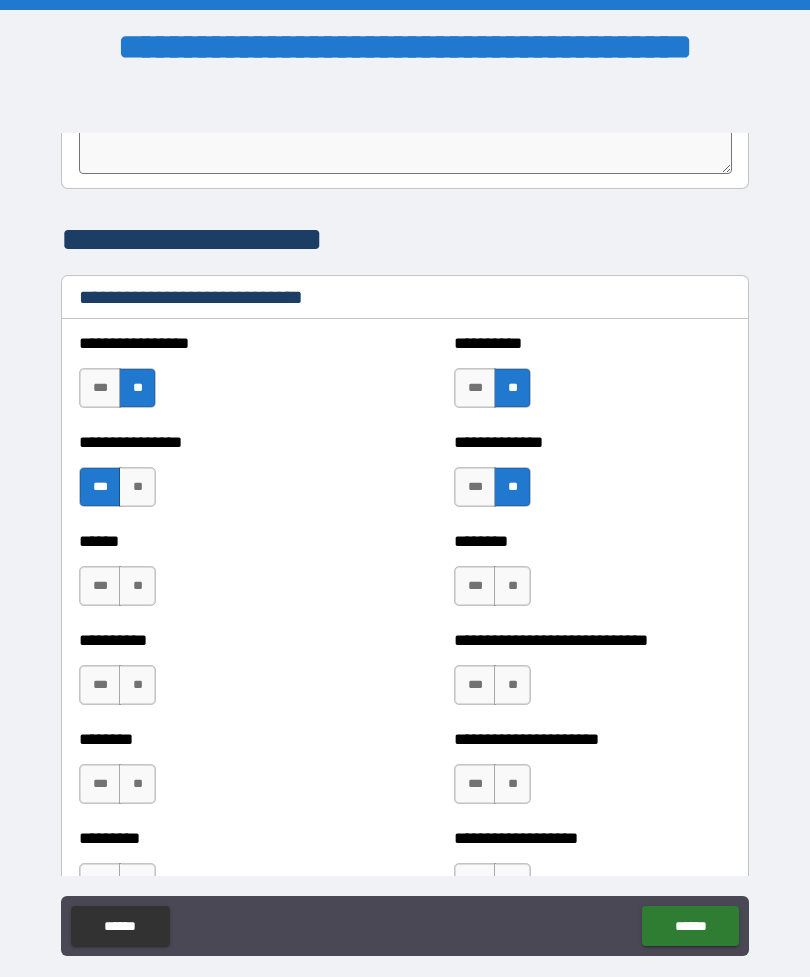 click on "**" at bounding box center [137, 586] 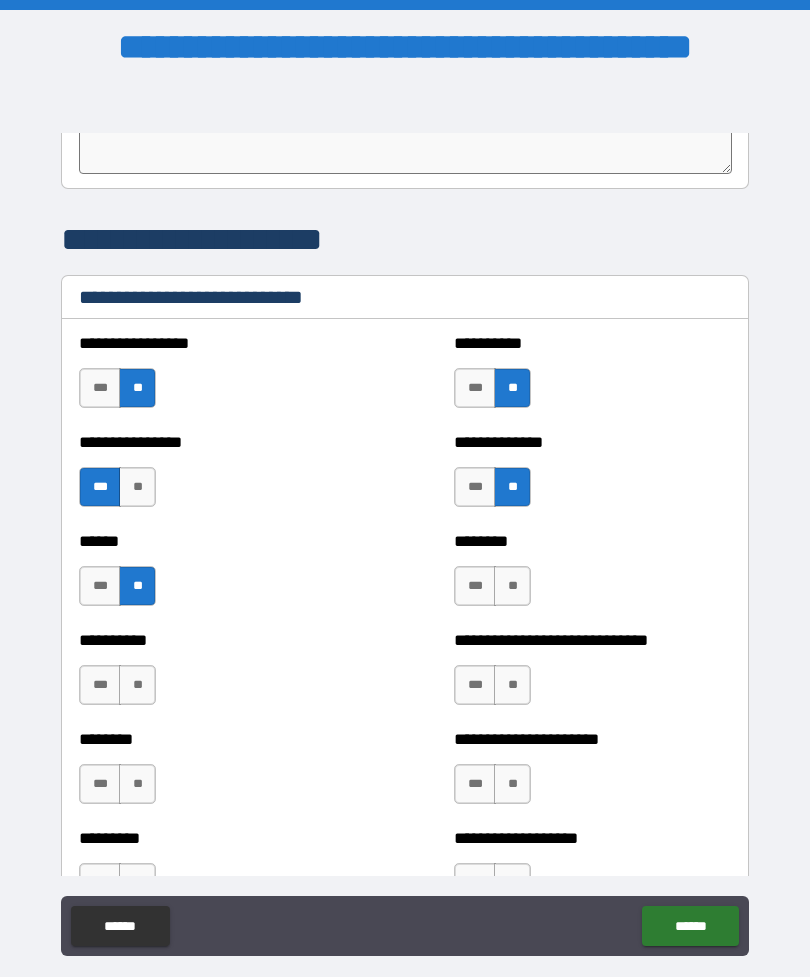 click on "***" at bounding box center (100, 586) 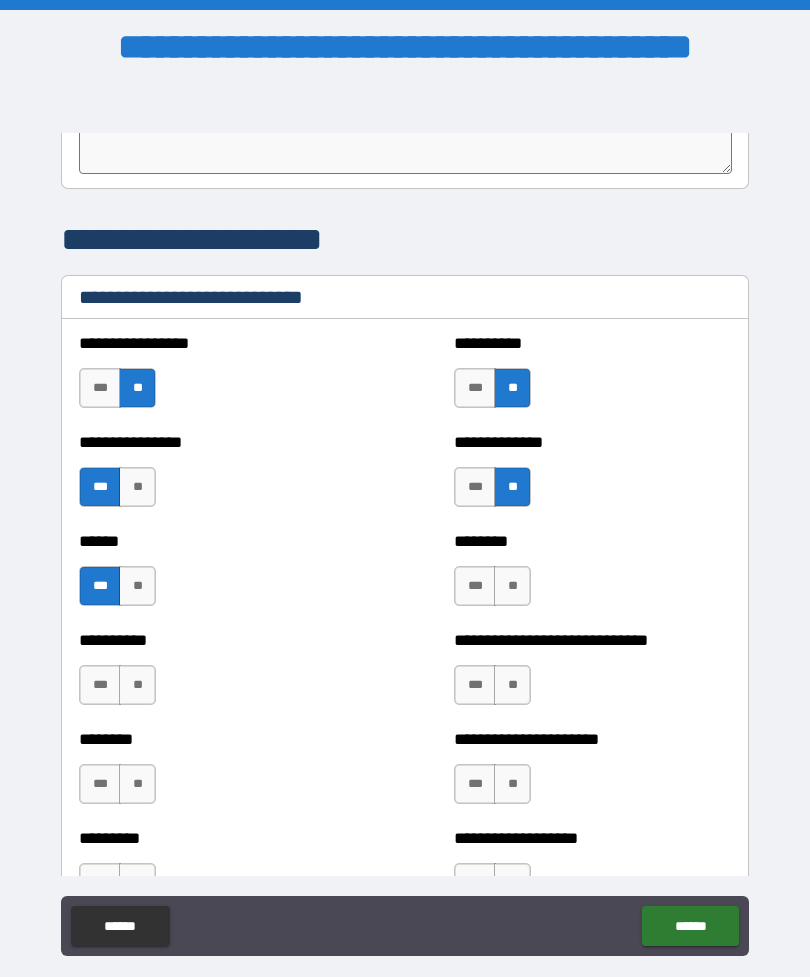 click on "**" at bounding box center [512, 586] 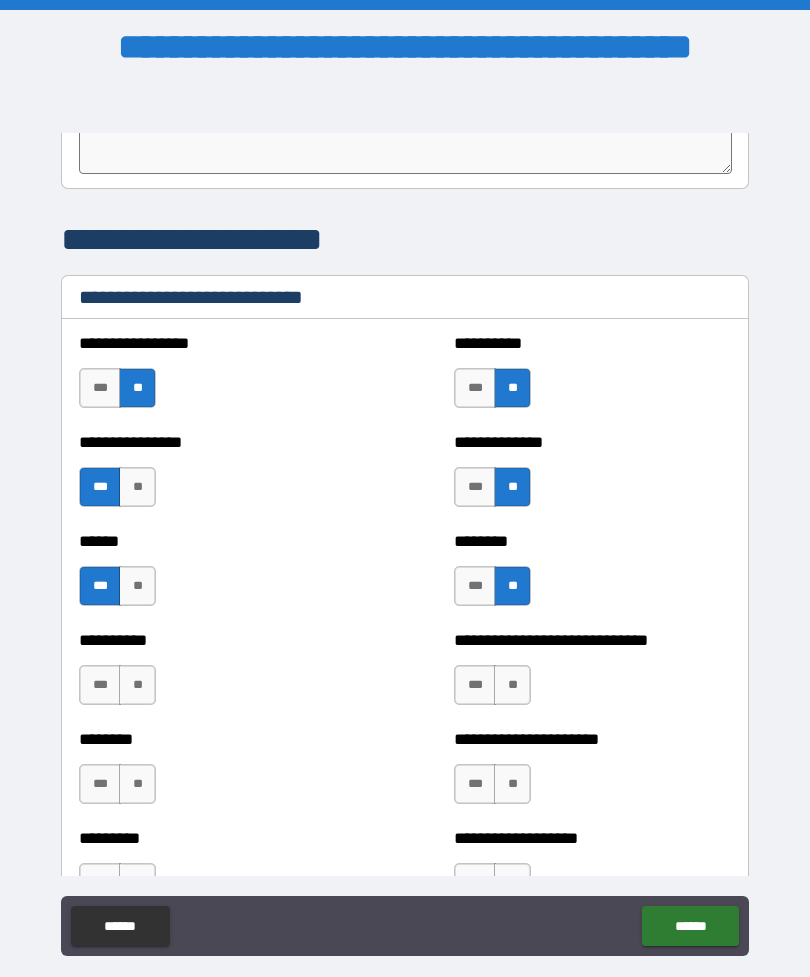 click on "**" at bounding box center [512, 685] 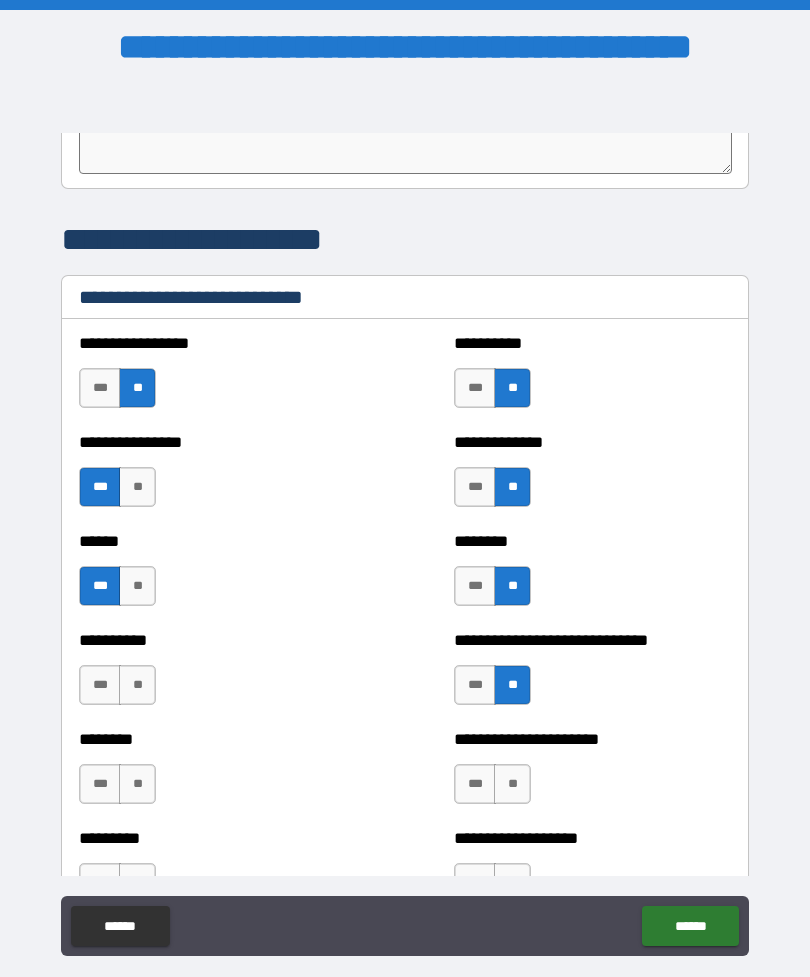 click on "**" at bounding box center [137, 685] 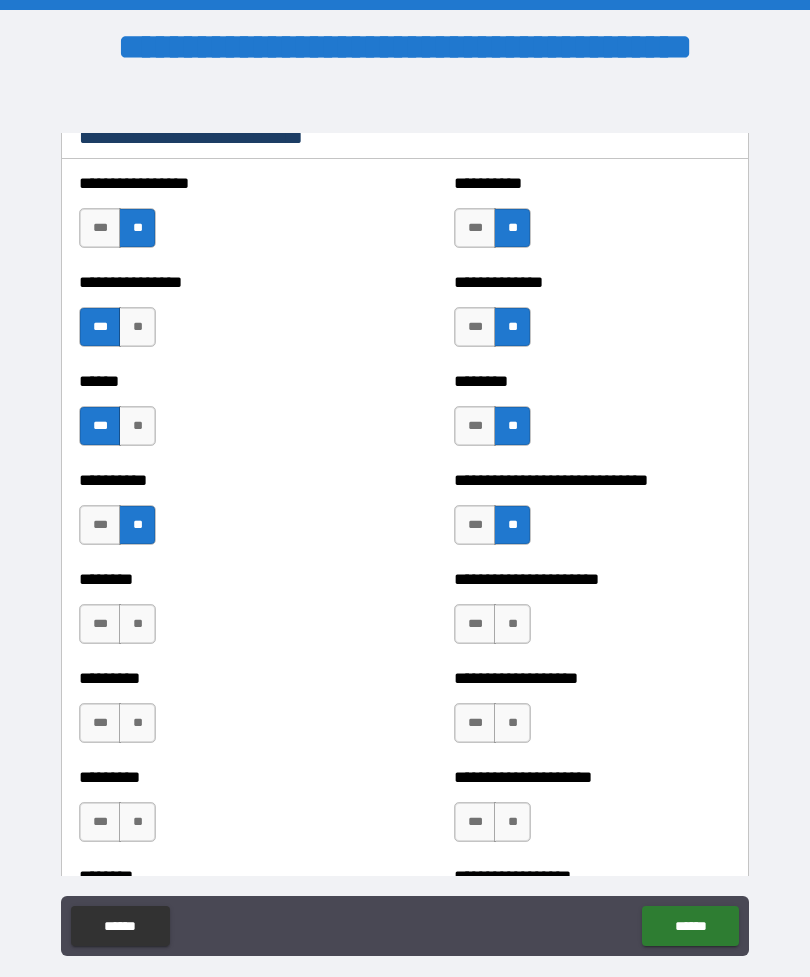 scroll, scrollTop: 6732, scrollLeft: 0, axis: vertical 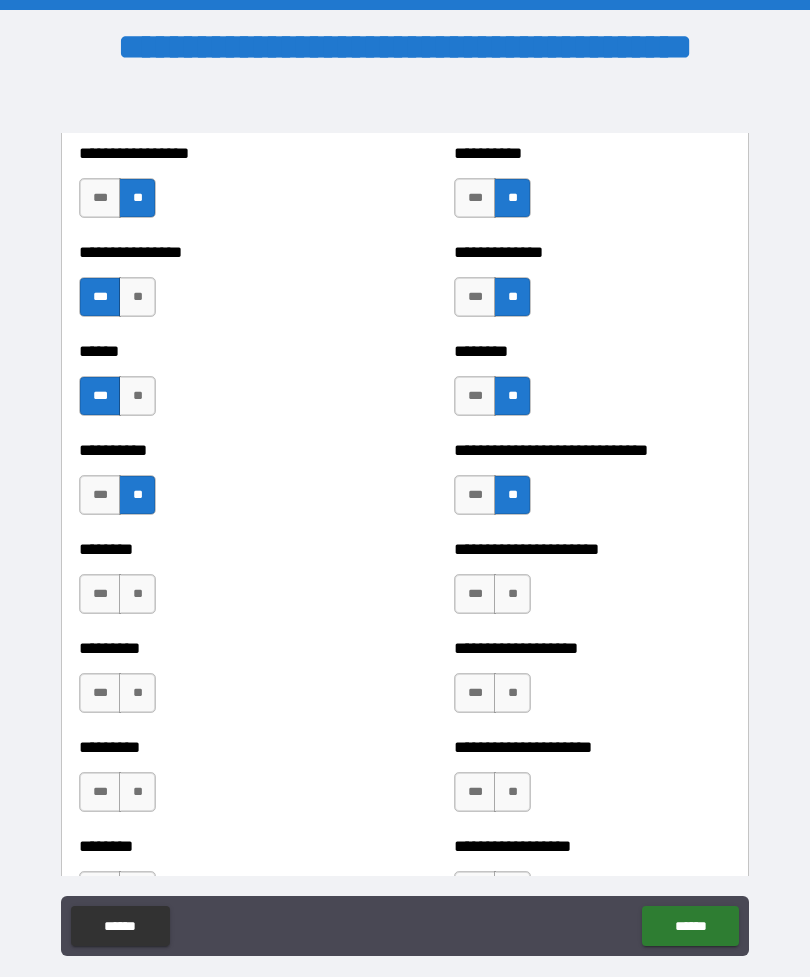 click on "**" at bounding box center (137, 594) 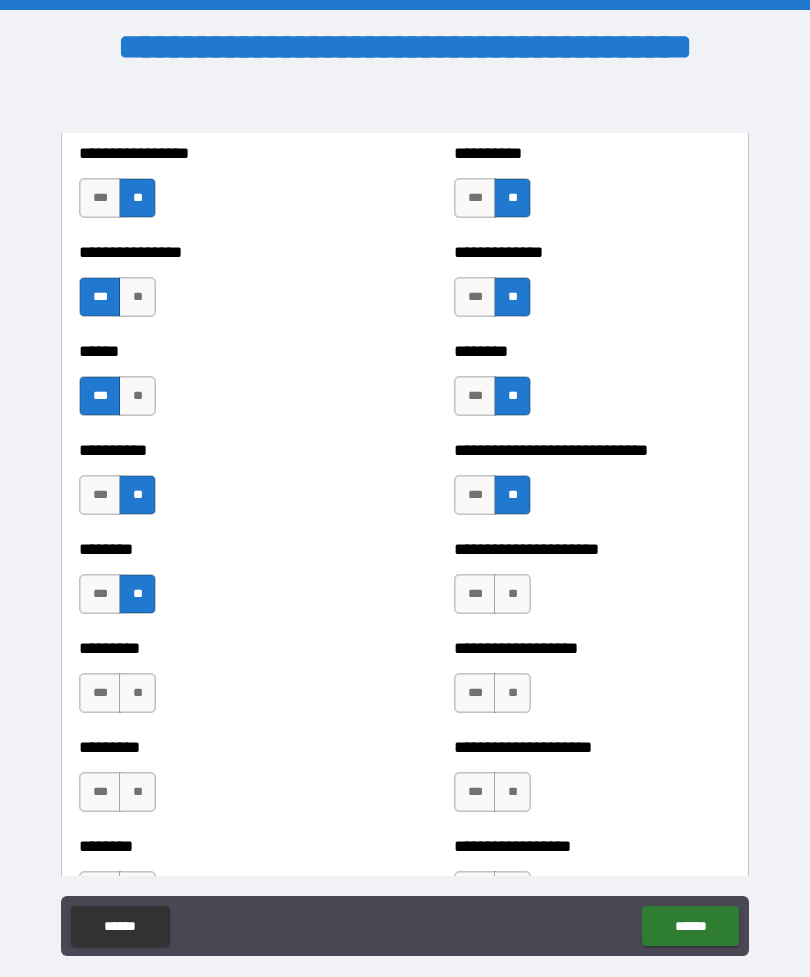 click on "**" at bounding box center (512, 594) 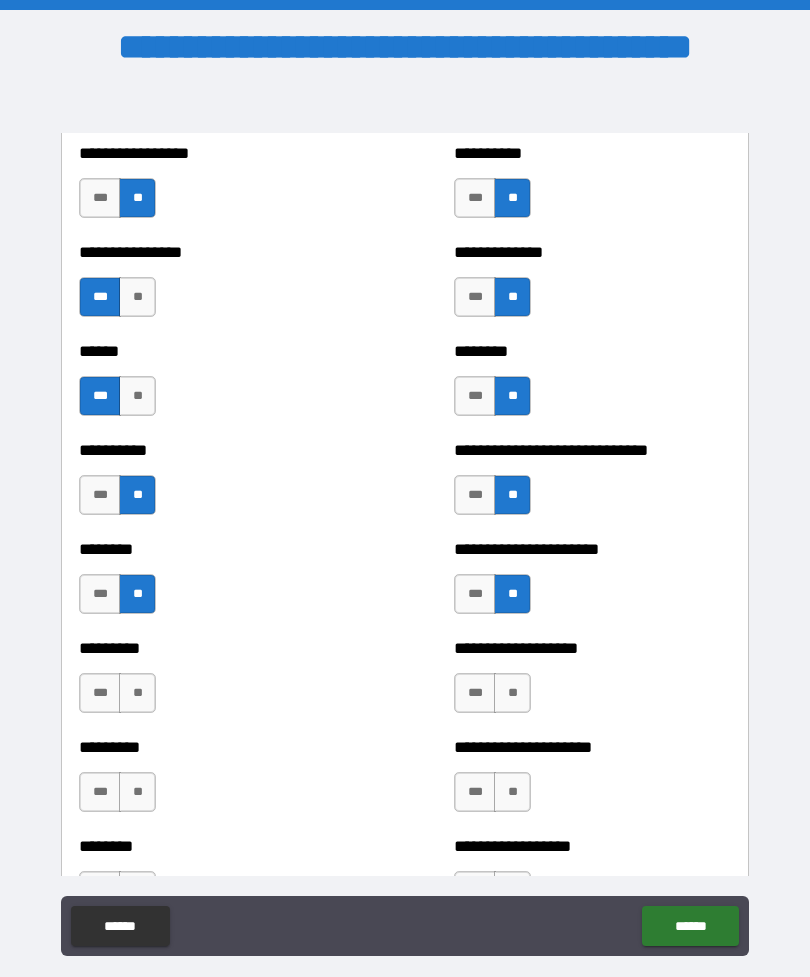 click on "***" at bounding box center (475, 594) 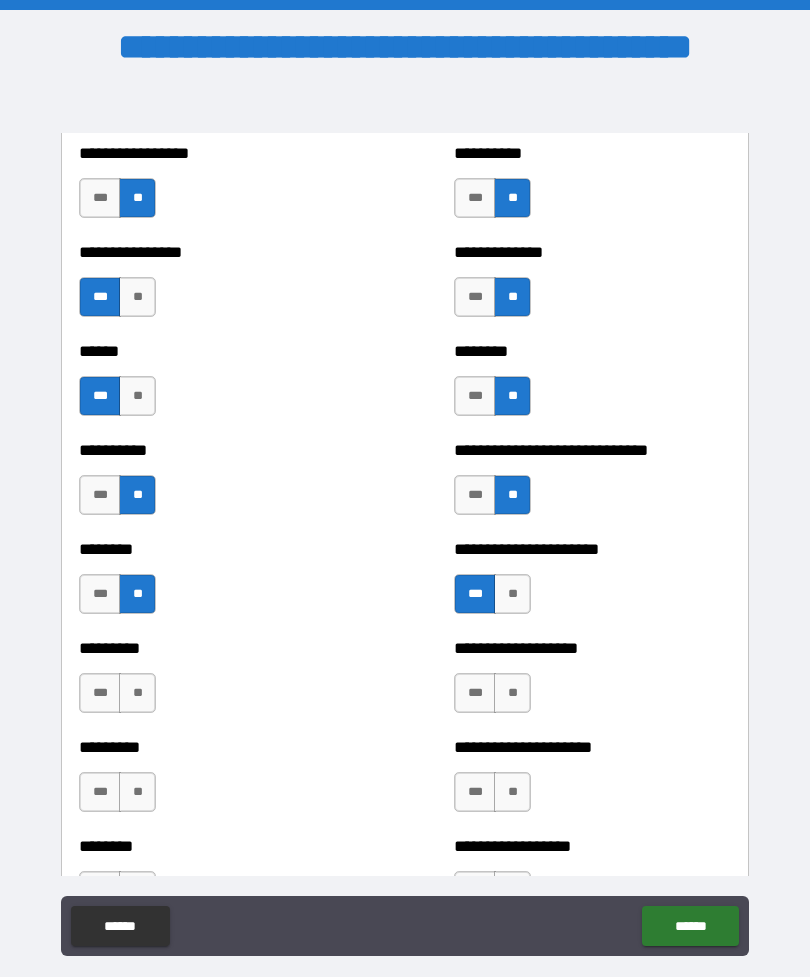 click on "**" at bounding box center [512, 693] 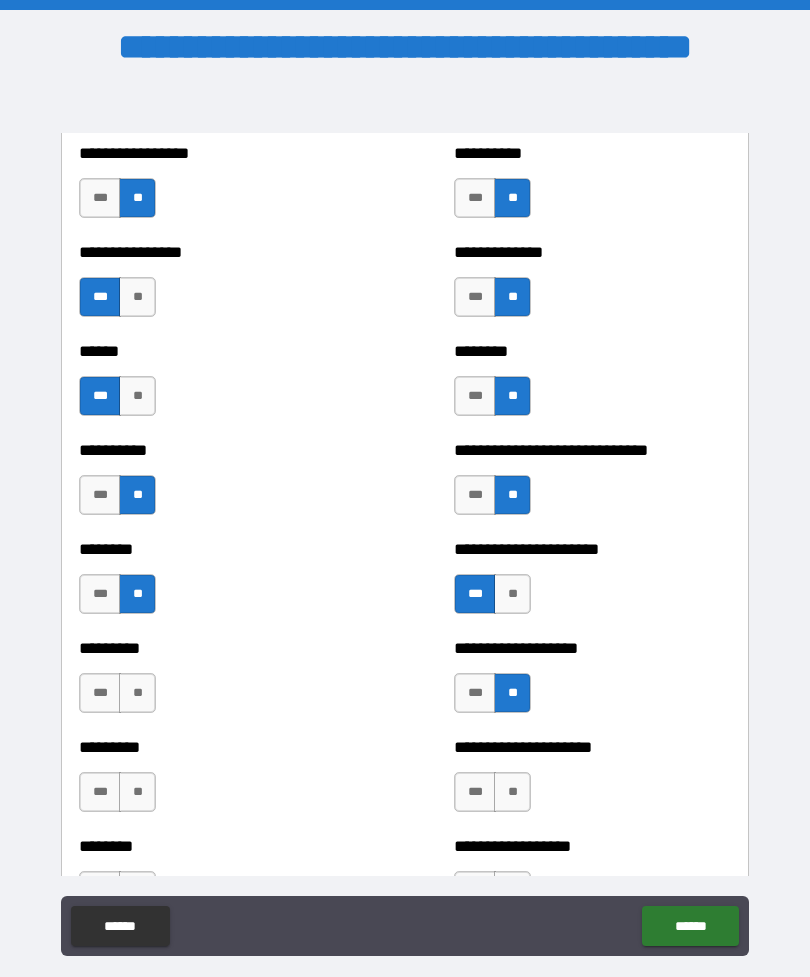 click on "**" at bounding box center (137, 693) 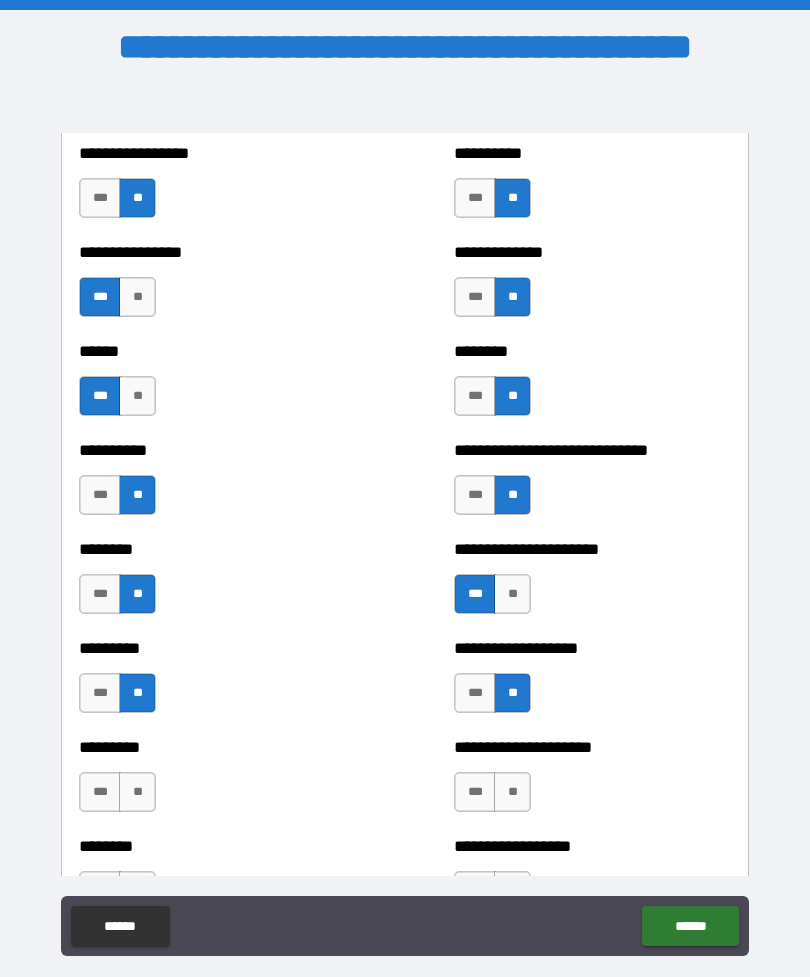 click on "***" at bounding box center (475, 693) 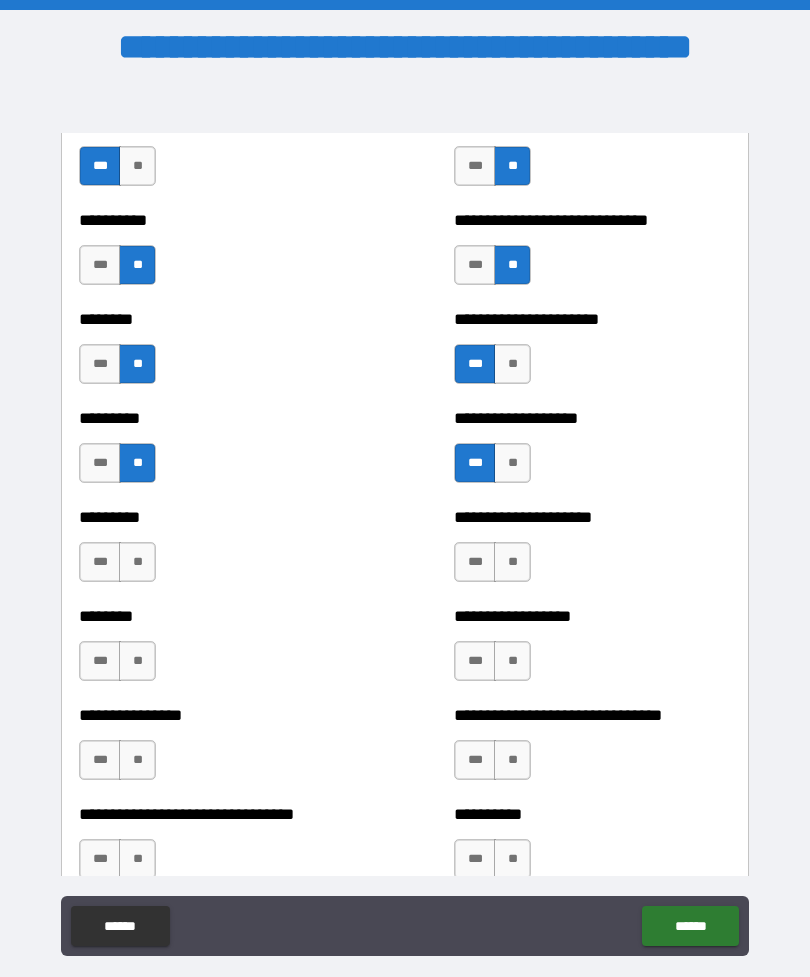 scroll, scrollTop: 6961, scrollLeft: 0, axis: vertical 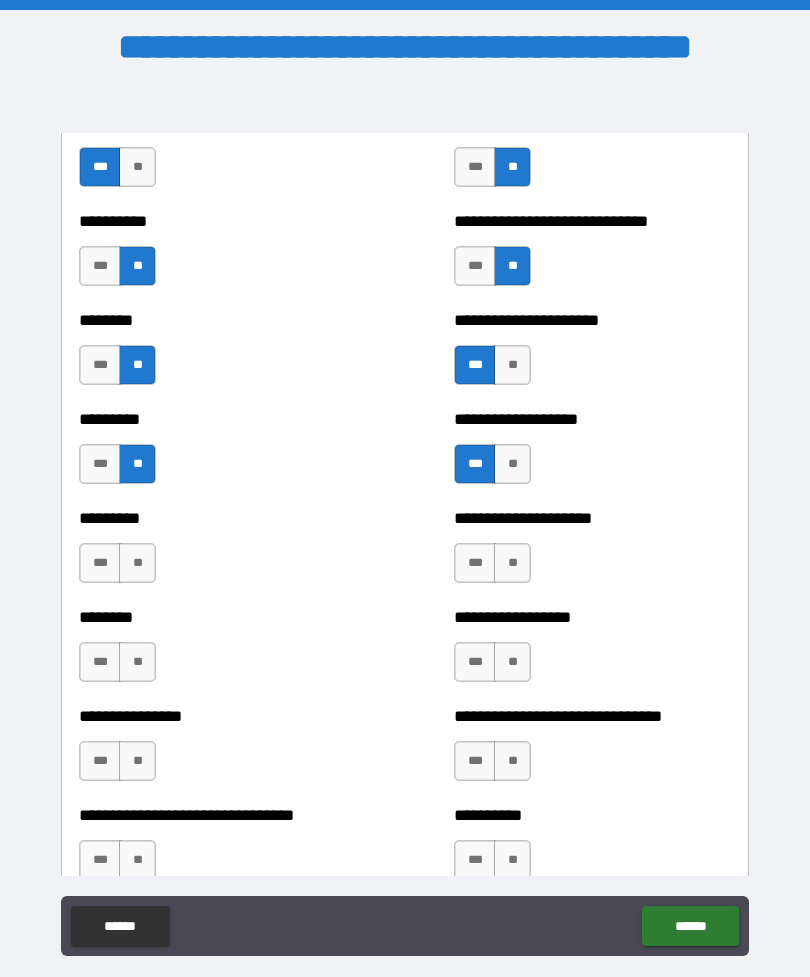click on "**" at bounding box center (137, 563) 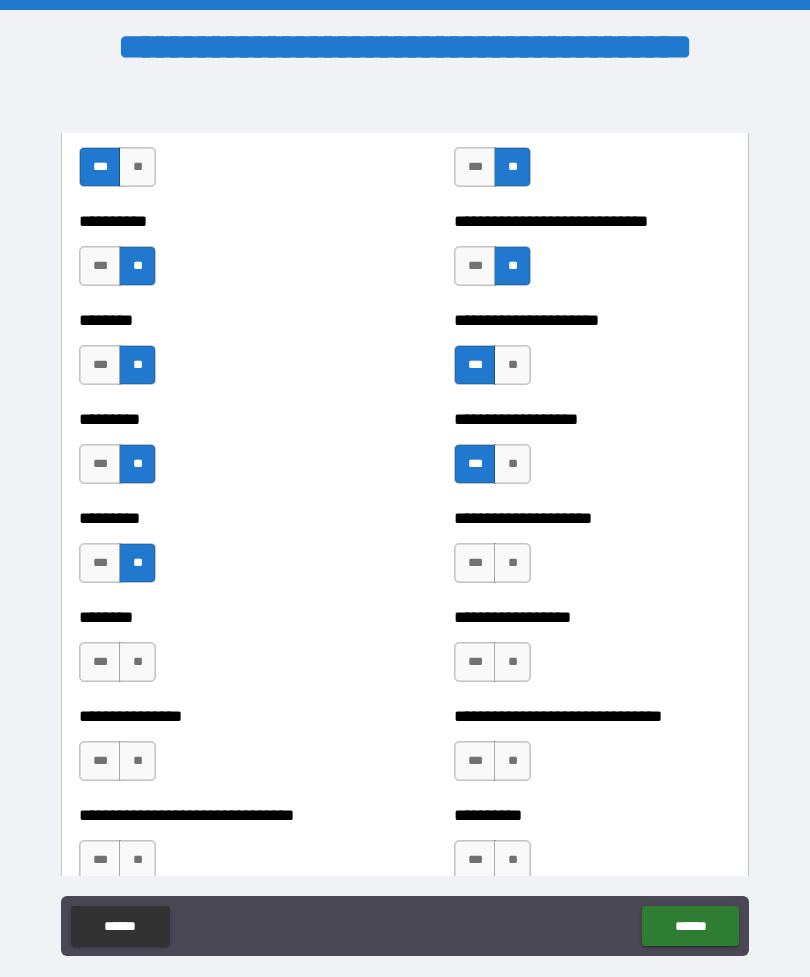 click on "**" at bounding box center (512, 563) 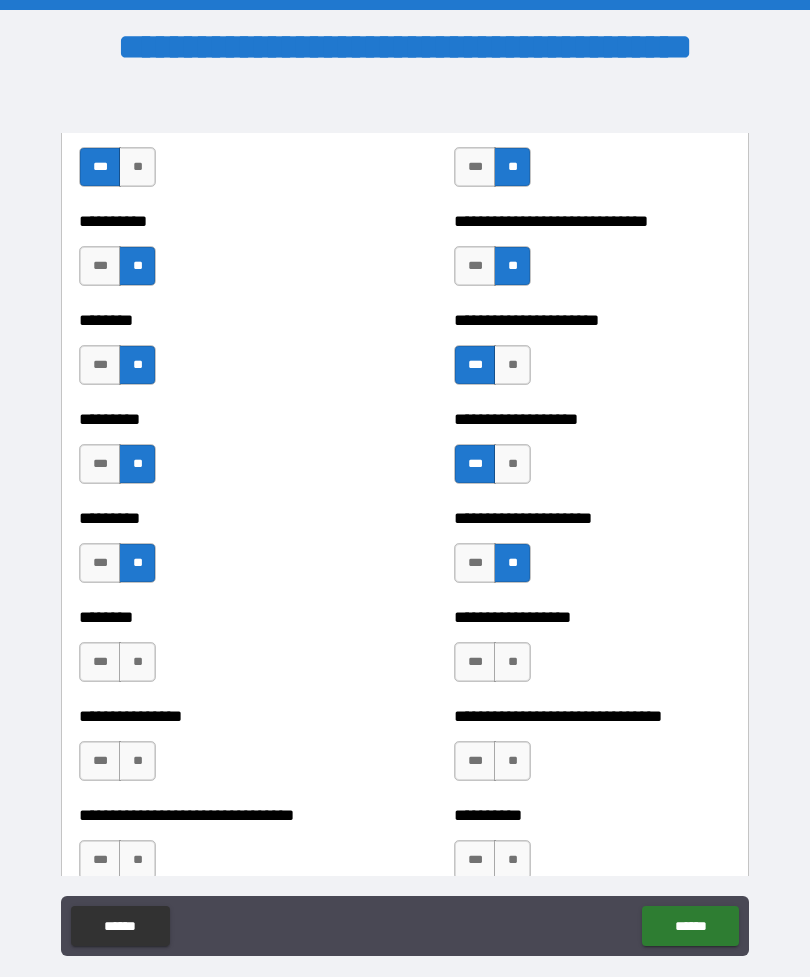 click on "**" at bounding box center [512, 662] 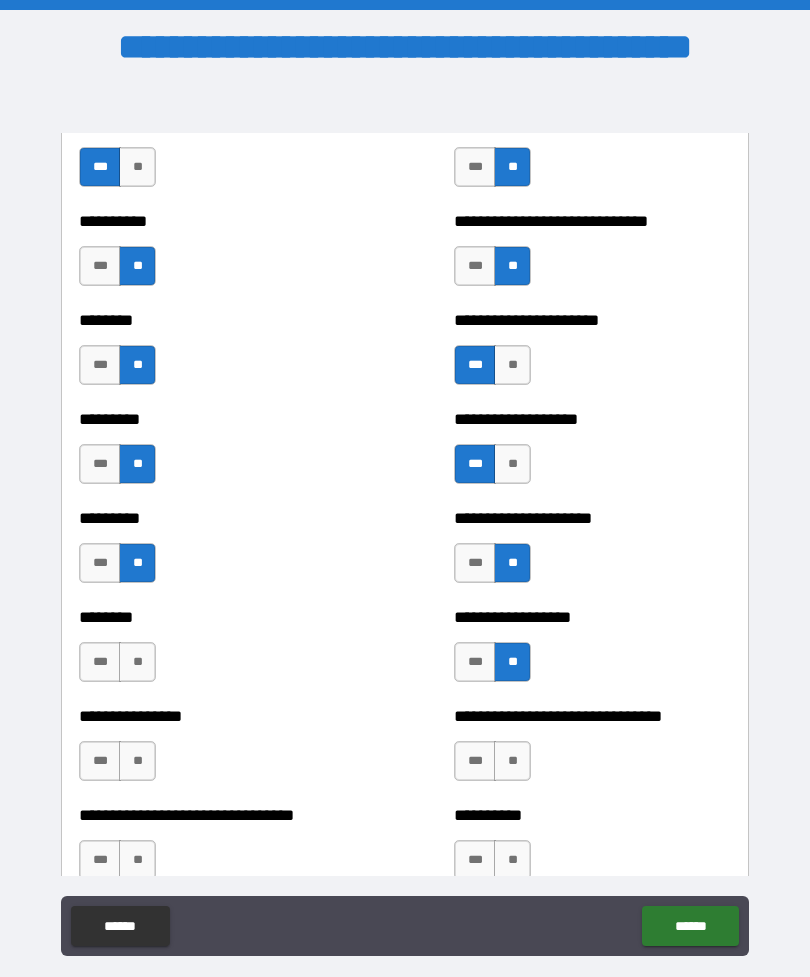 click on "**" at bounding box center (137, 662) 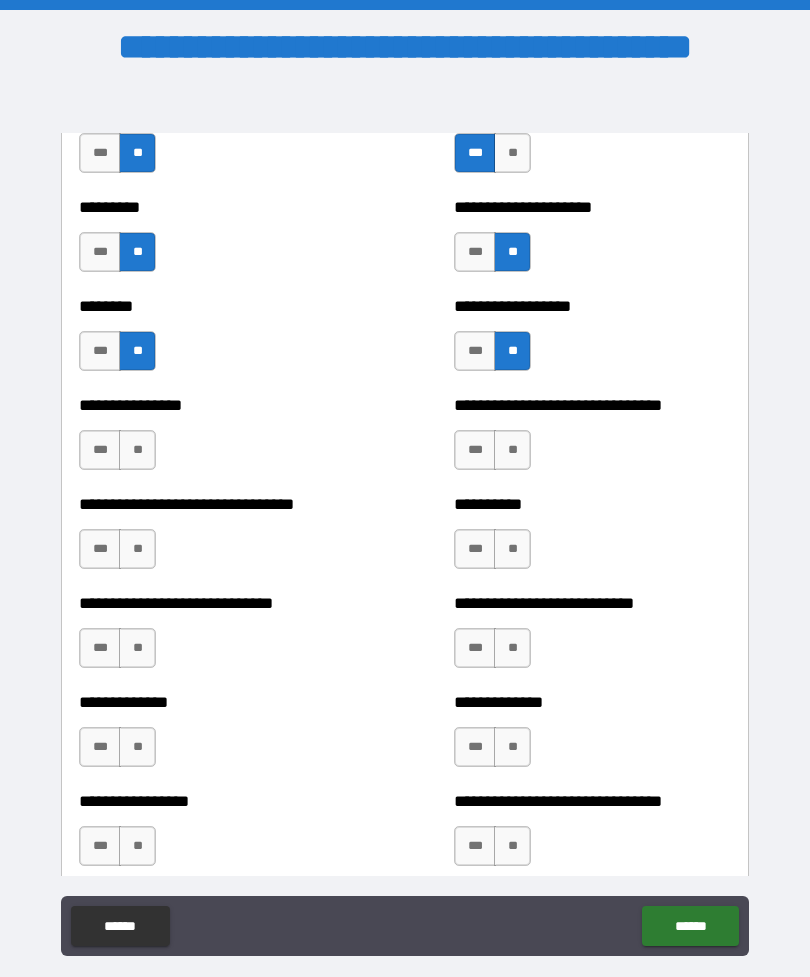scroll, scrollTop: 7262, scrollLeft: 0, axis: vertical 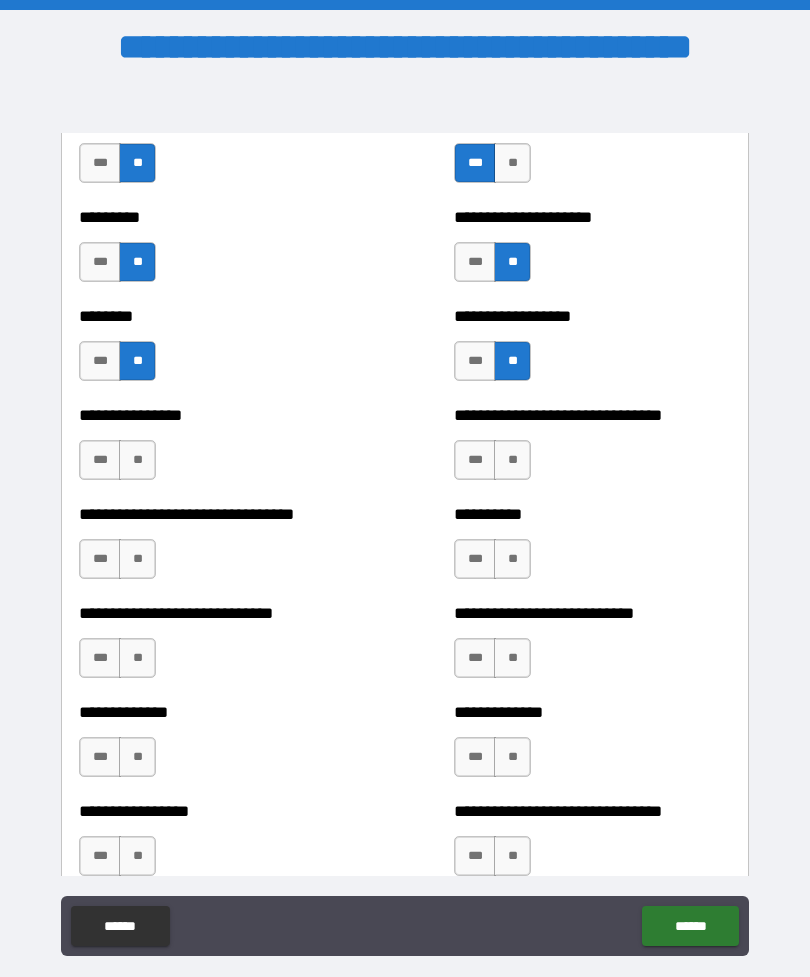 click on "**" at bounding box center (137, 460) 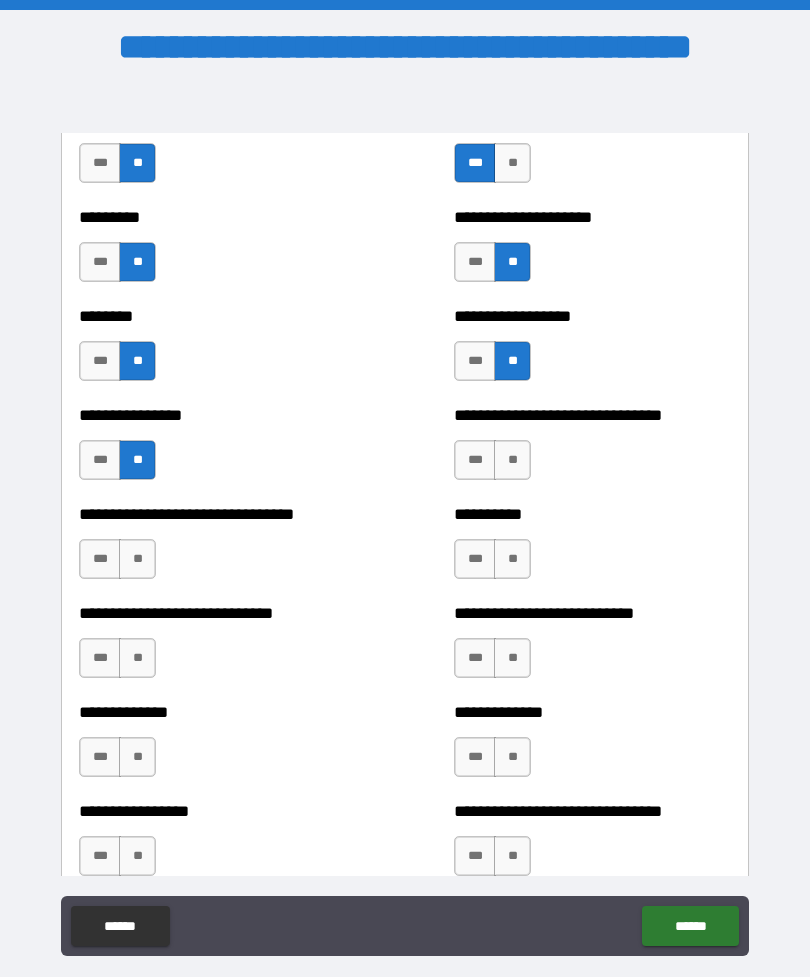 click on "**" at bounding box center [512, 460] 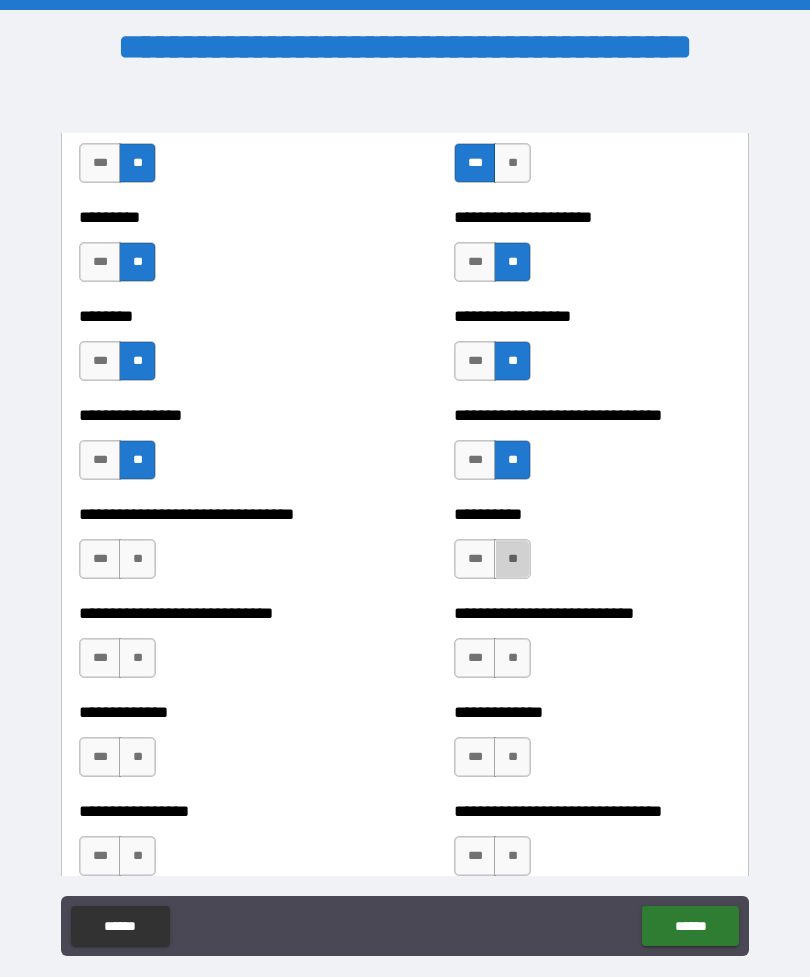 click on "**" at bounding box center (512, 559) 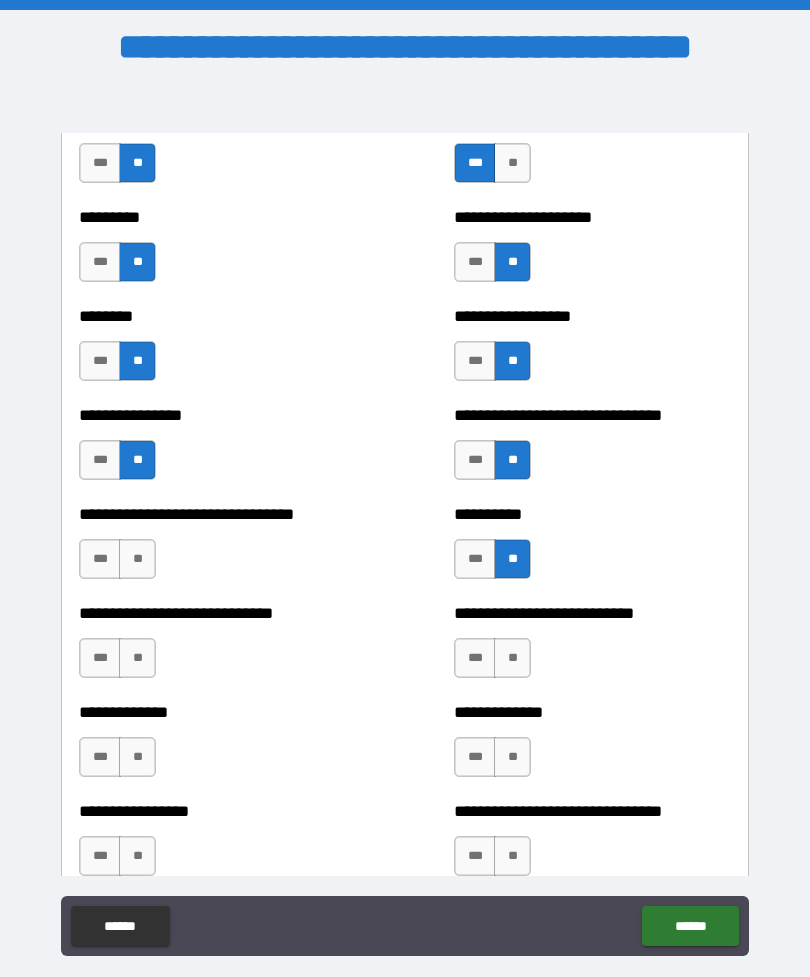 click on "**" at bounding box center (137, 559) 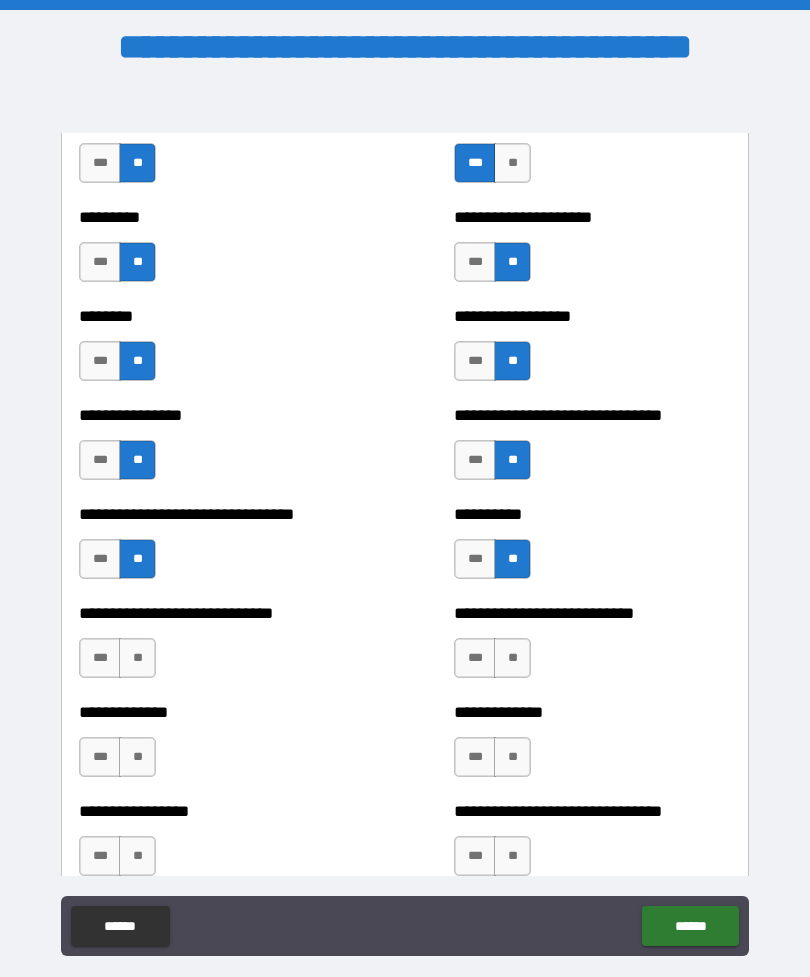 click on "**" at bounding box center (137, 658) 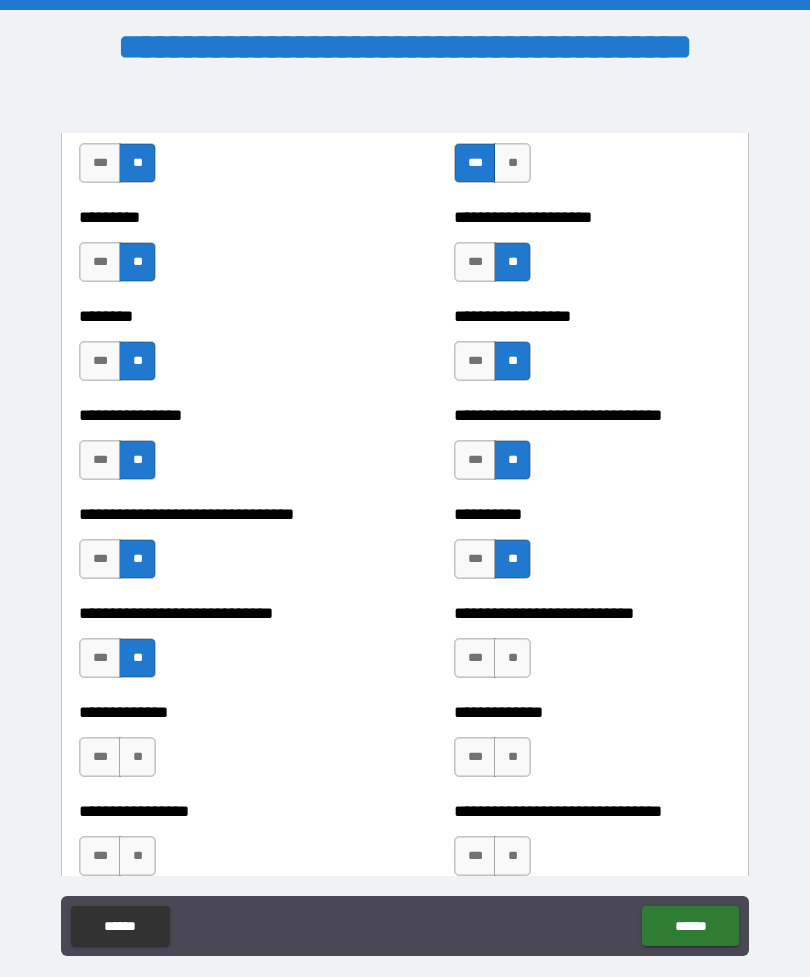 click on "**" at bounding box center (512, 658) 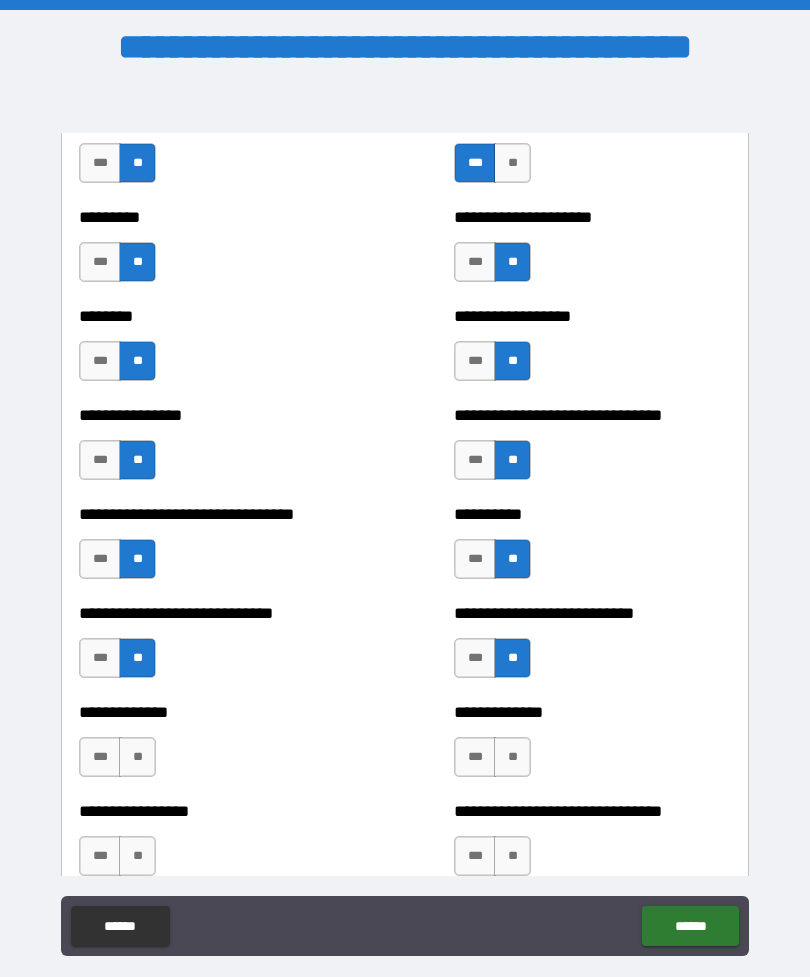 click on "**" at bounding box center [512, 757] 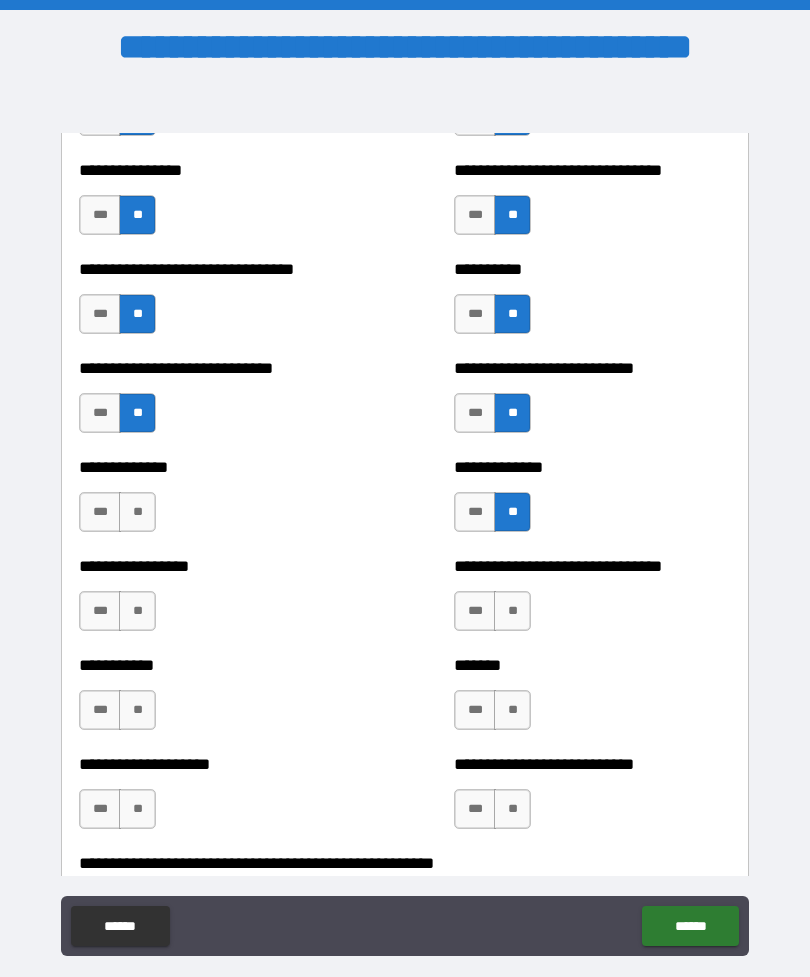 scroll, scrollTop: 7532, scrollLeft: 0, axis: vertical 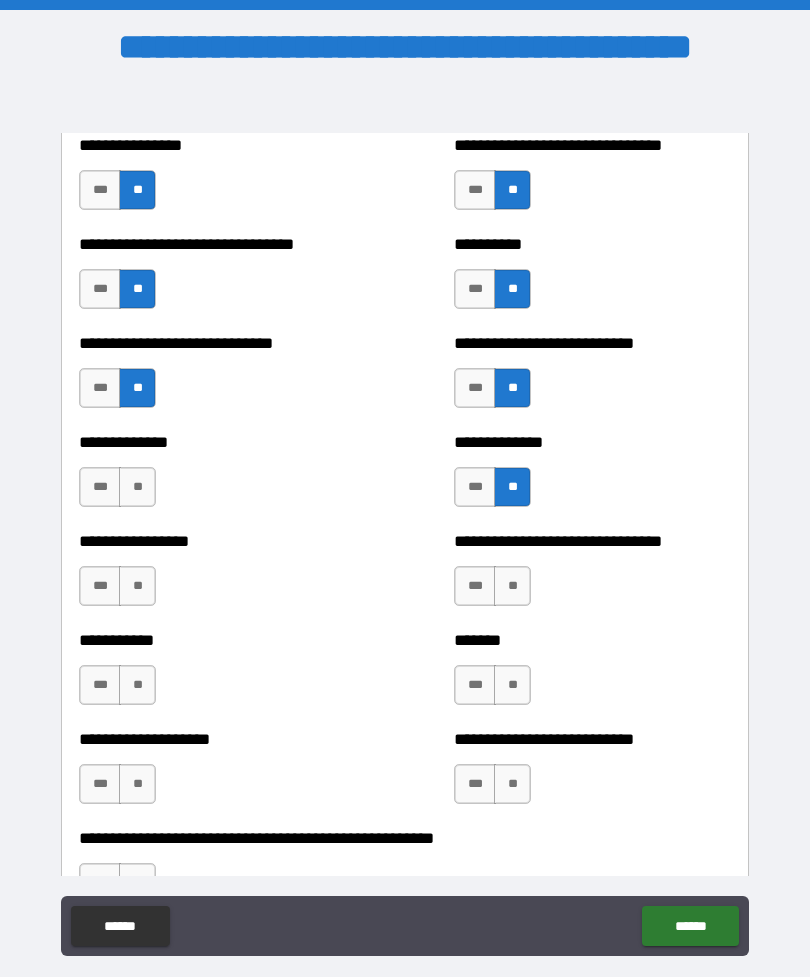 click on "***" at bounding box center [475, 487] 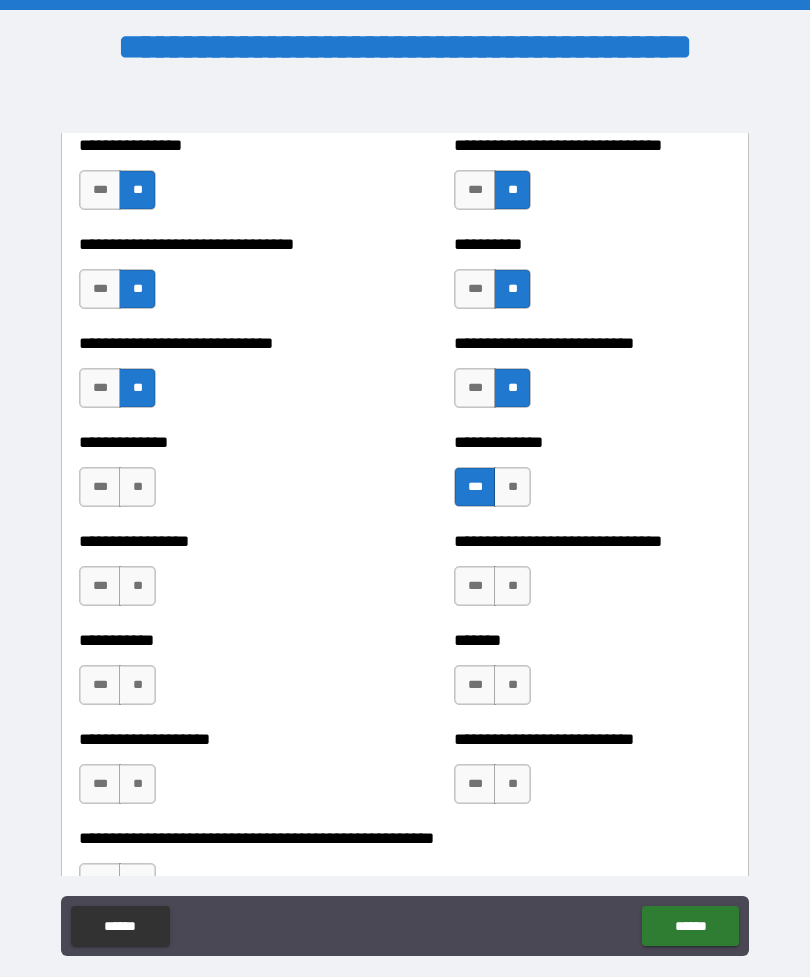 click on "**" at bounding box center (137, 487) 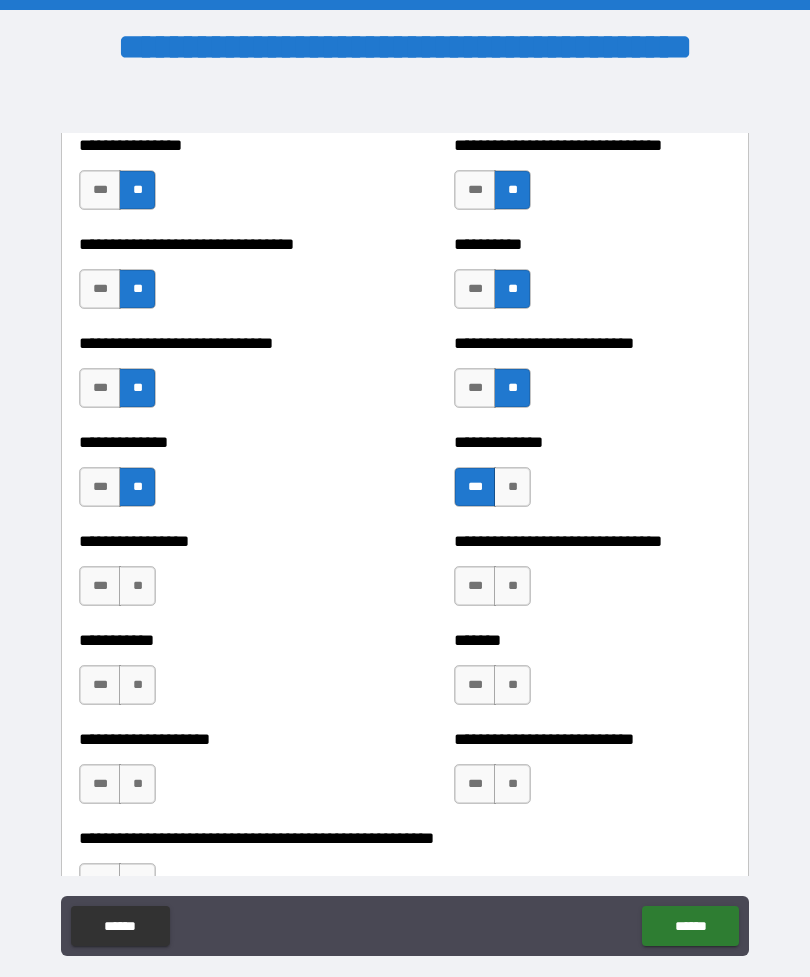 click on "**" at bounding box center (137, 586) 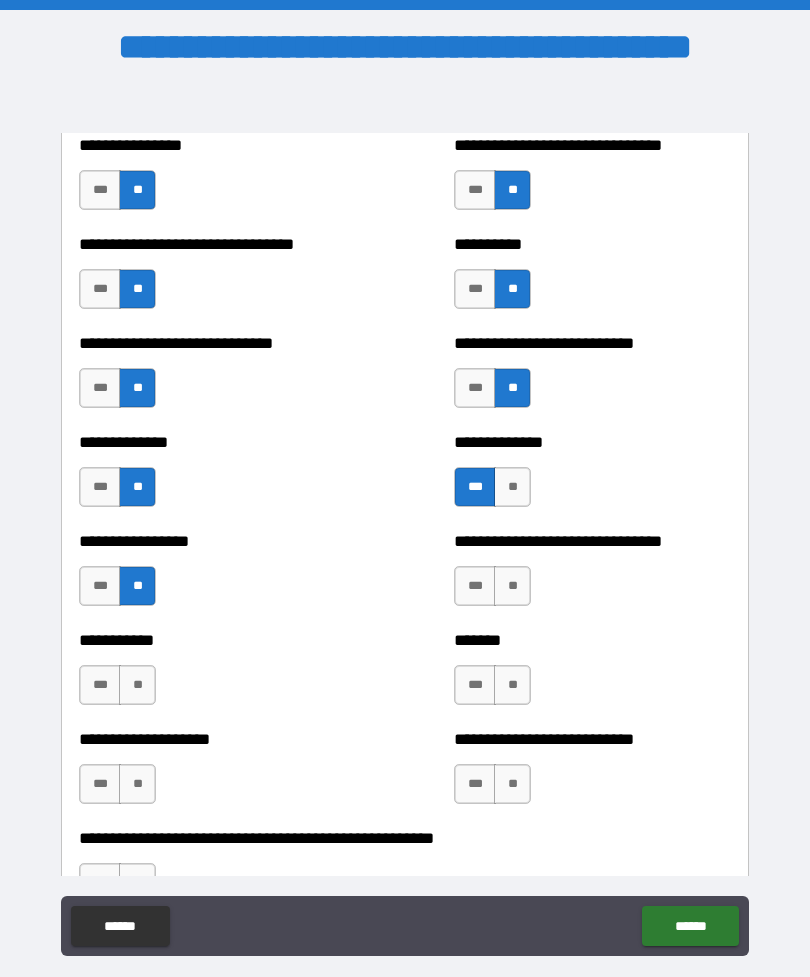 click on "**" at bounding box center [512, 586] 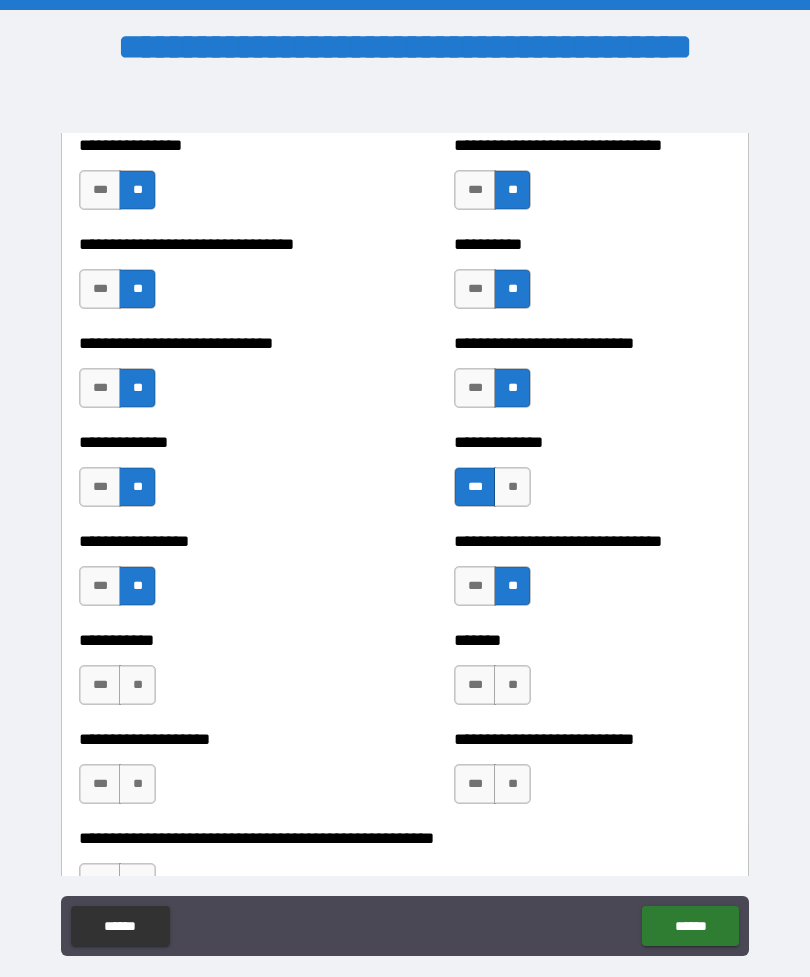 click on "**" at bounding box center (512, 685) 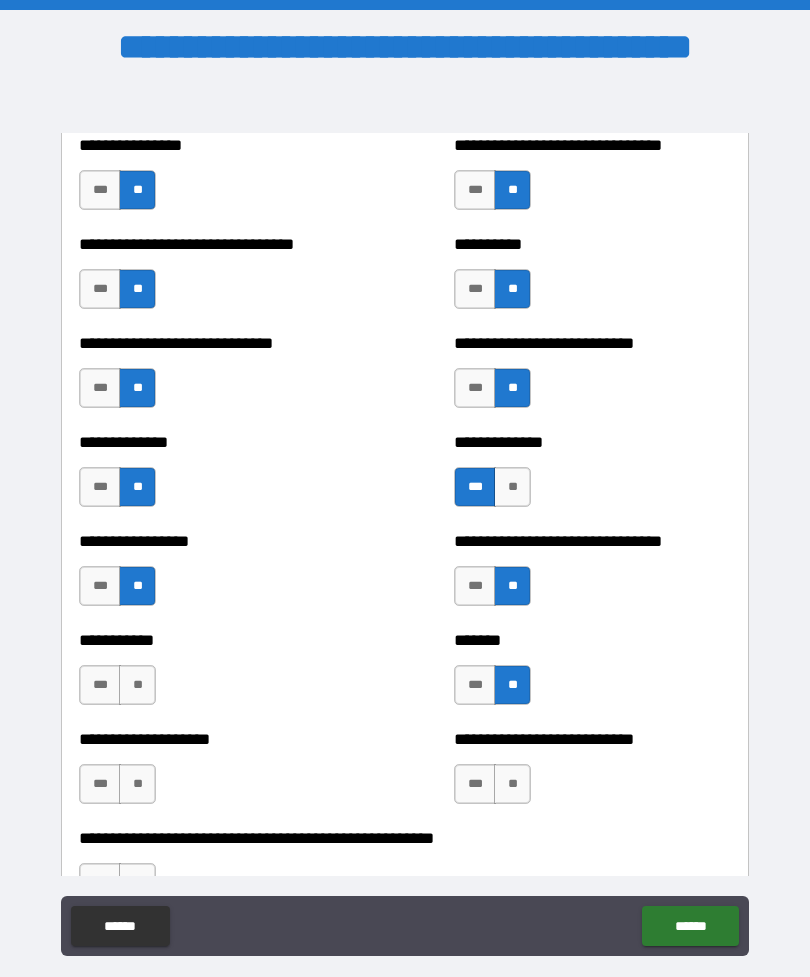 click on "**" at bounding box center (137, 685) 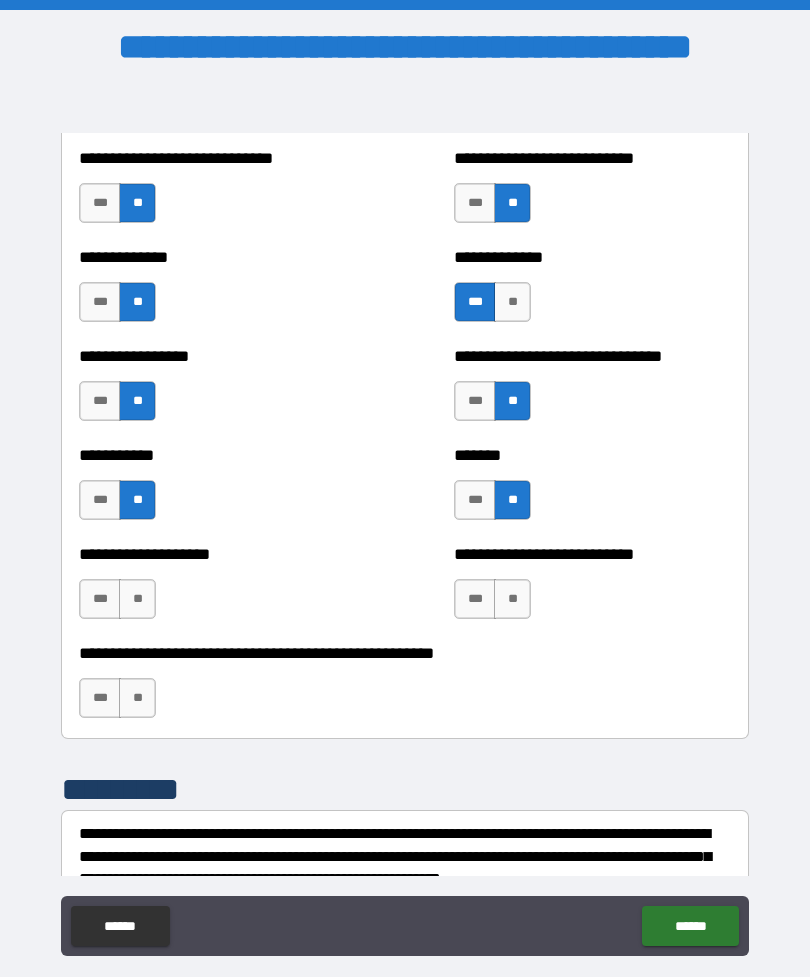 scroll, scrollTop: 7774, scrollLeft: 0, axis: vertical 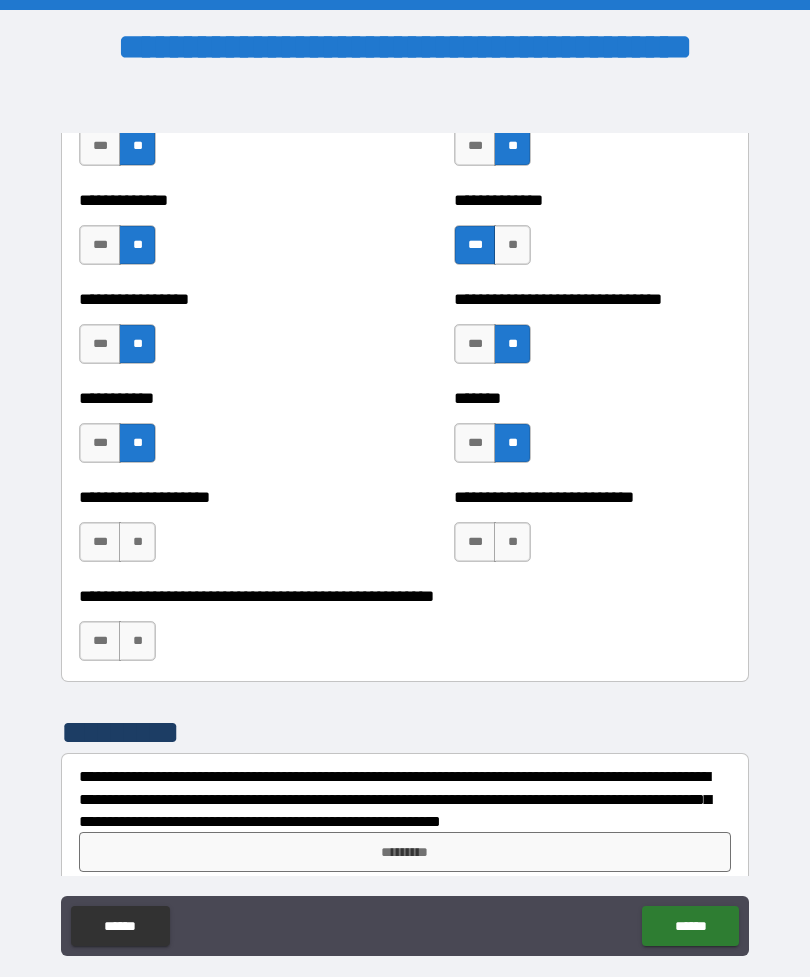 click on "**" at bounding box center [137, 542] 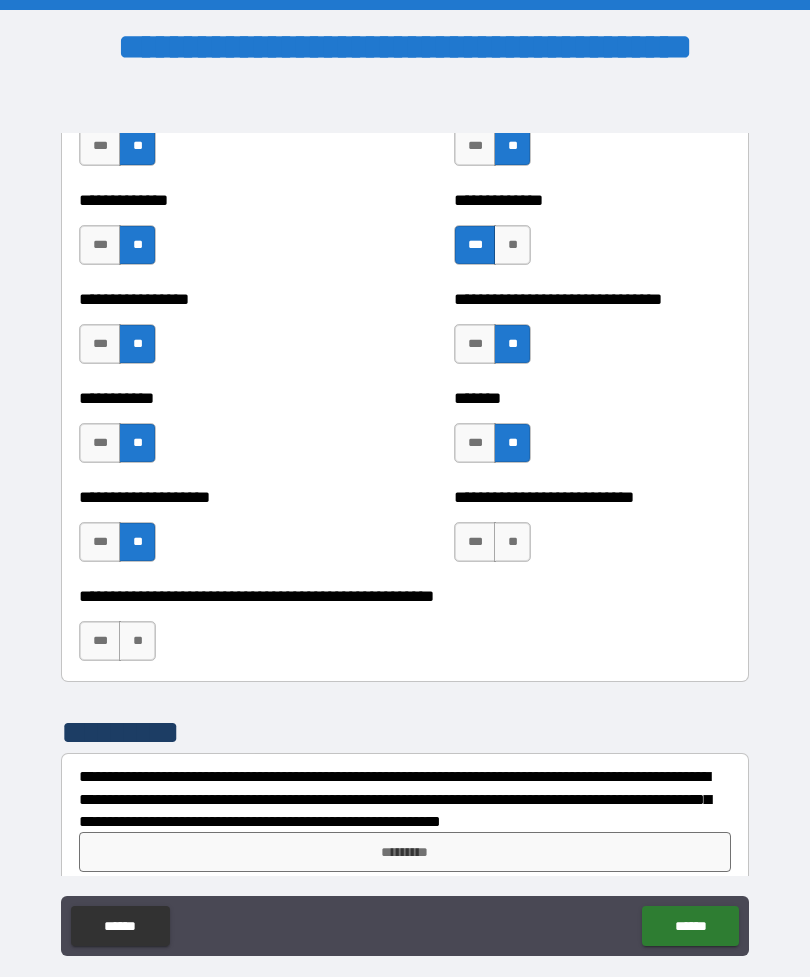 click on "**" at bounding box center [512, 542] 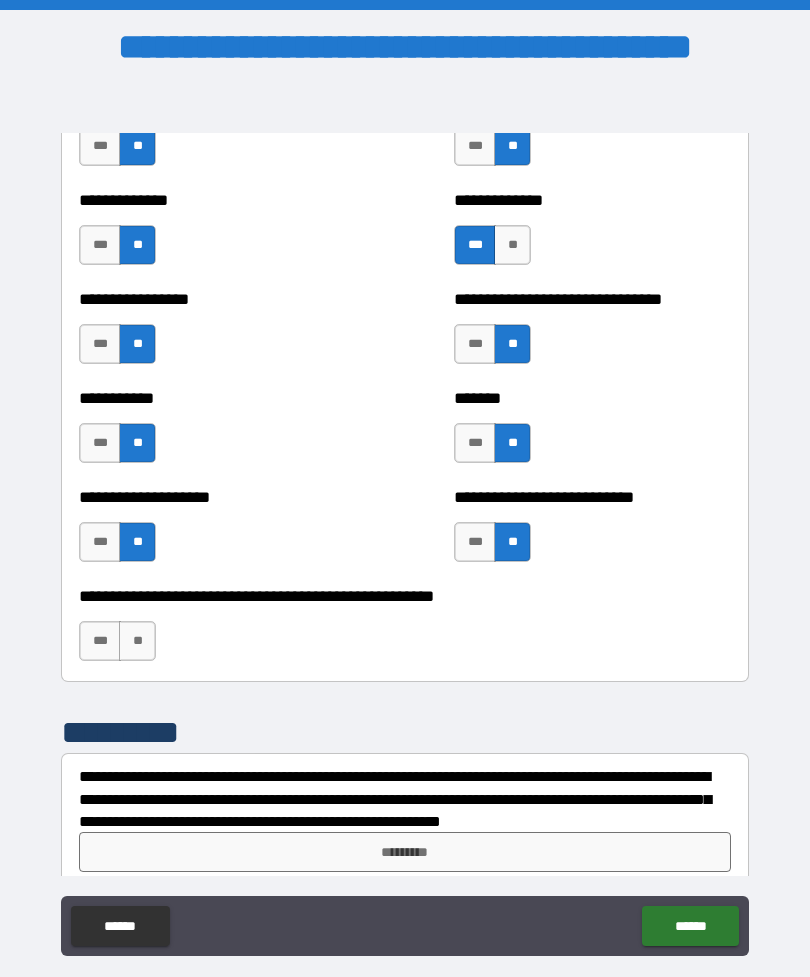 click on "**" at bounding box center (137, 641) 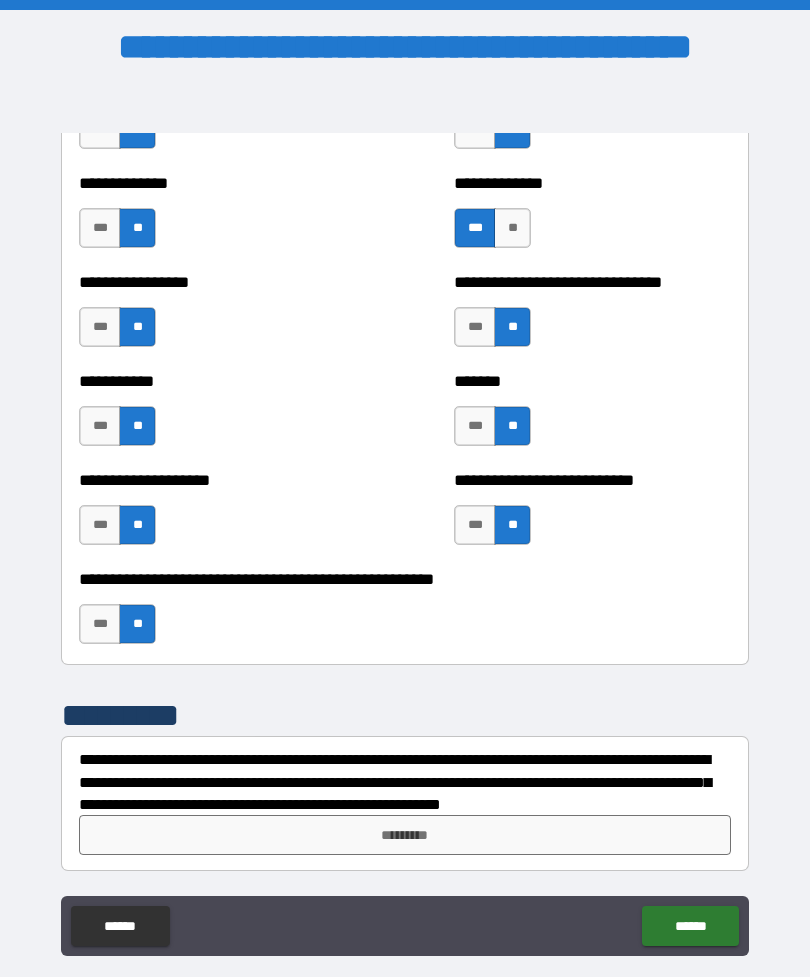 click on "*********" at bounding box center (405, 835) 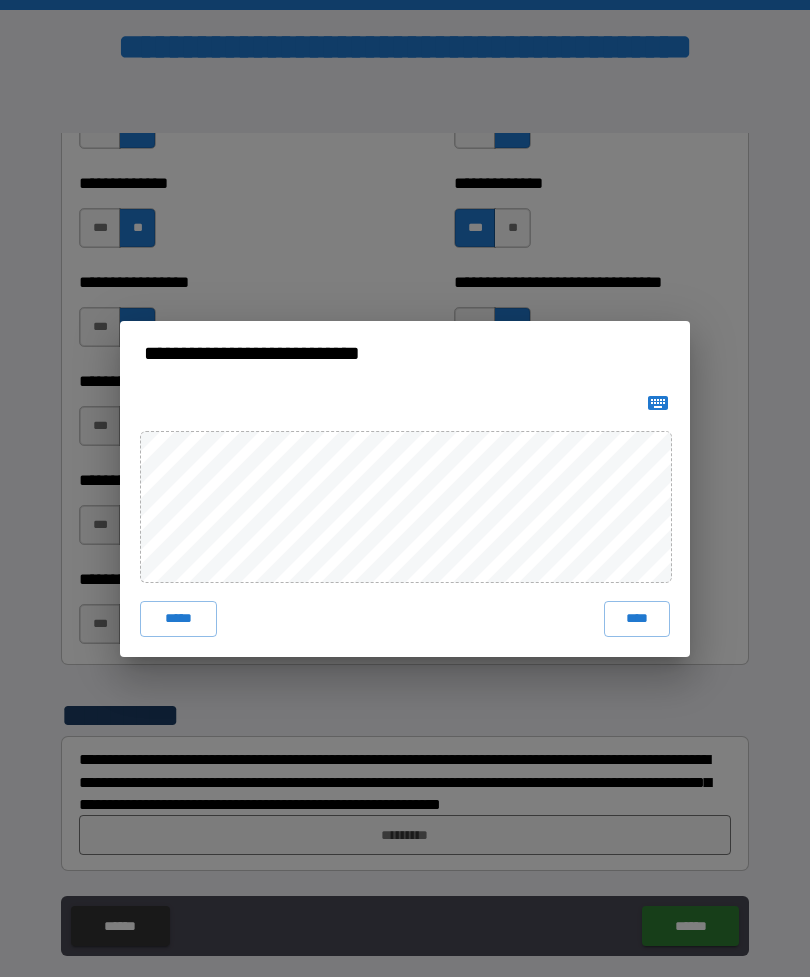 click on "****" at bounding box center [637, 619] 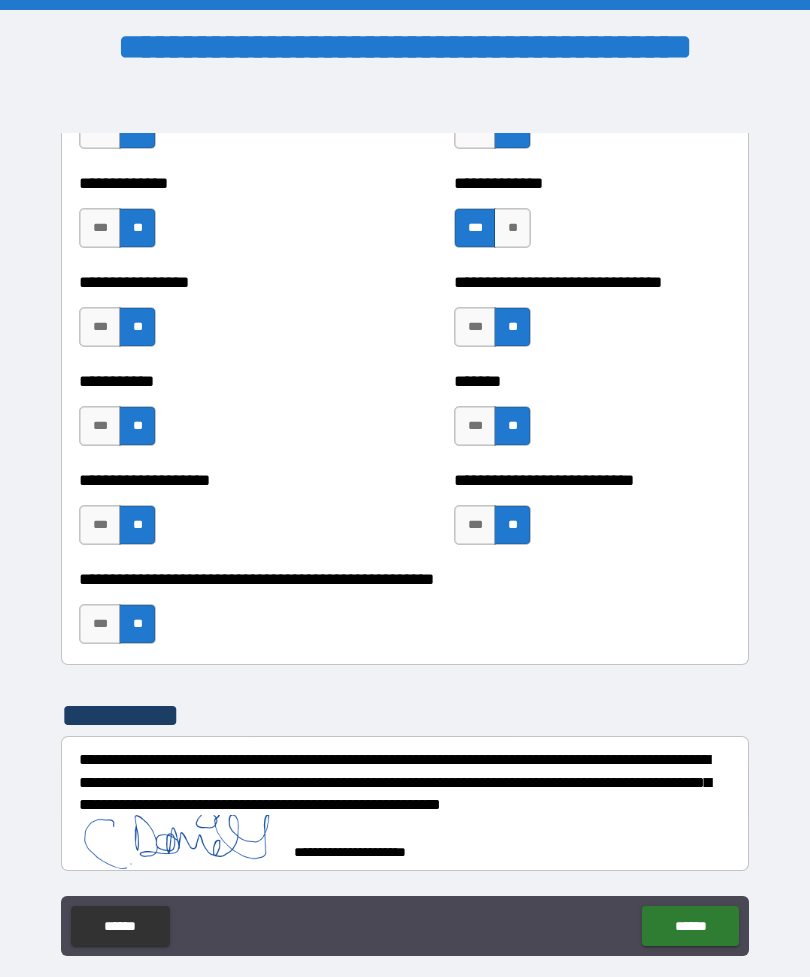 scroll, scrollTop: 7781, scrollLeft: 0, axis: vertical 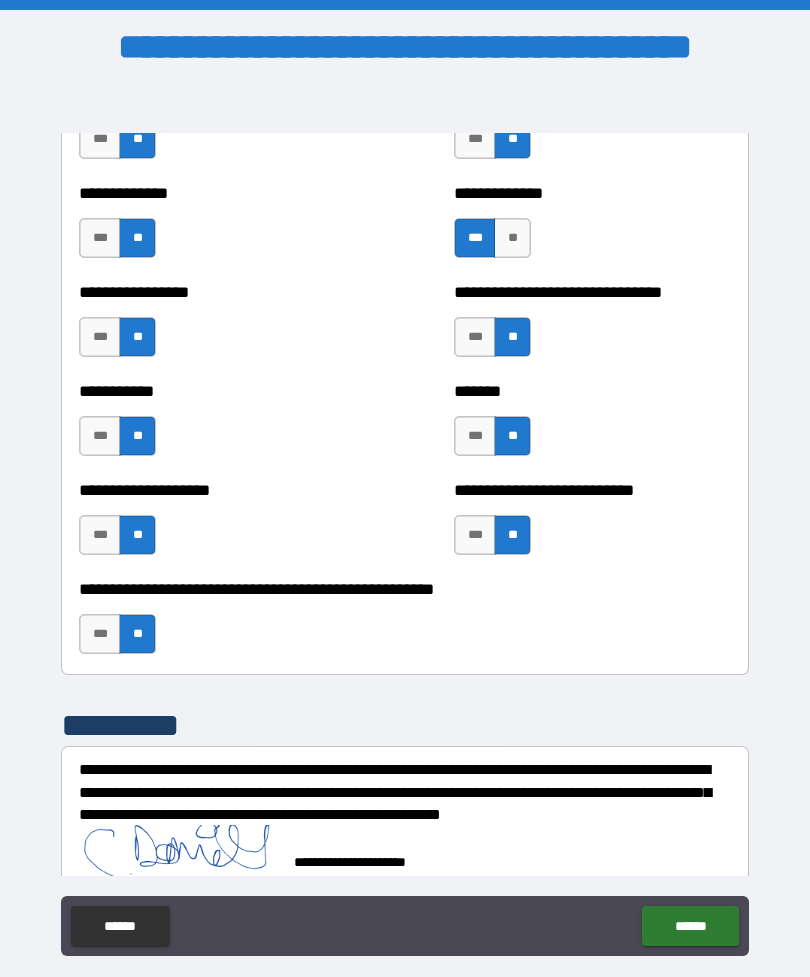 click on "******" at bounding box center (690, 926) 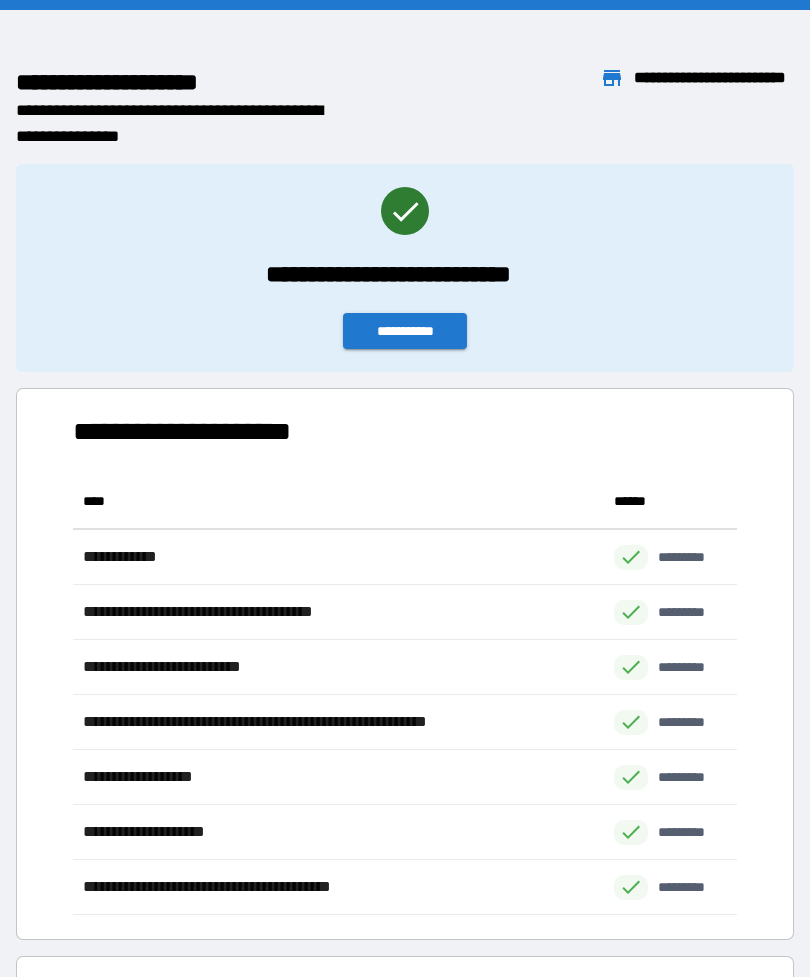 scroll, scrollTop: 441, scrollLeft: 664, axis: both 